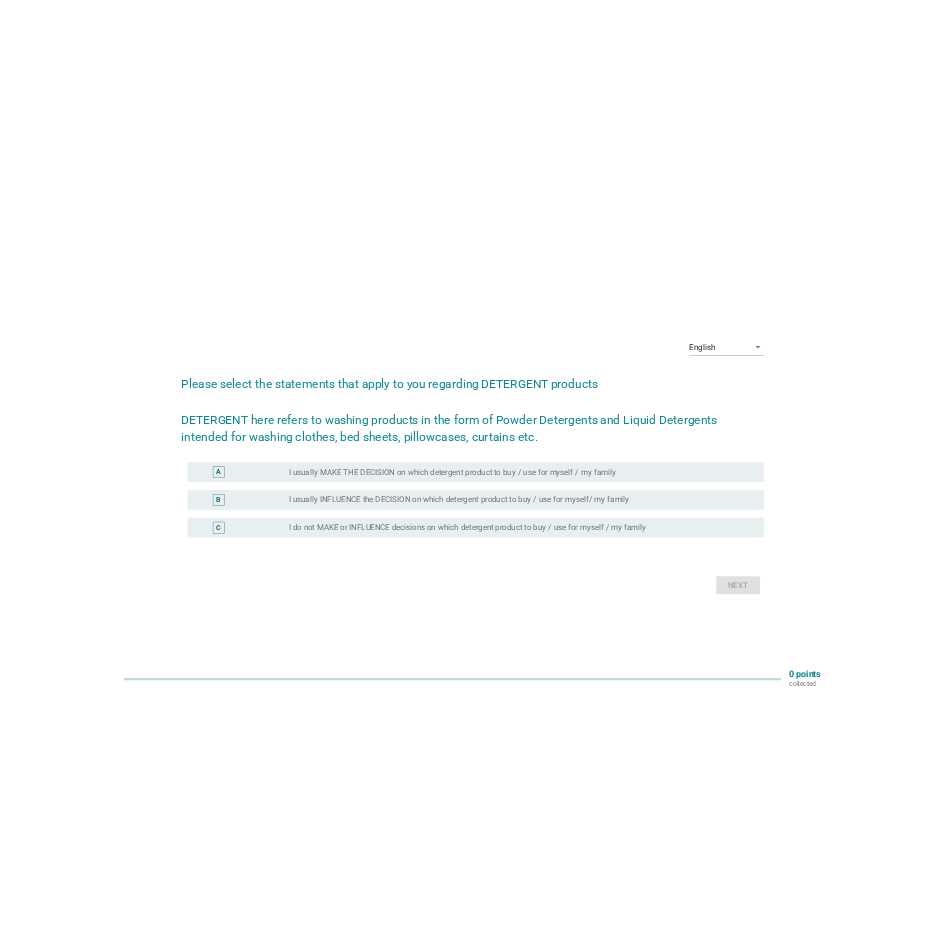 scroll, scrollTop: 0, scrollLeft: 0, axis: both 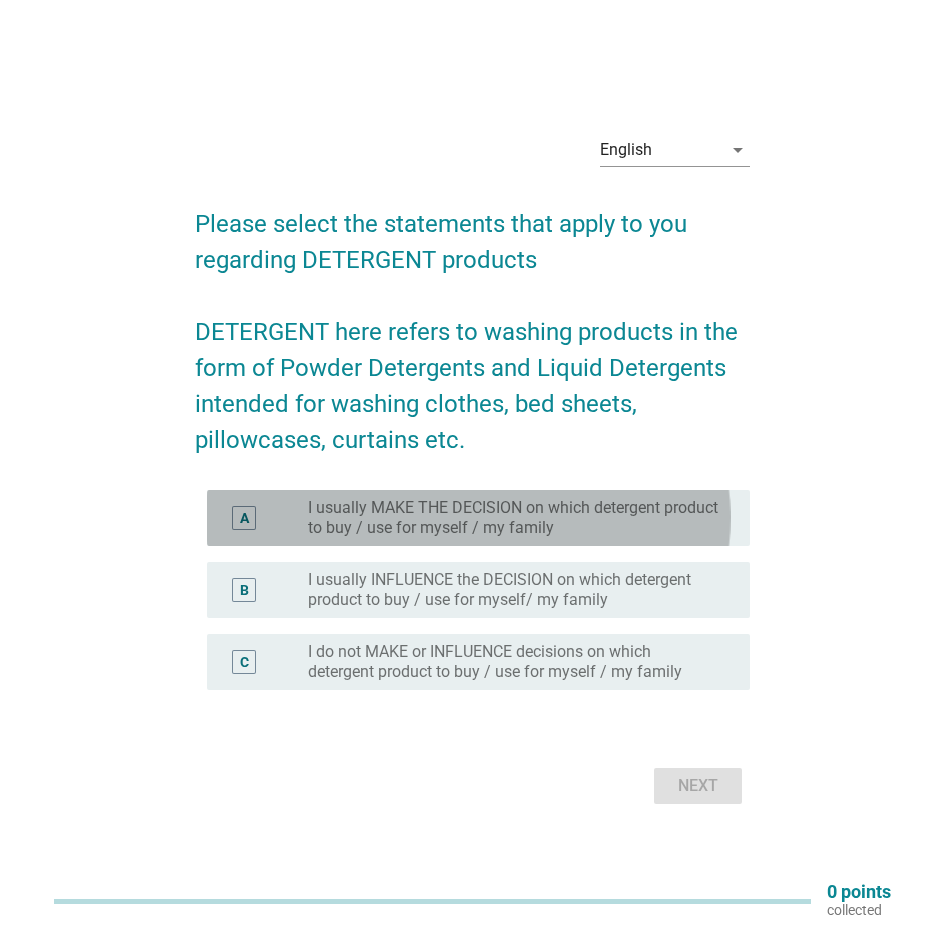 click on "I usually MAKE THE DECISION on which detergent product to buy / use for myself / my family" at bounding box center [513, 518] 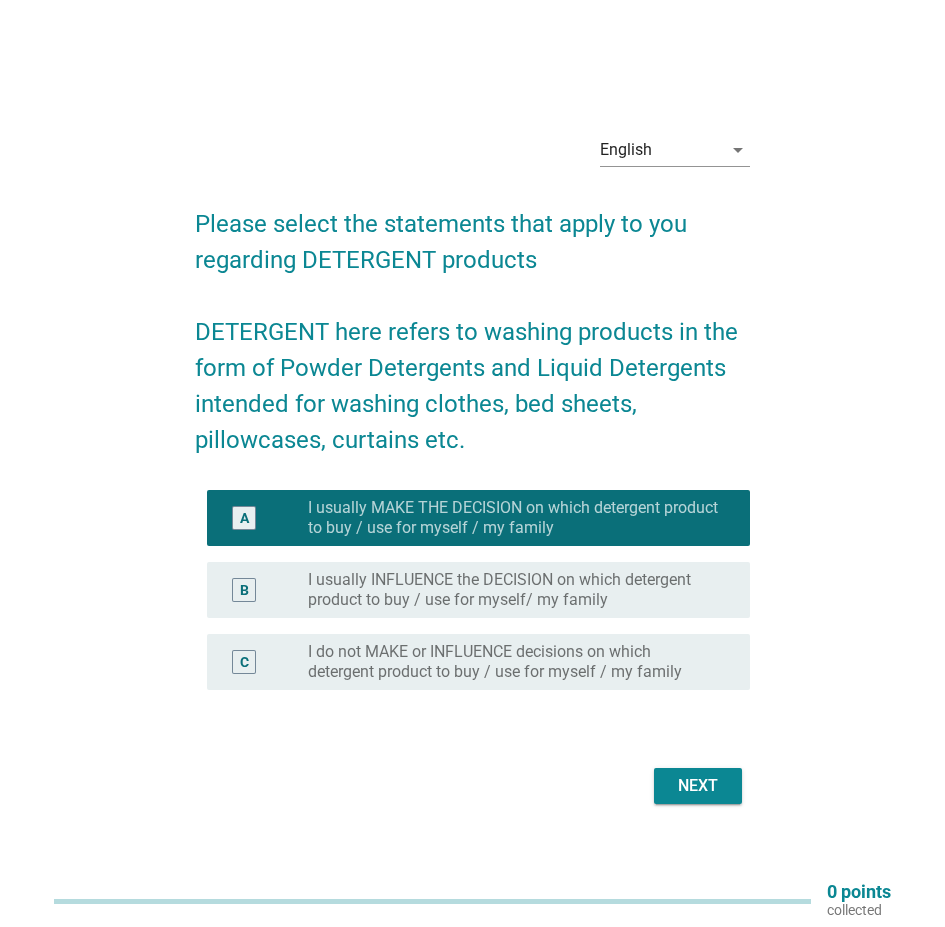 click on "Next" at bounding box center [698, 786] 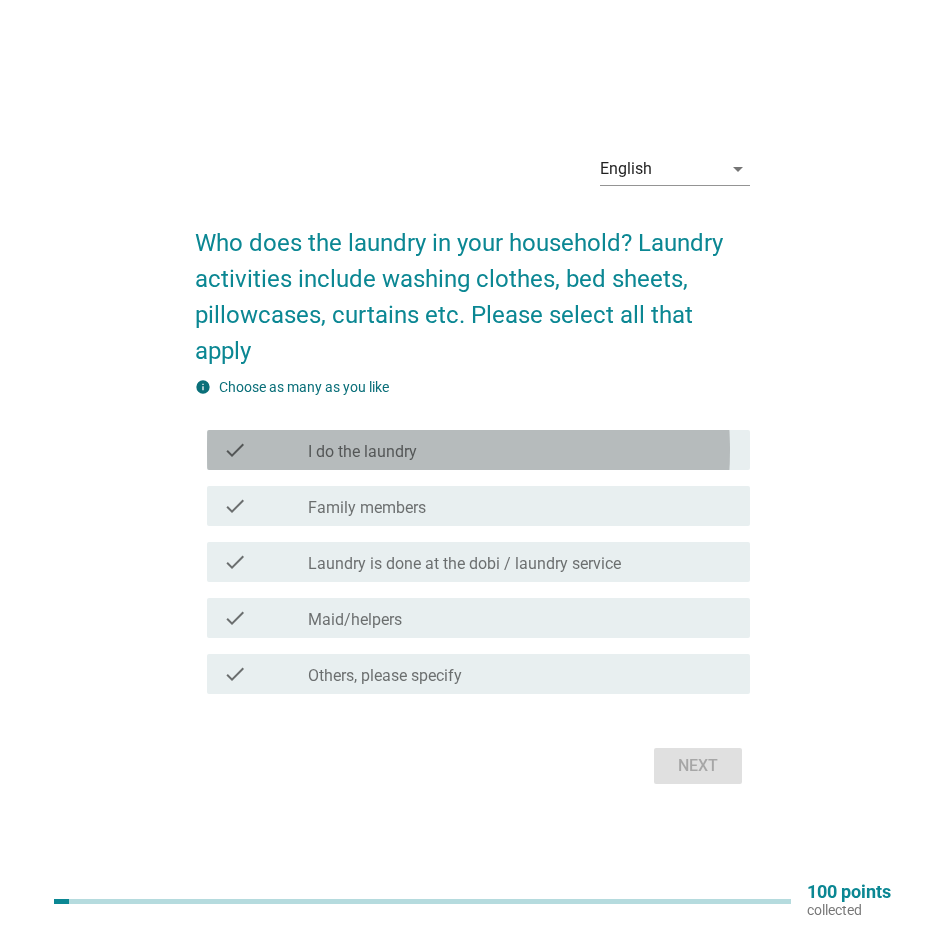 click on "check_box_outline_blank I do the laundry" at bounding box center (521, 450) 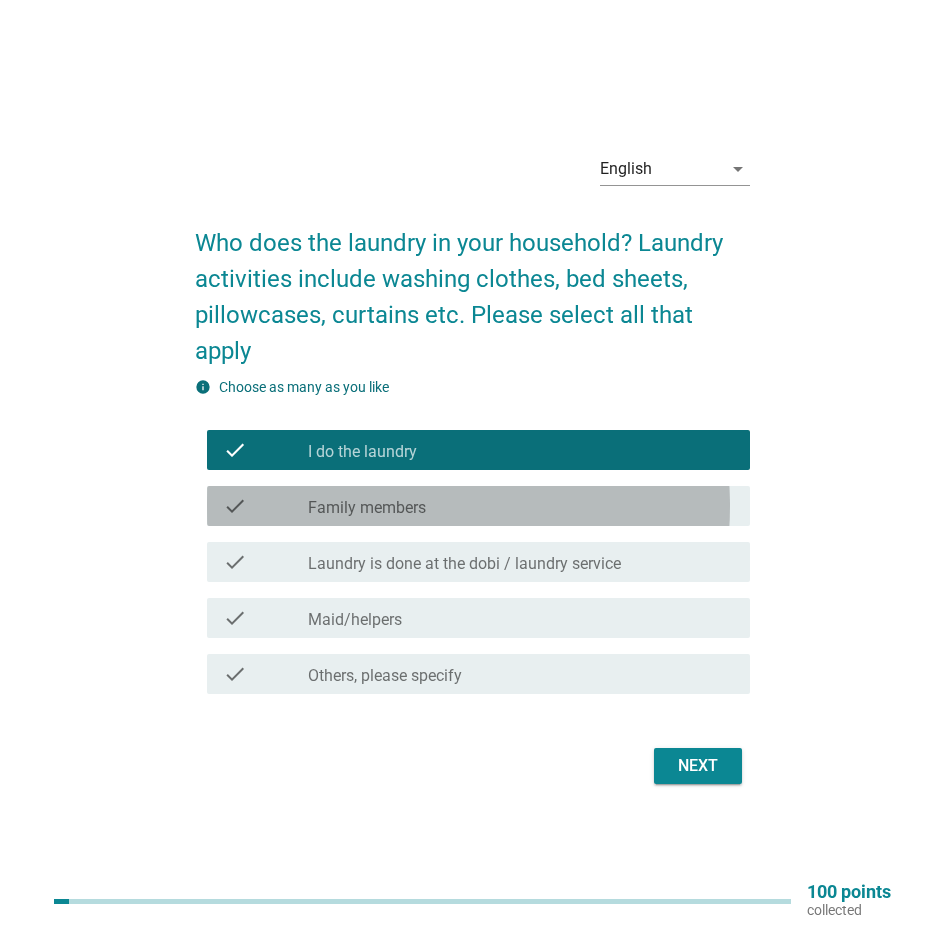 click on "check_box_outline_blank Family members" at bounding box center [521, 506] 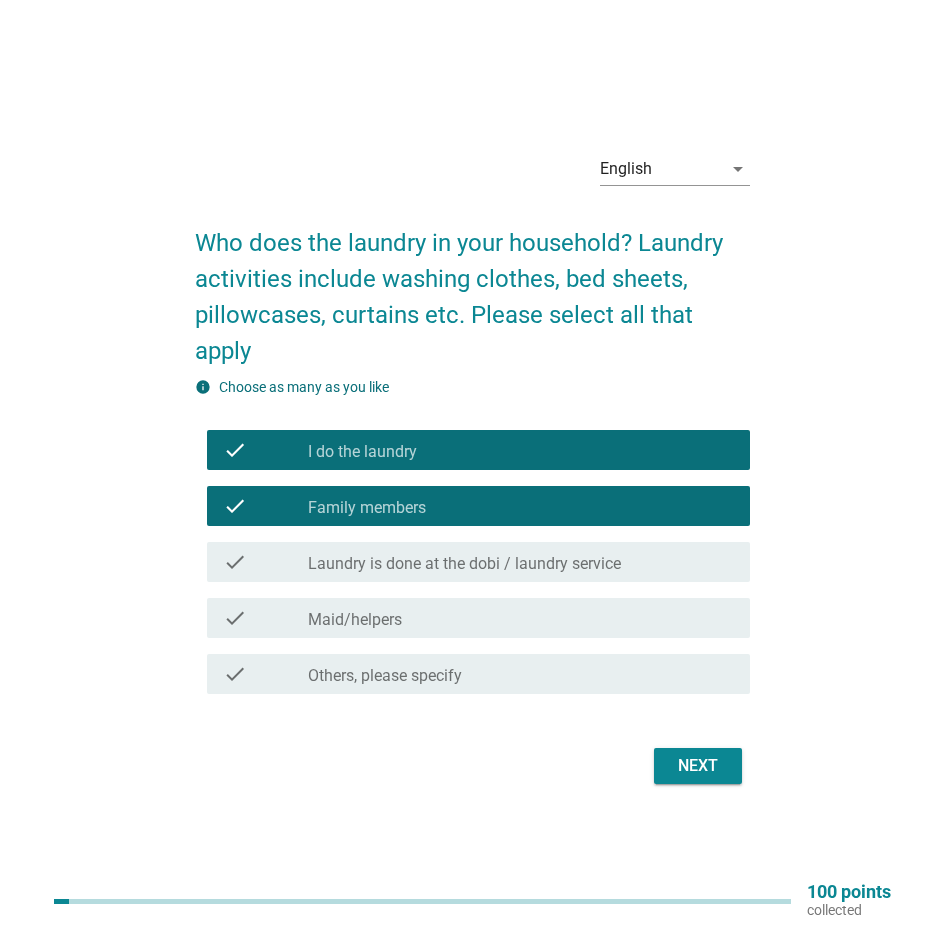 click on "Next" at bounding box center (698, 766) 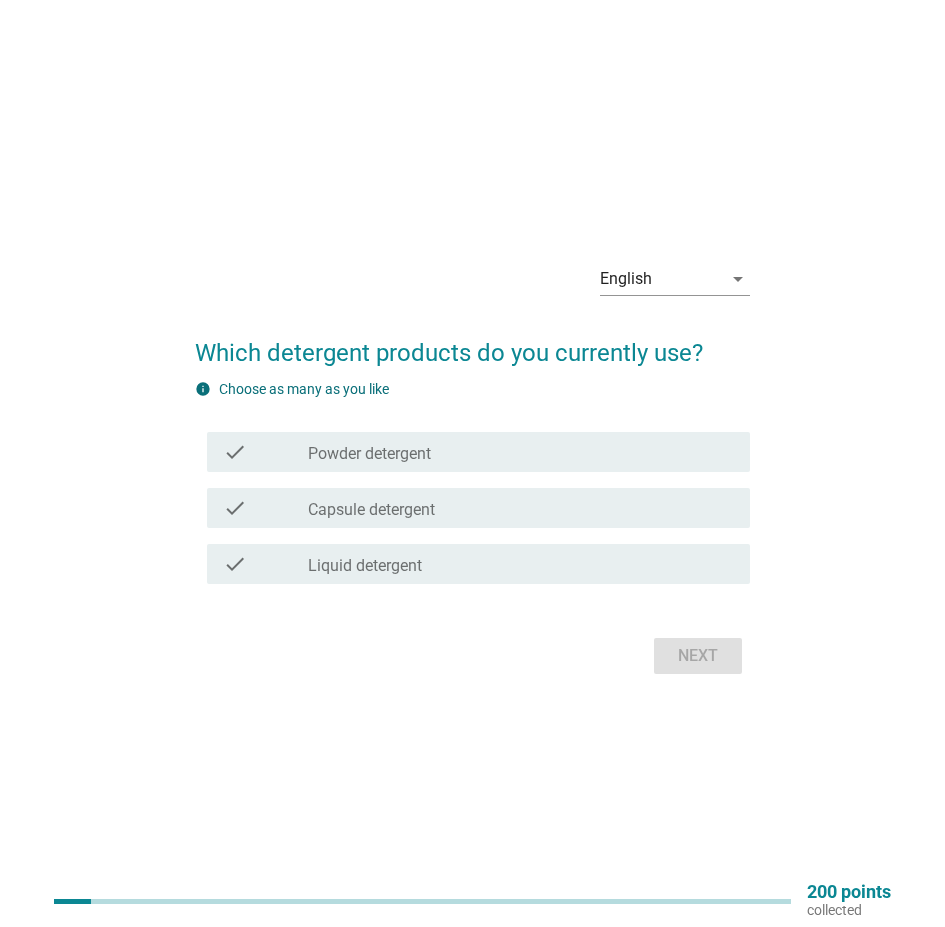 click on "check     check_box_outline_blank Liquid detergent" at bounding box center [478, 564] 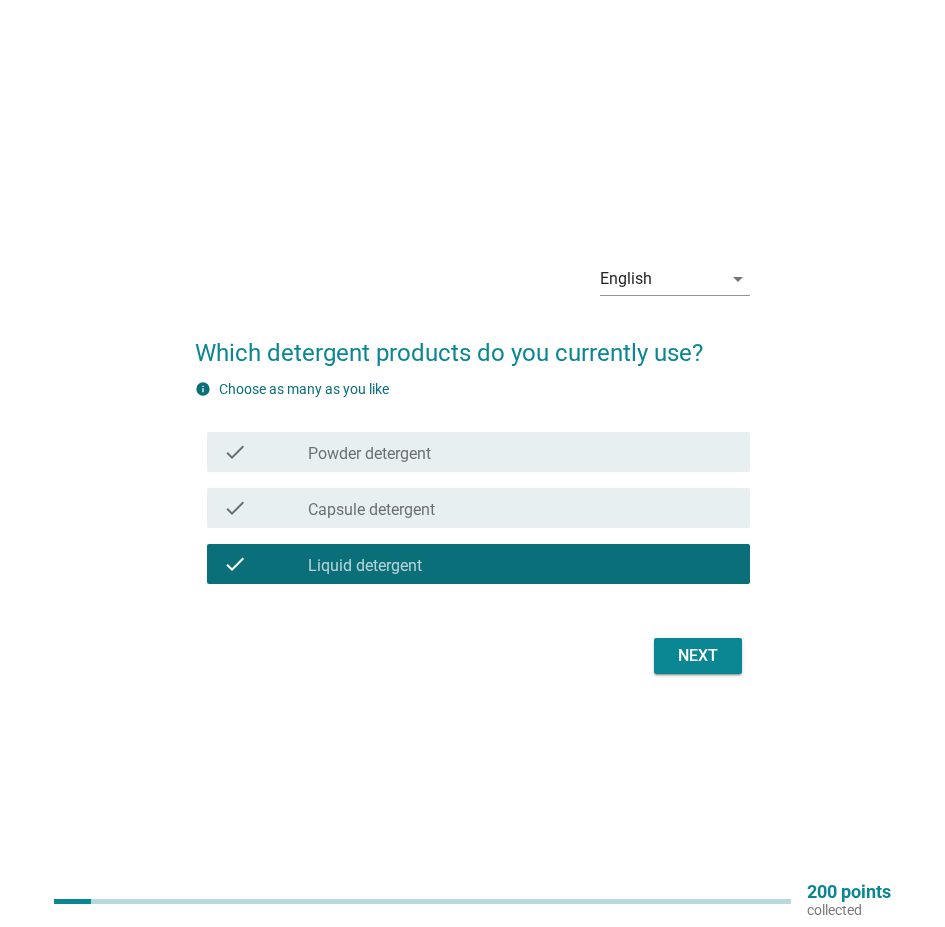 click on "Next" at bounding box center [698, 656] 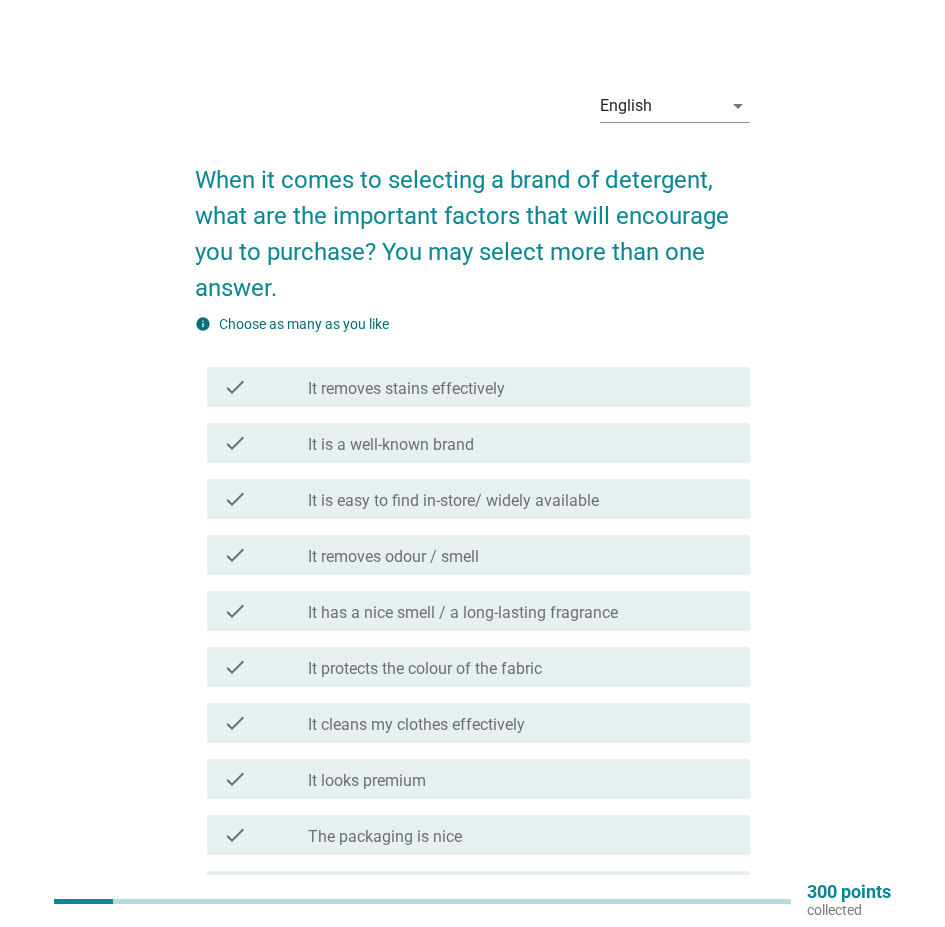 click on "check_box_outline_blank It removes stains effectively" at bounding box center [521, 387] 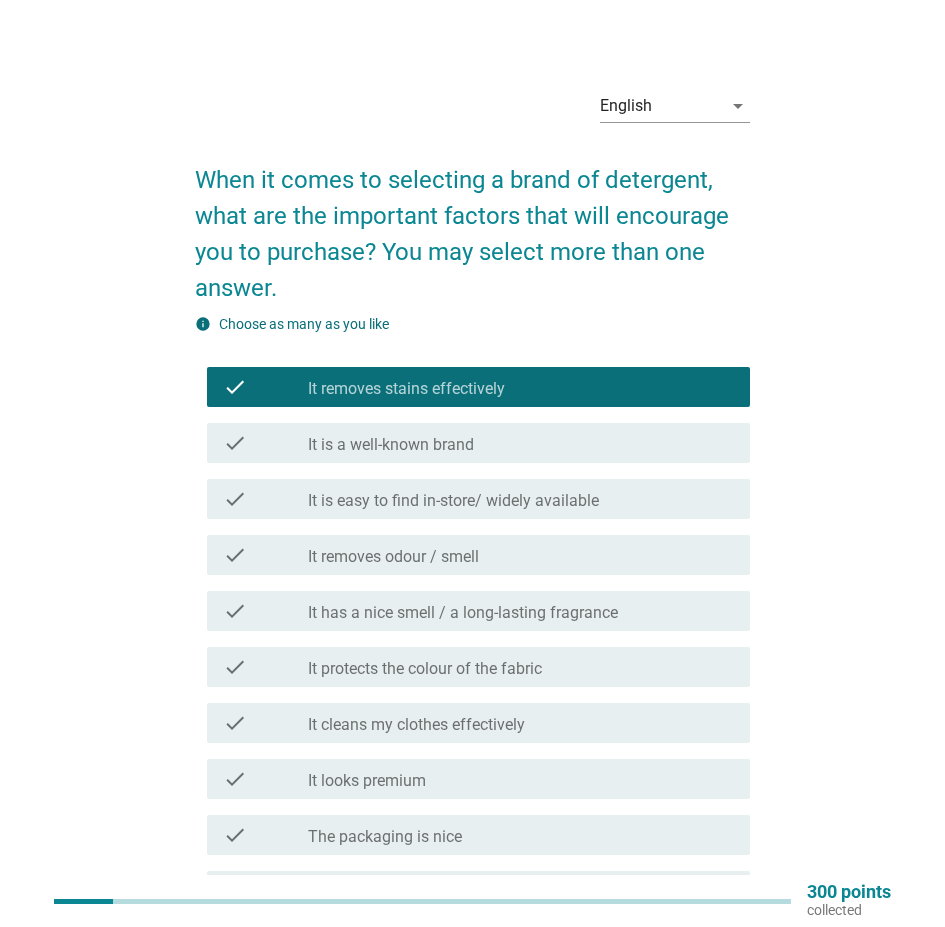 click on "check_box_outline_blank It is easy to find in-store/ widely available" at bounding box center [521, 499] 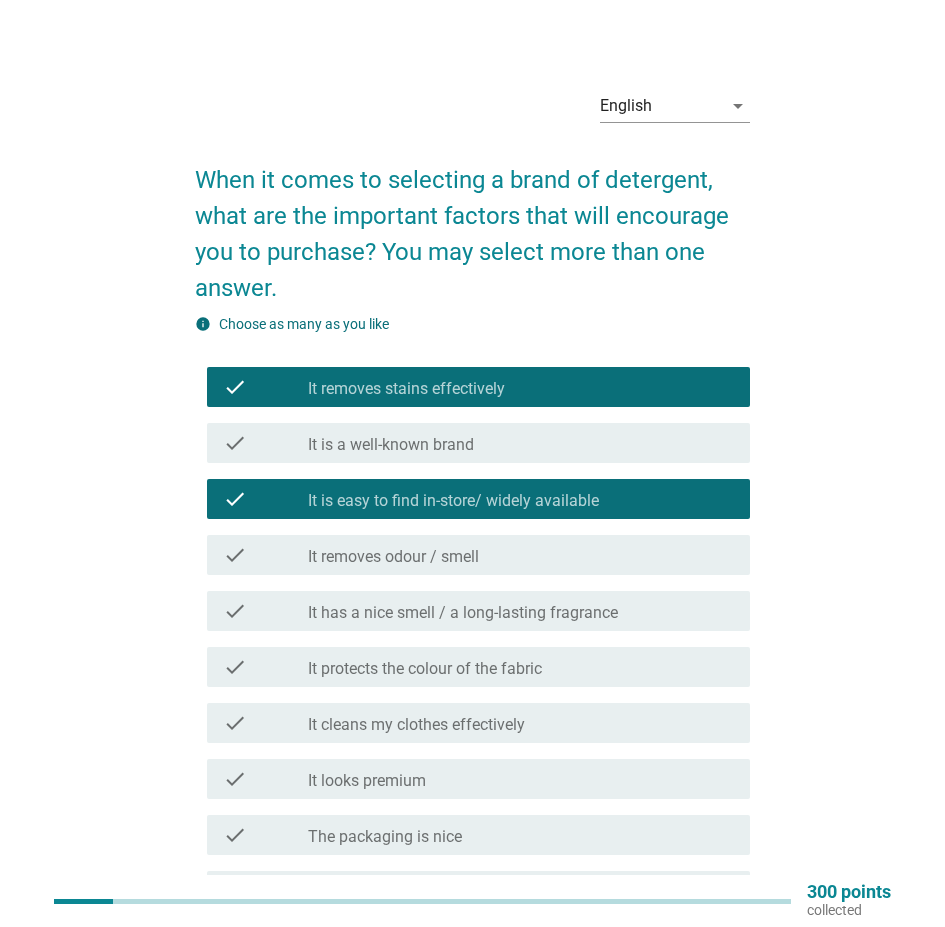 click on "check_box_outline_blank It removes odour / smell" at bounding box center (521, 555) 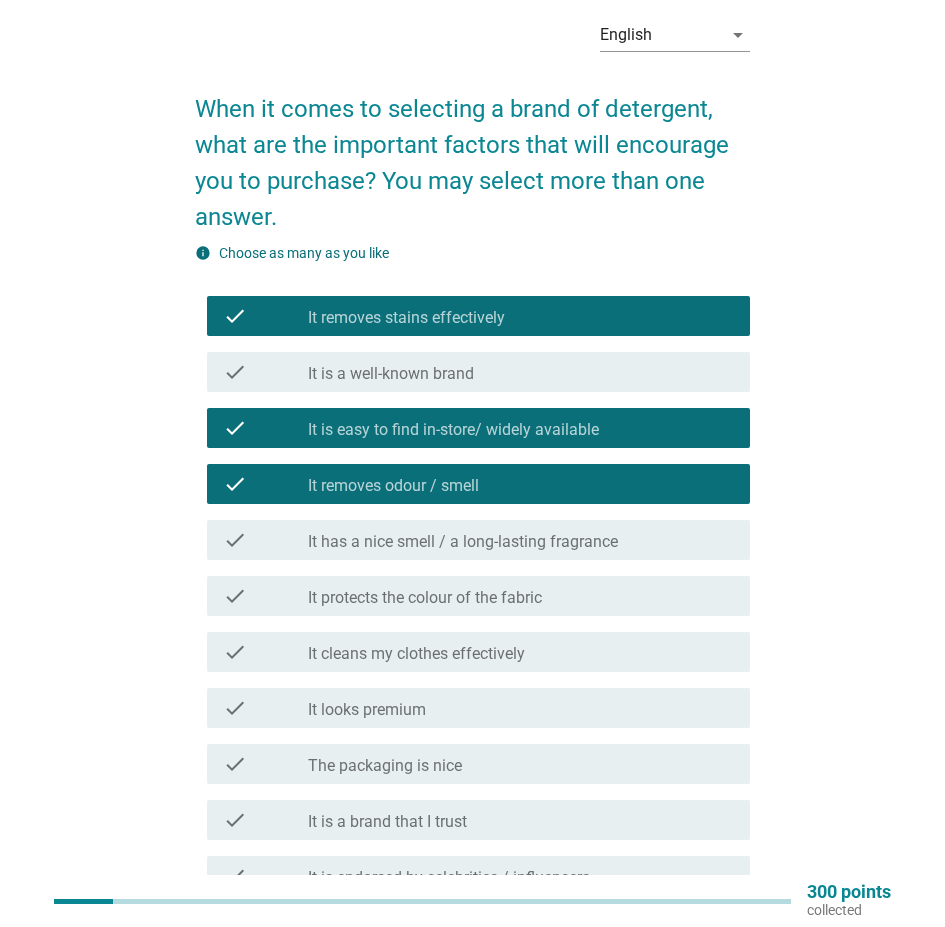 scroll, scrollTop: 100, scrollLeft: 0, axis: vertical 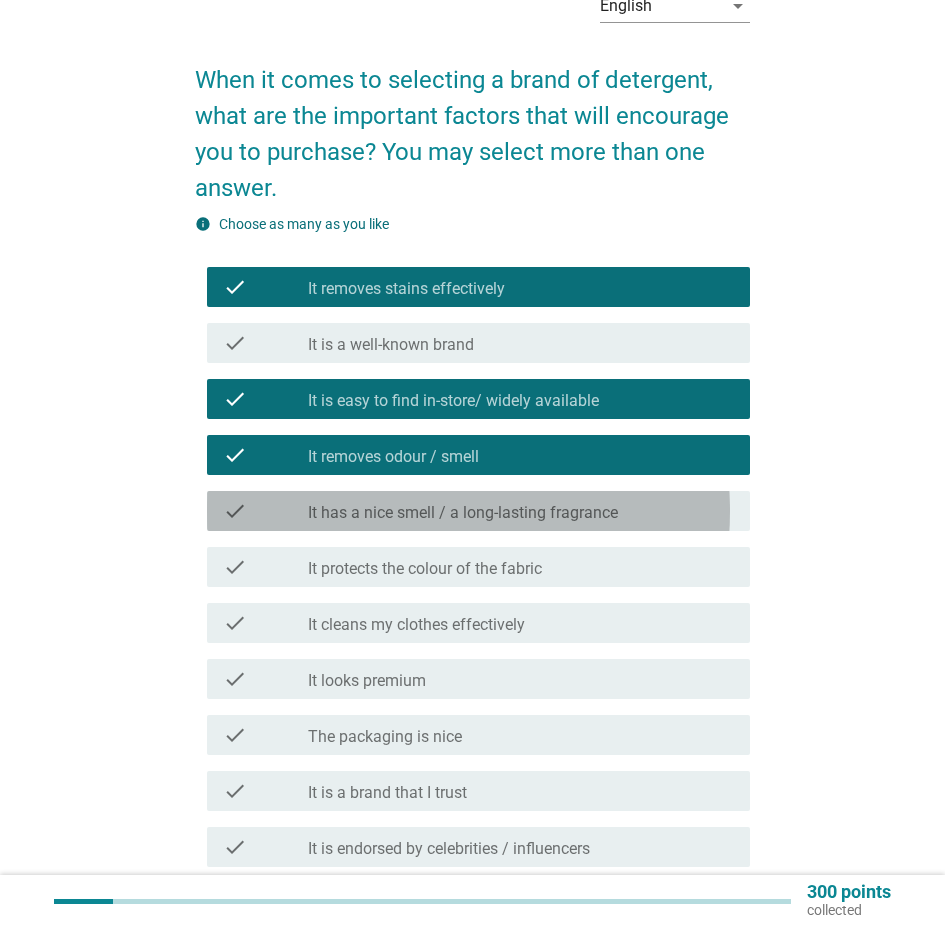 click on "check     check_box_outline_blank It has a nice smell / a long-lasting fragrance" at bounding box center (478, 511) 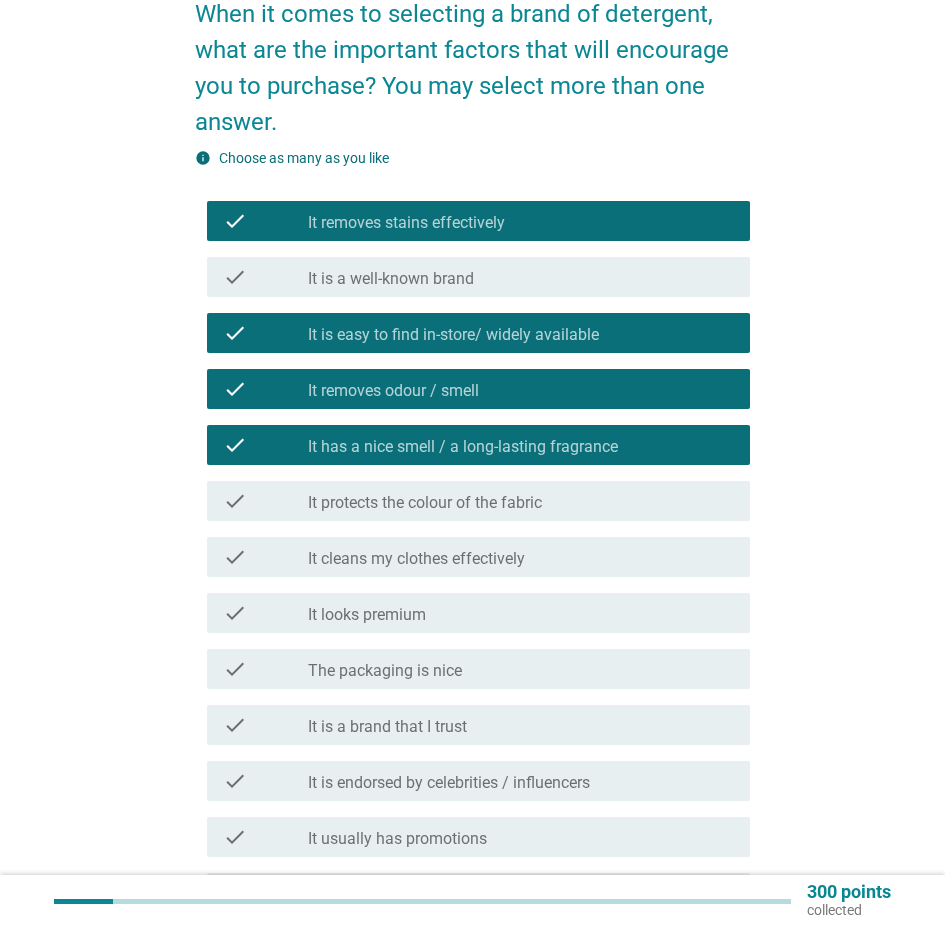 scroll, scrollTop: 200, scrollLeft: 0, axis: vertical 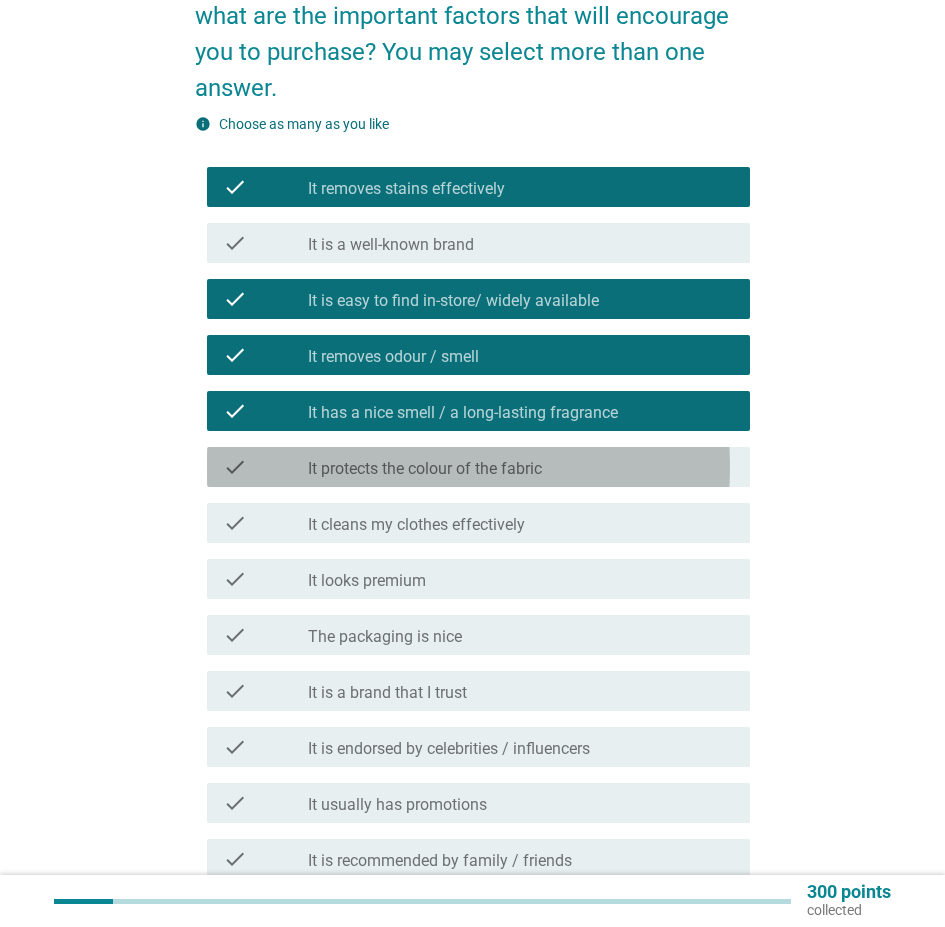 click on "check_box_outline_blank It protects the colour of the fabric" at bounding box center [521, 467] 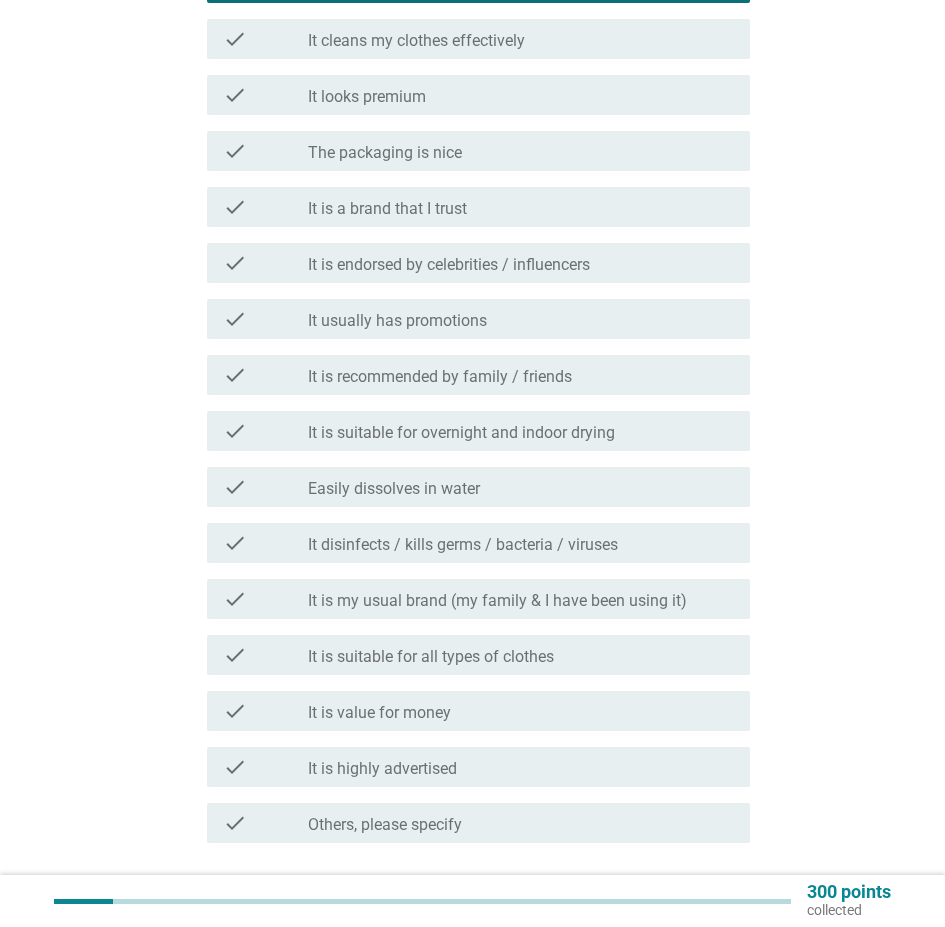 scroll, scrollTop: 800, scrollLeft: 0, axis: vertical 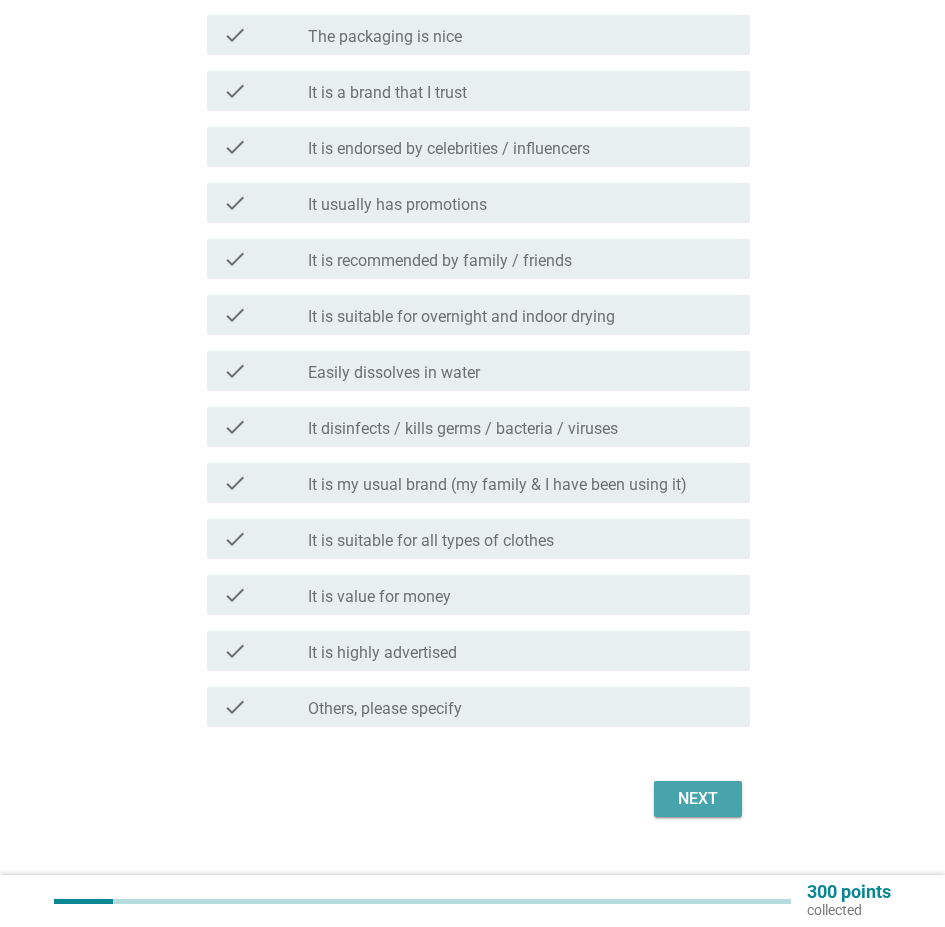 click on "Next" at bounding box center (698, 799) 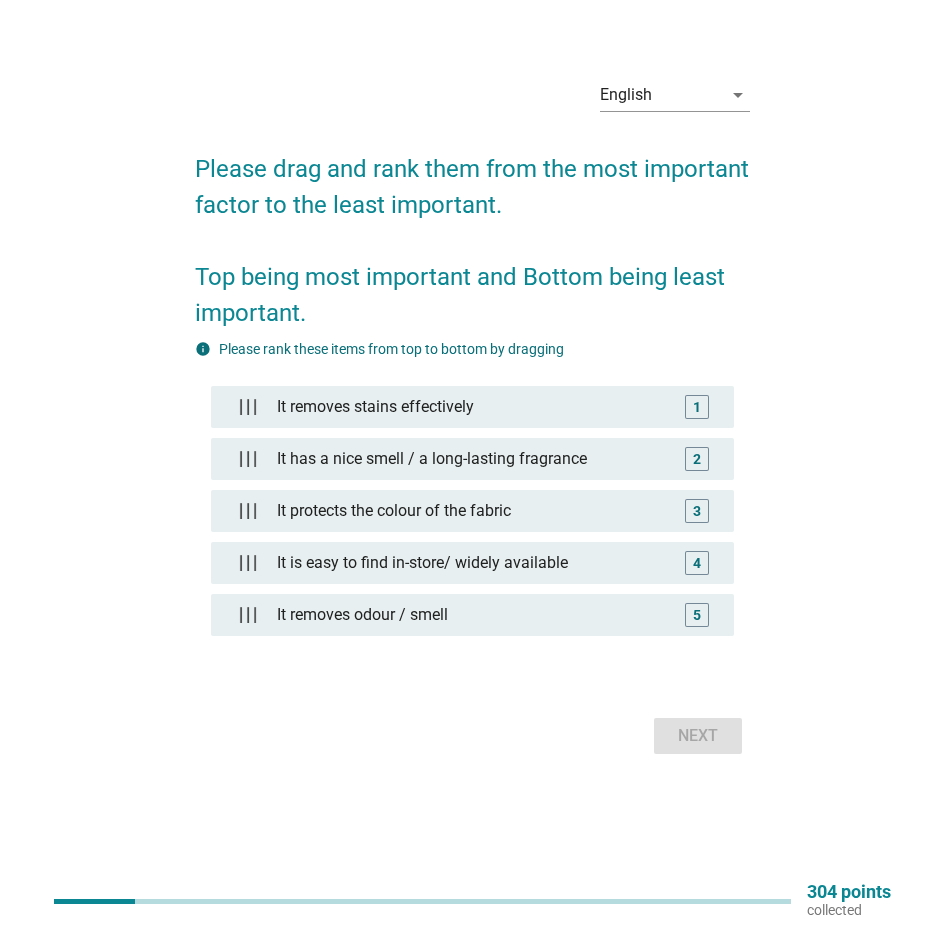 scroll, scrollTop: 0, scrollLeft: 0, axis: both 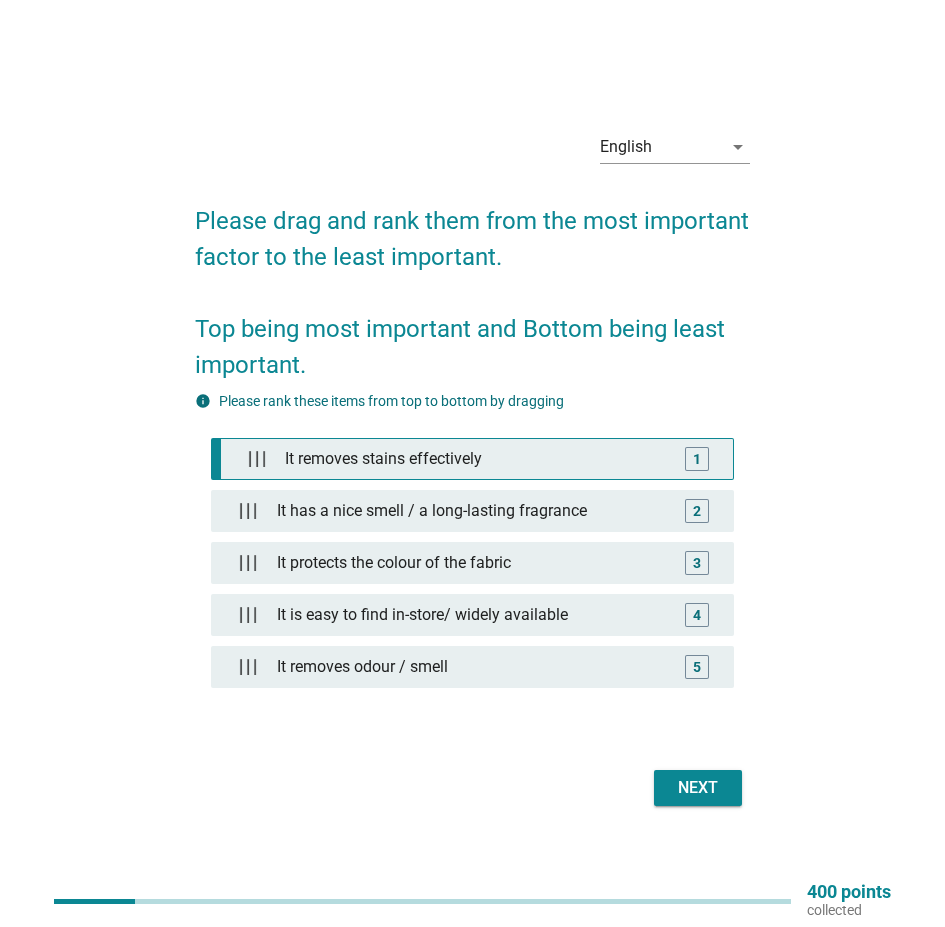 click on "It removes stains effectively" at bounding box center (477, 459) 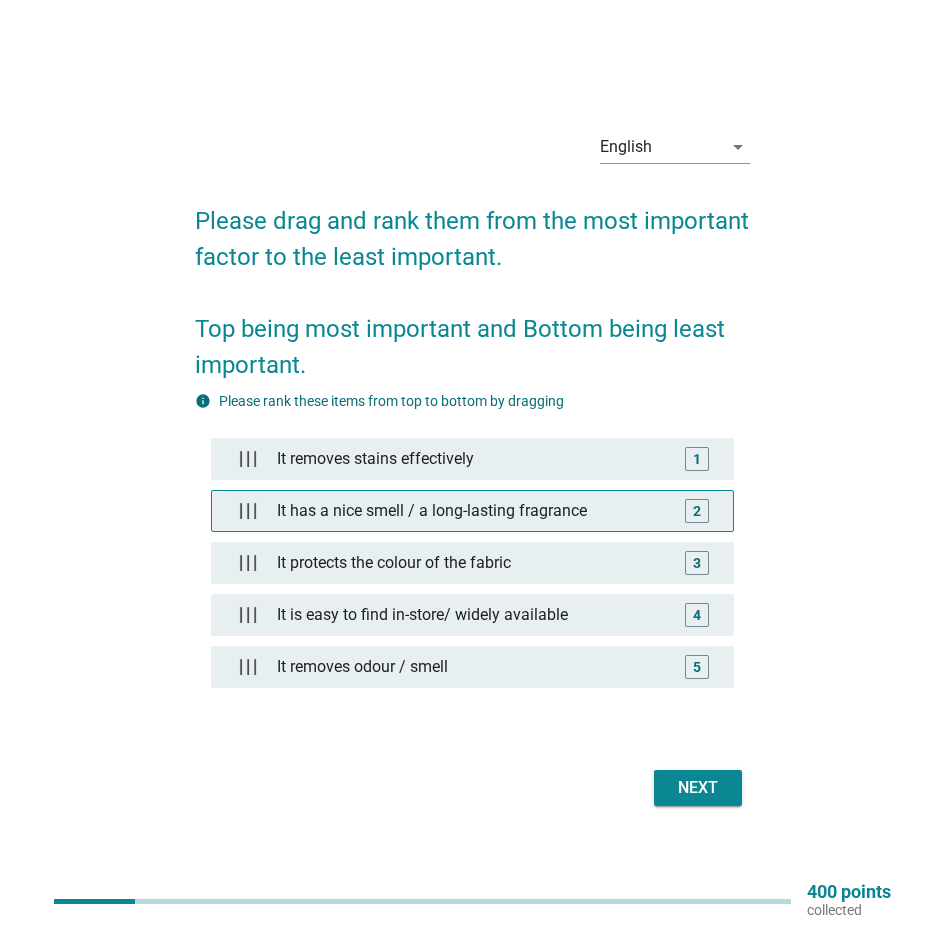 click on "It has a nice smell / a long-lasting fragrance" at bounding box center [473, 511] 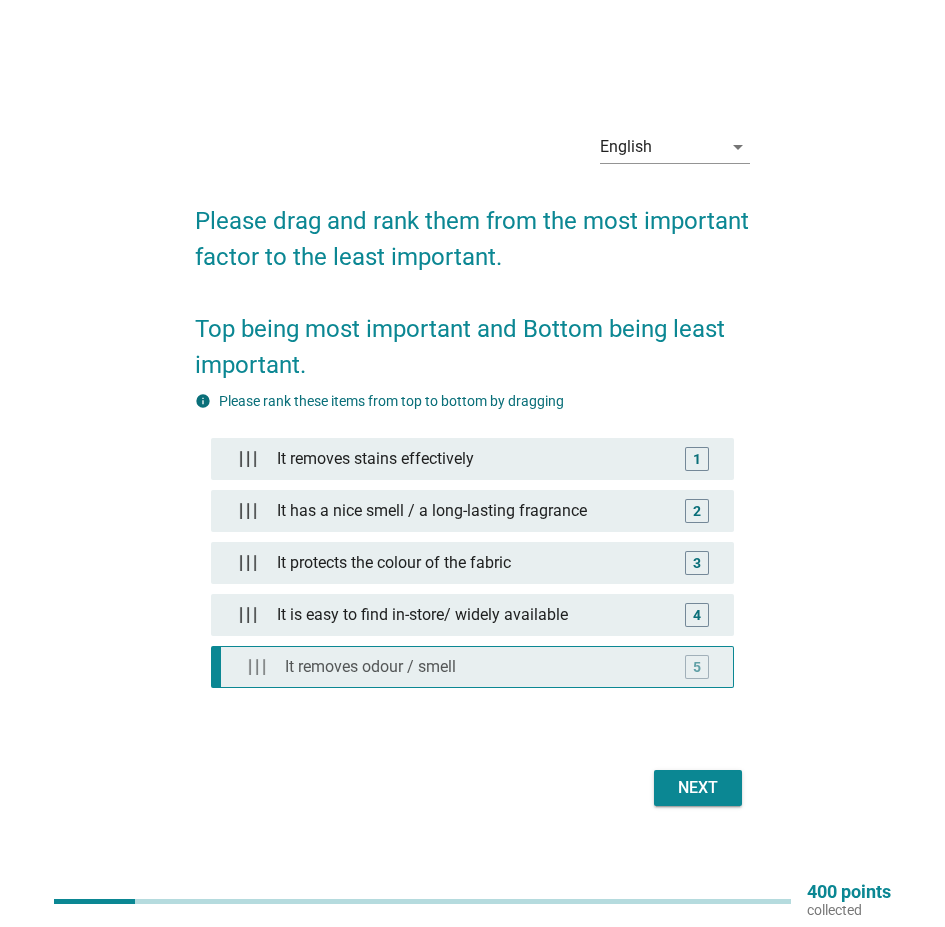 type 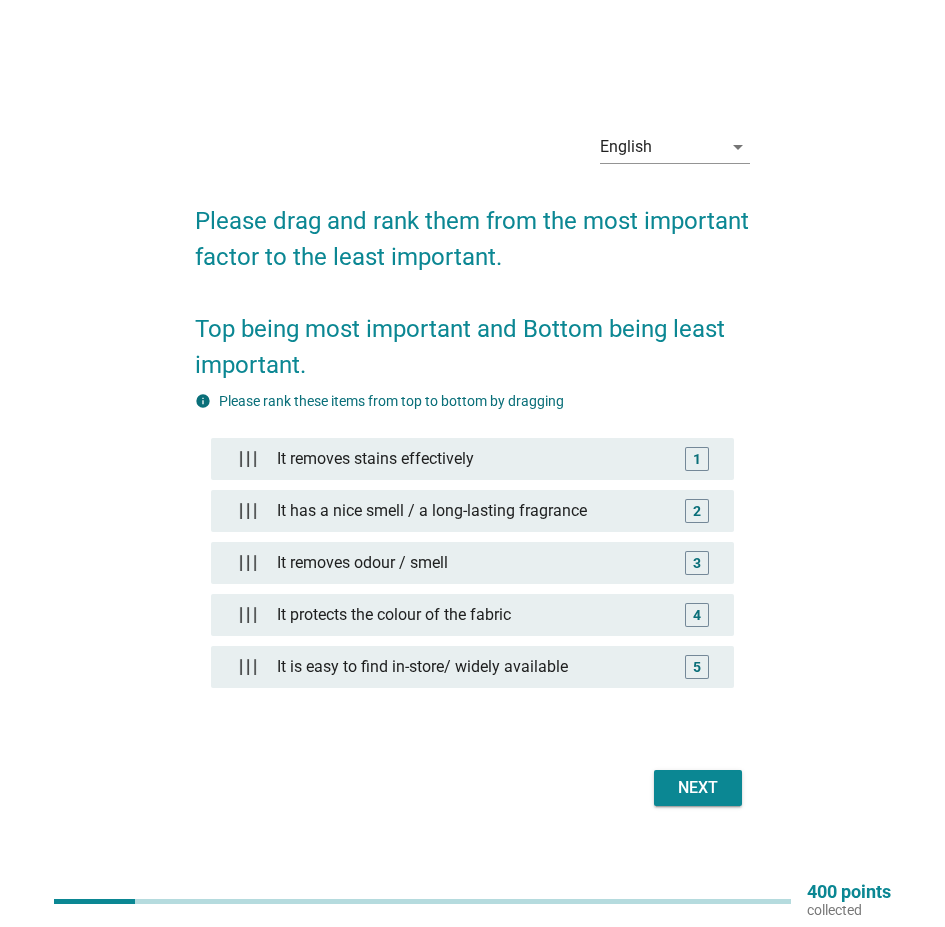 click on "Next" at bounding box center (698, 788) 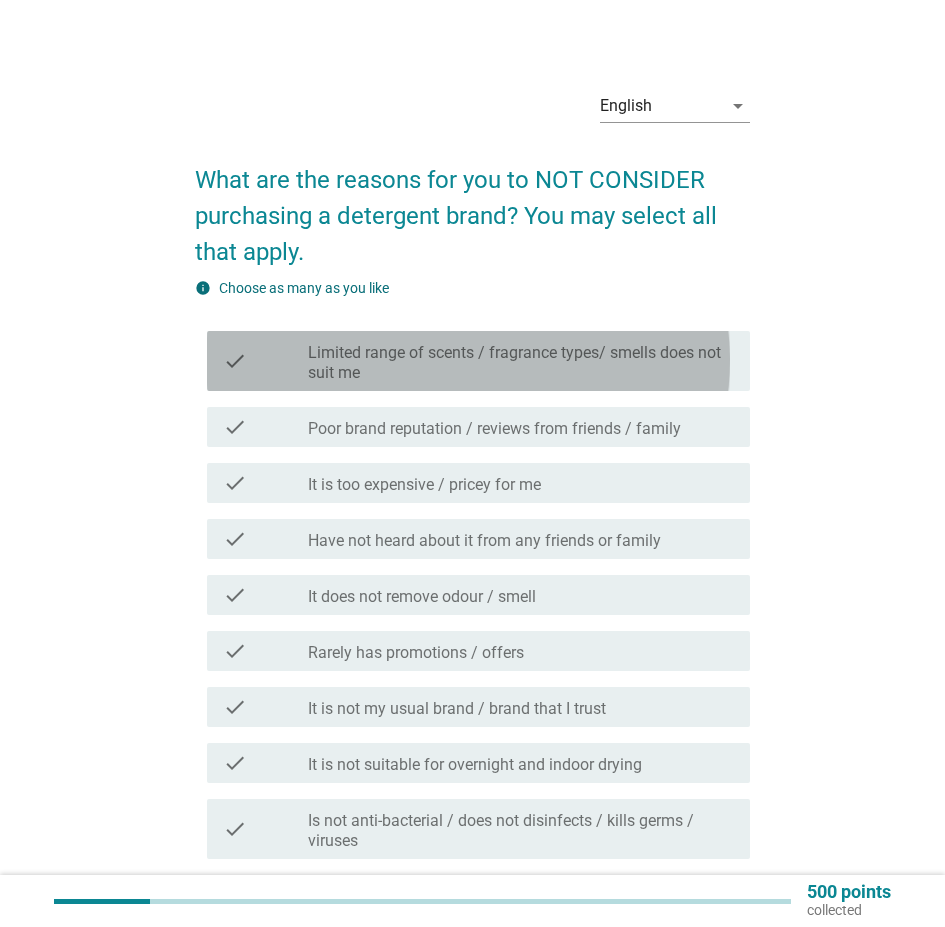 click on "Limited range of scents / fragrance types/ smells does not suit me" at bounding box center [521, 363] 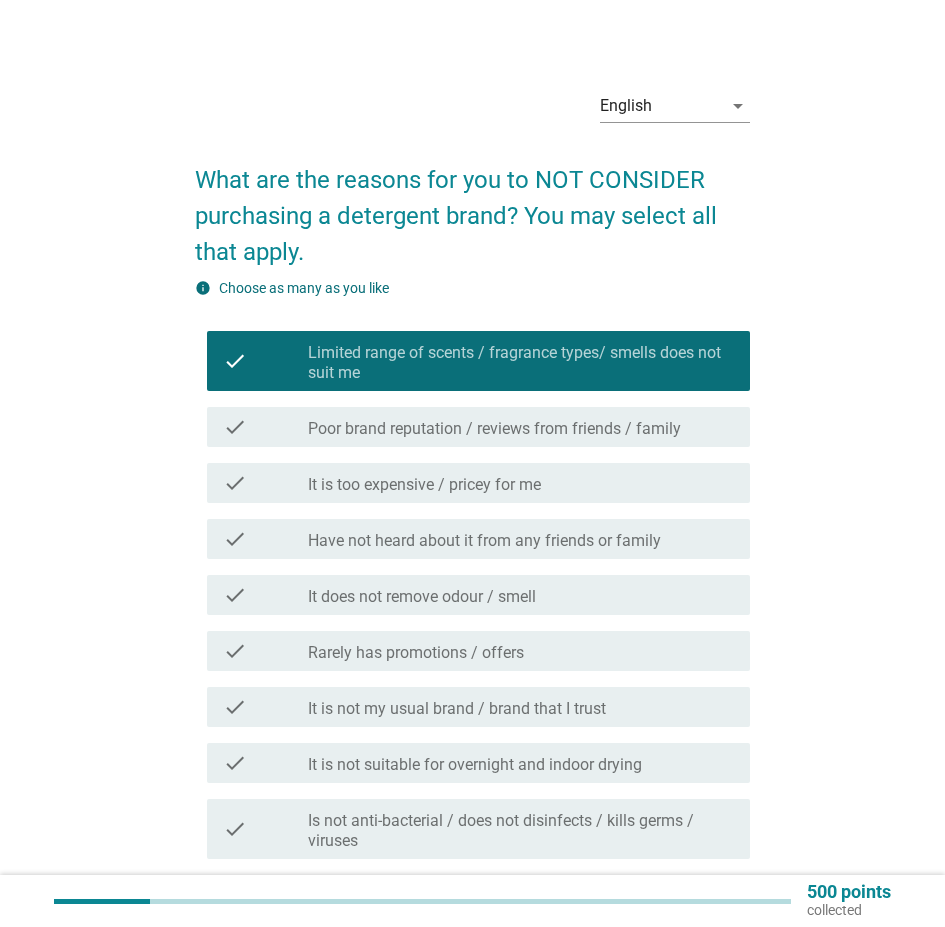 click on "check     check_box_outline_blank It is too expensive / pricey for me" at bounding box center [478, 483] 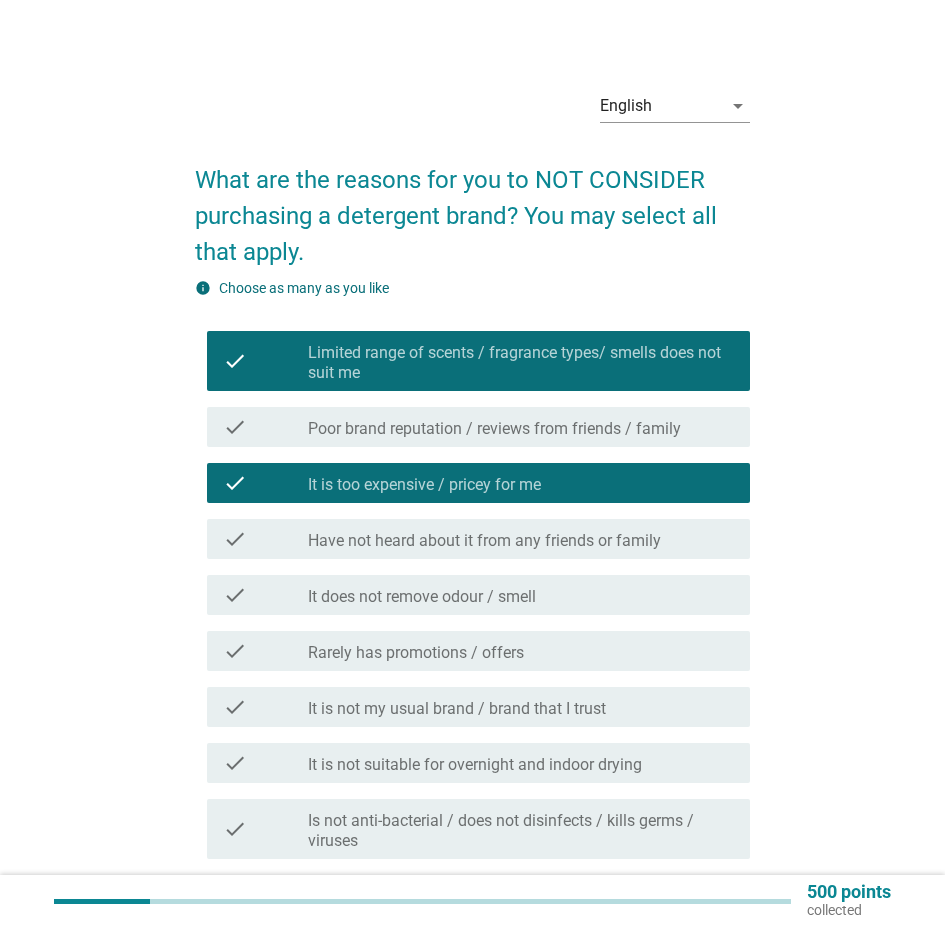 click on "check     check_box_outline_blank It does not remove odour / smell" at bounding box center [478, 595] 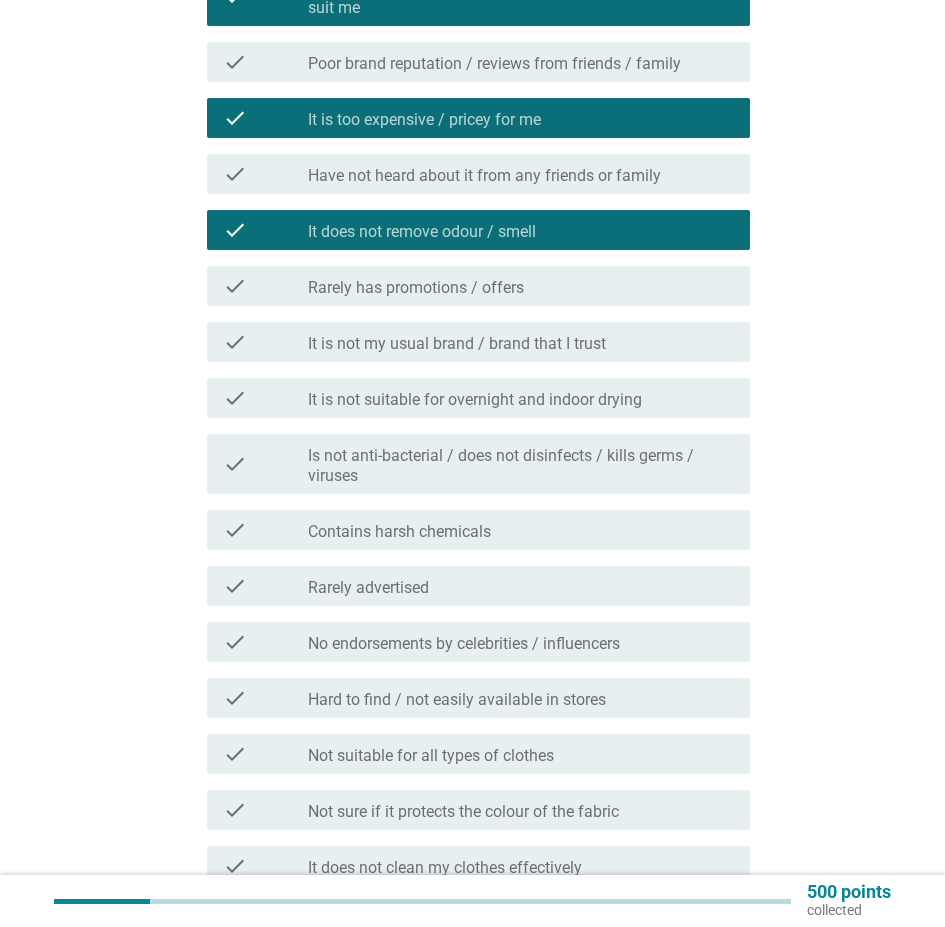 scroll, scrollTop: 400, scrollLeft: 0, axis: vertical 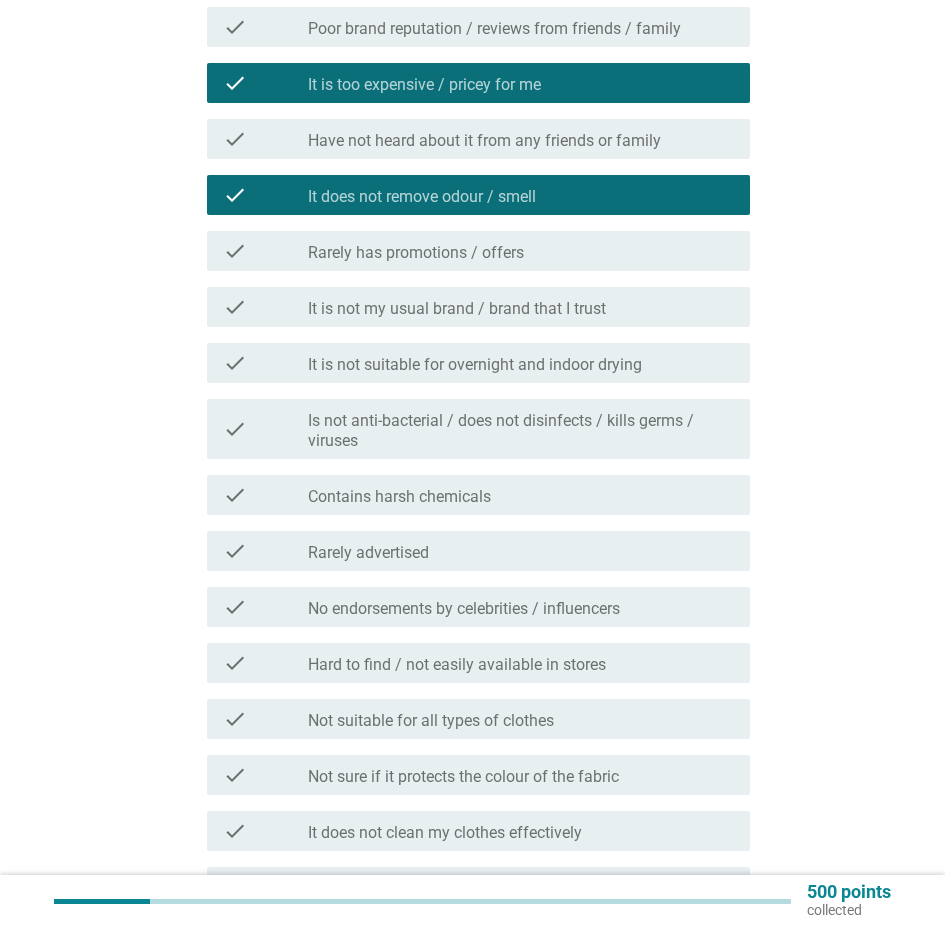click on "check_box_outline_blank It is not suitable for overnight and indoor drying" at bounding box center [521, 363] 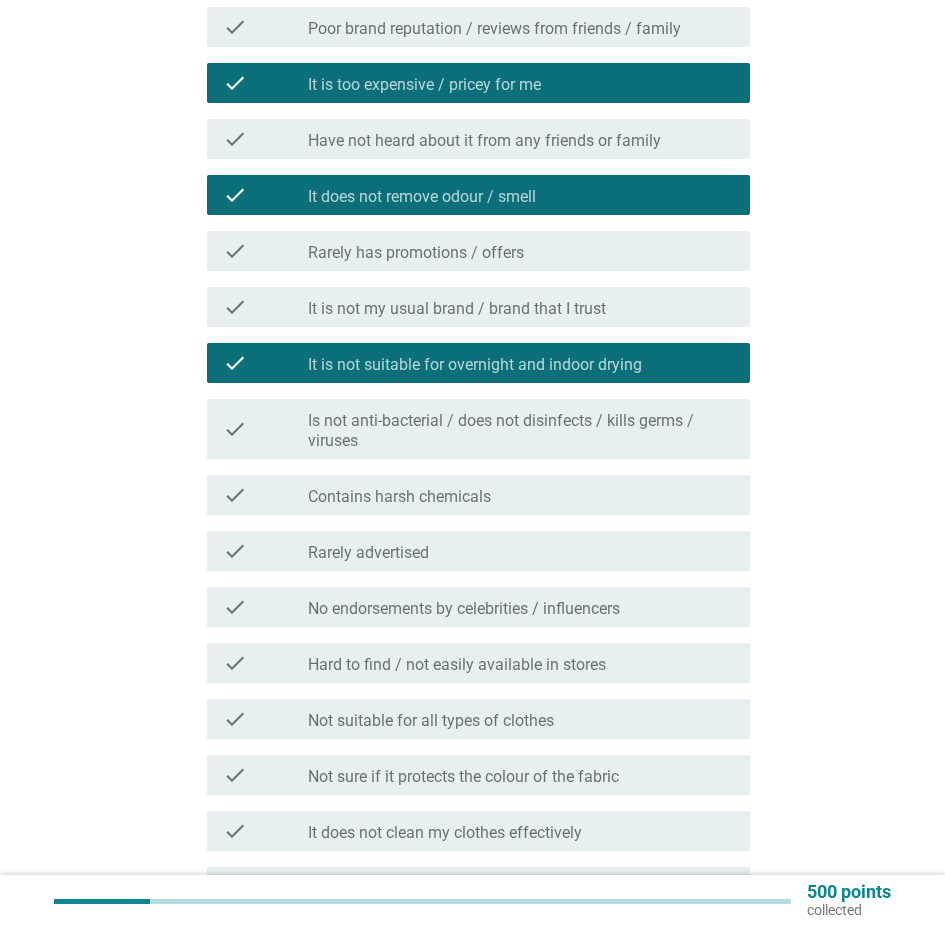 click on "check     check_box_outline_blank Contains harsh chemicals" at bounding box center [478, 495] 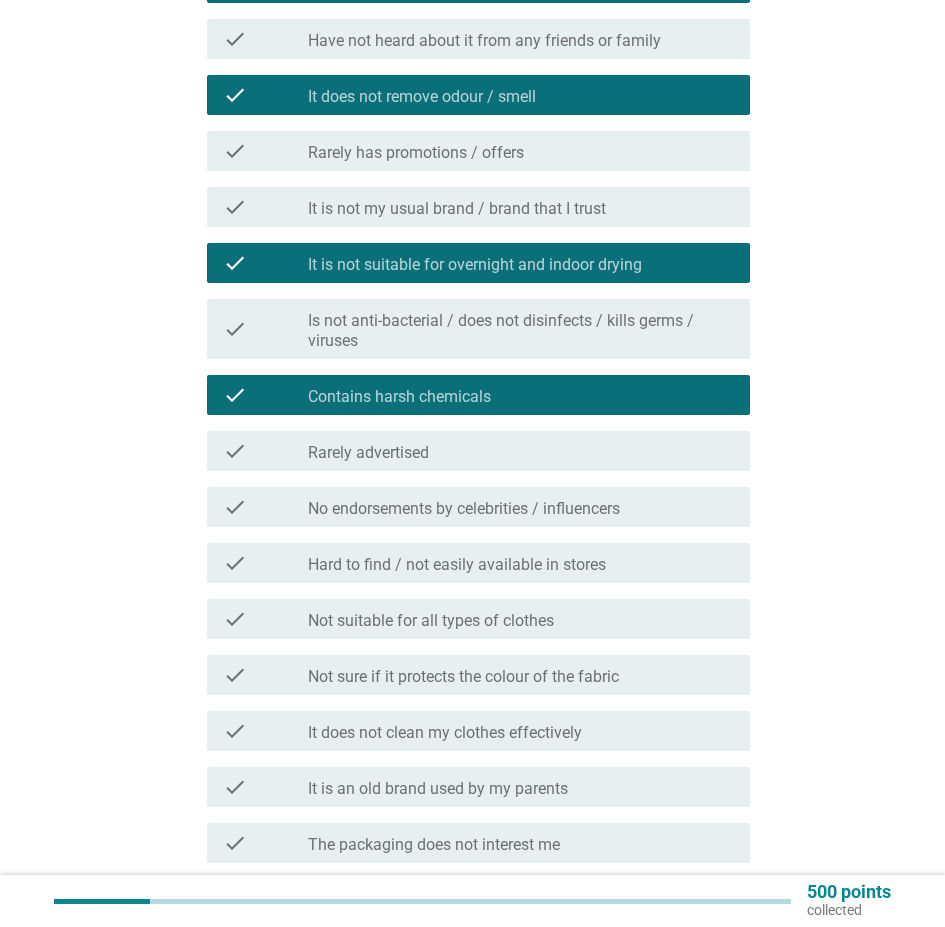 scroll, scrollTop: 700, scrollLeft: 0, axis: vertical 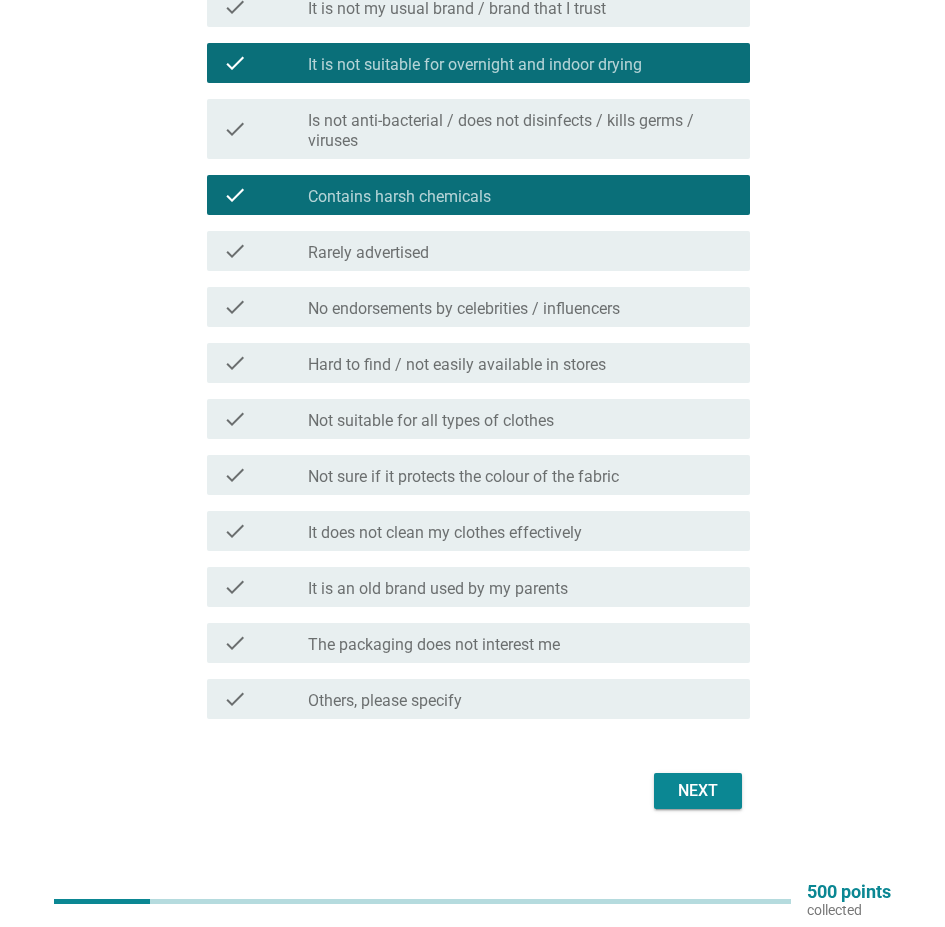 click on "check_box_outline_blank Hard to find / not easily available in stores" at bounding box center [521, 363] 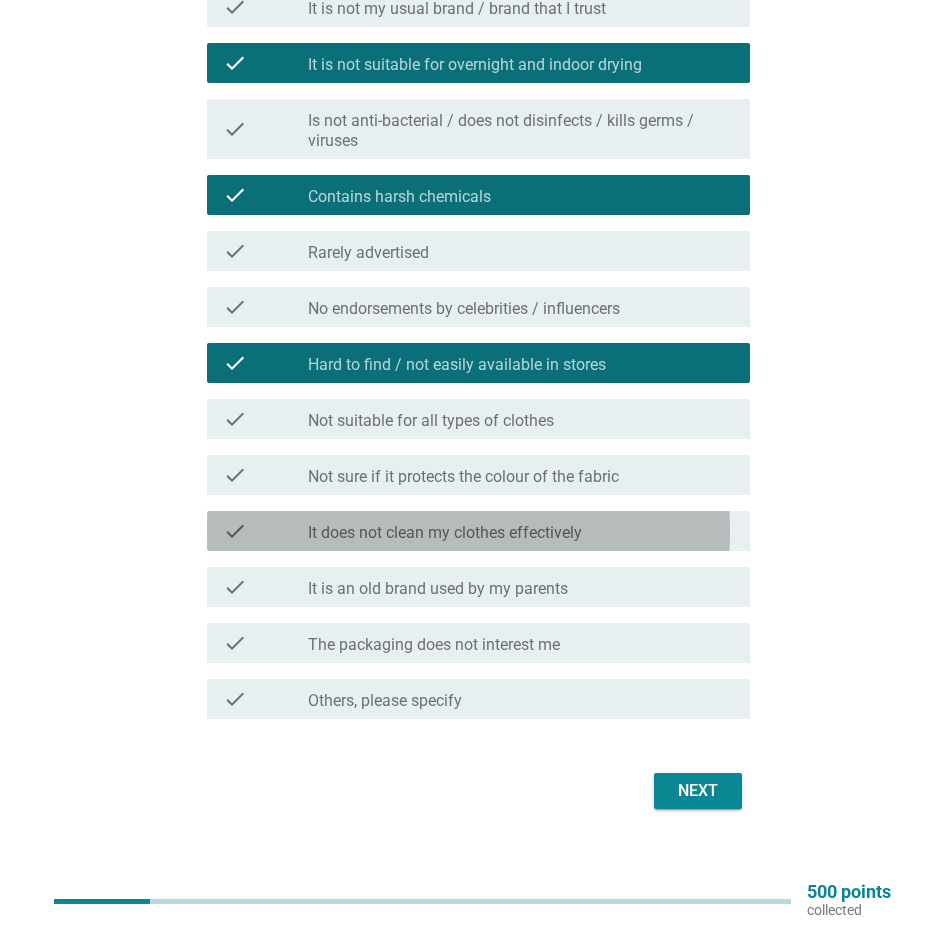 click on "check     check_box_outline_blank It does not clean my clothes effectively" at bounding box center (478, 531) 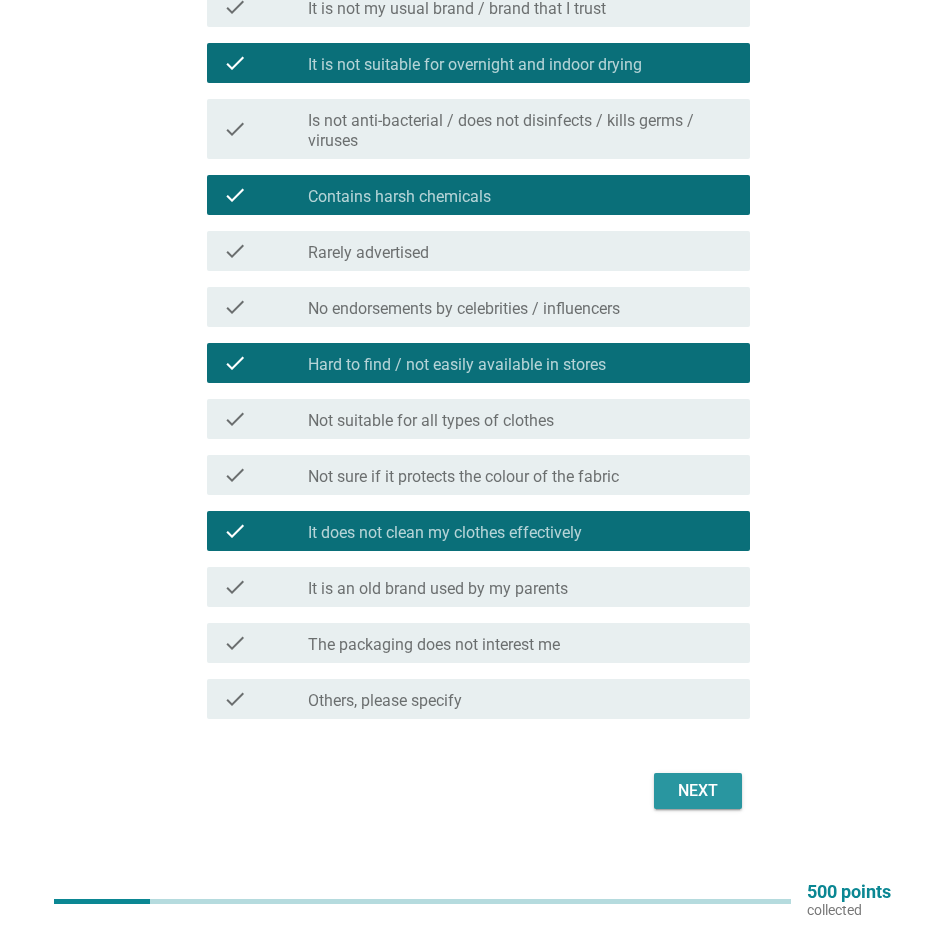 click on "Next" at bounding box center [698, 791] 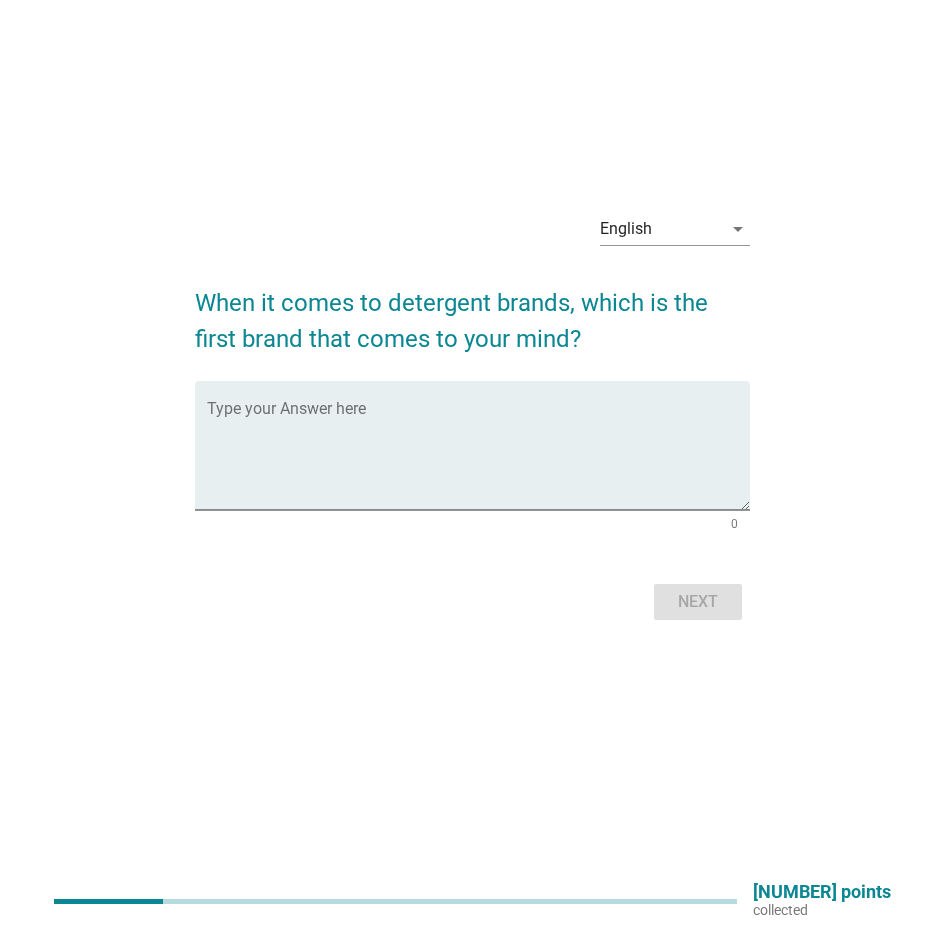 scroll, scrollTop: 0, scrollLeft: 0, axis: both 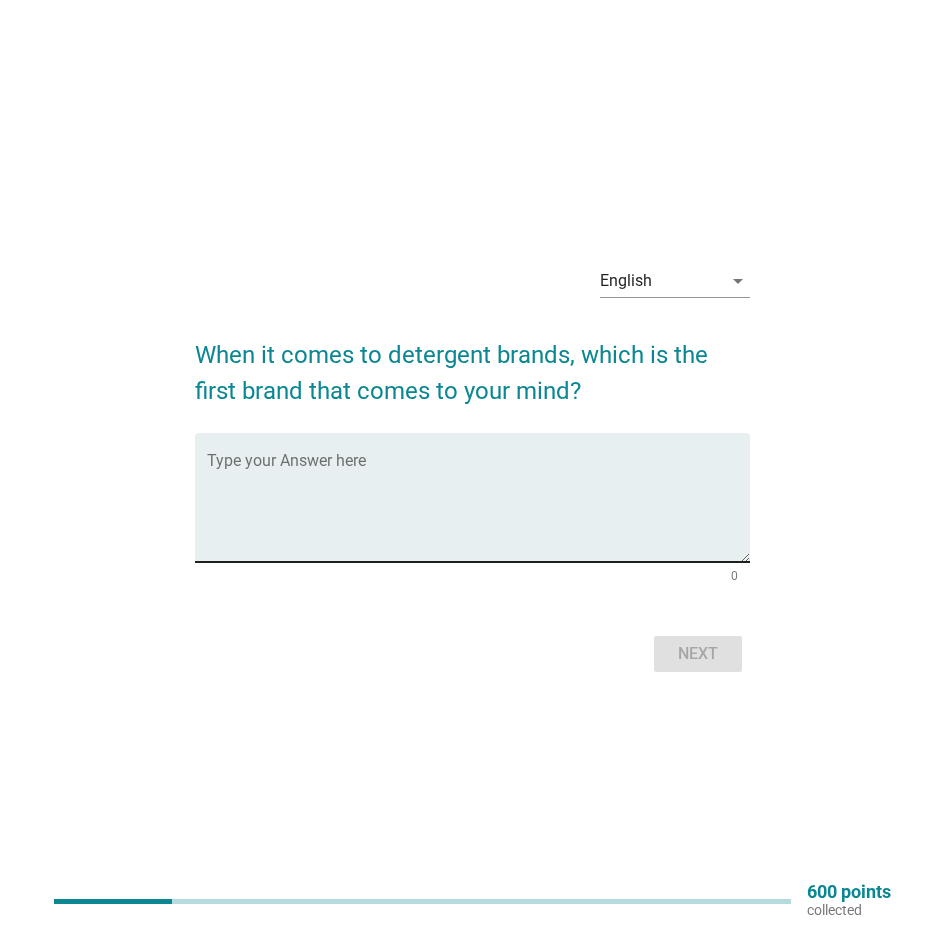 click at bounding box center (478, 509) 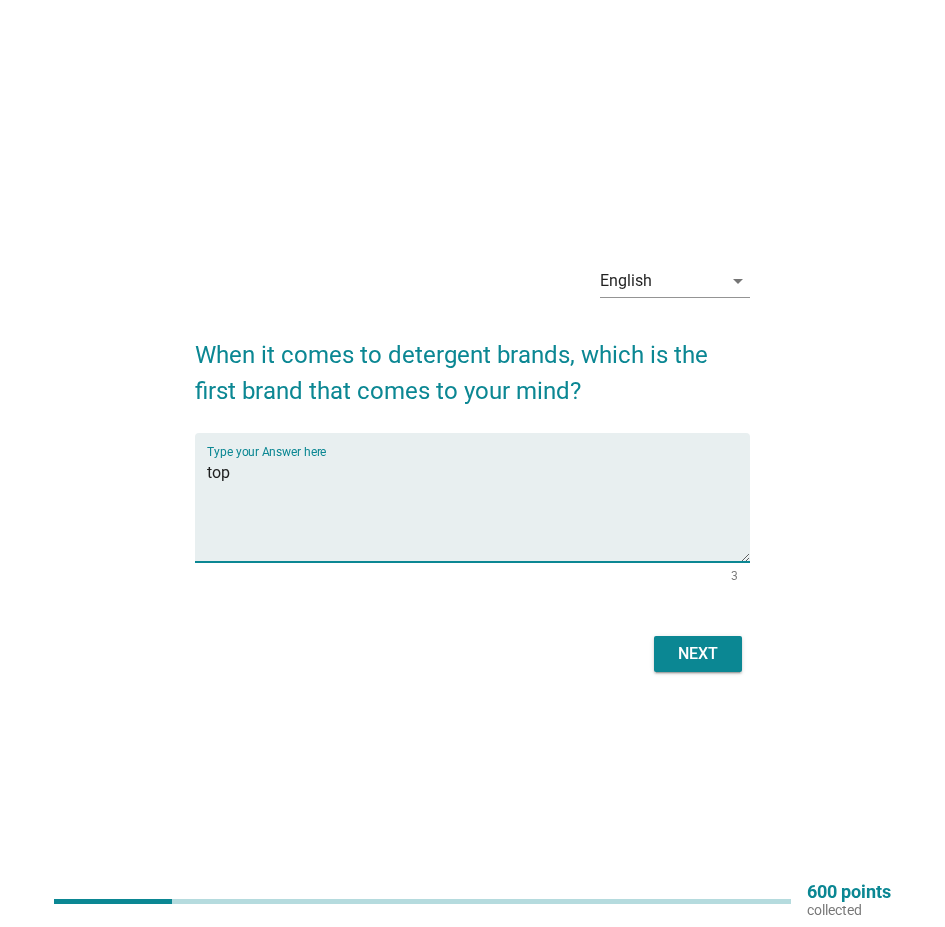 type on "top" 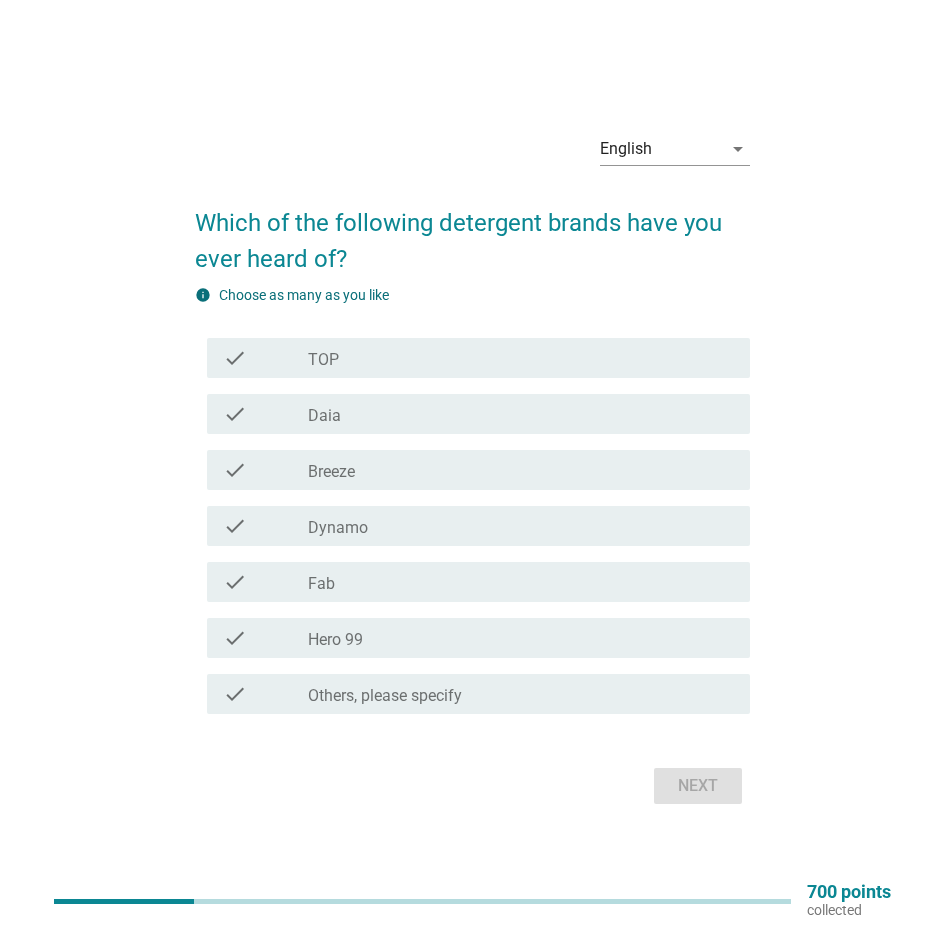 click on "check_box_outline_blank TOP" at bounding box center [521, 358] 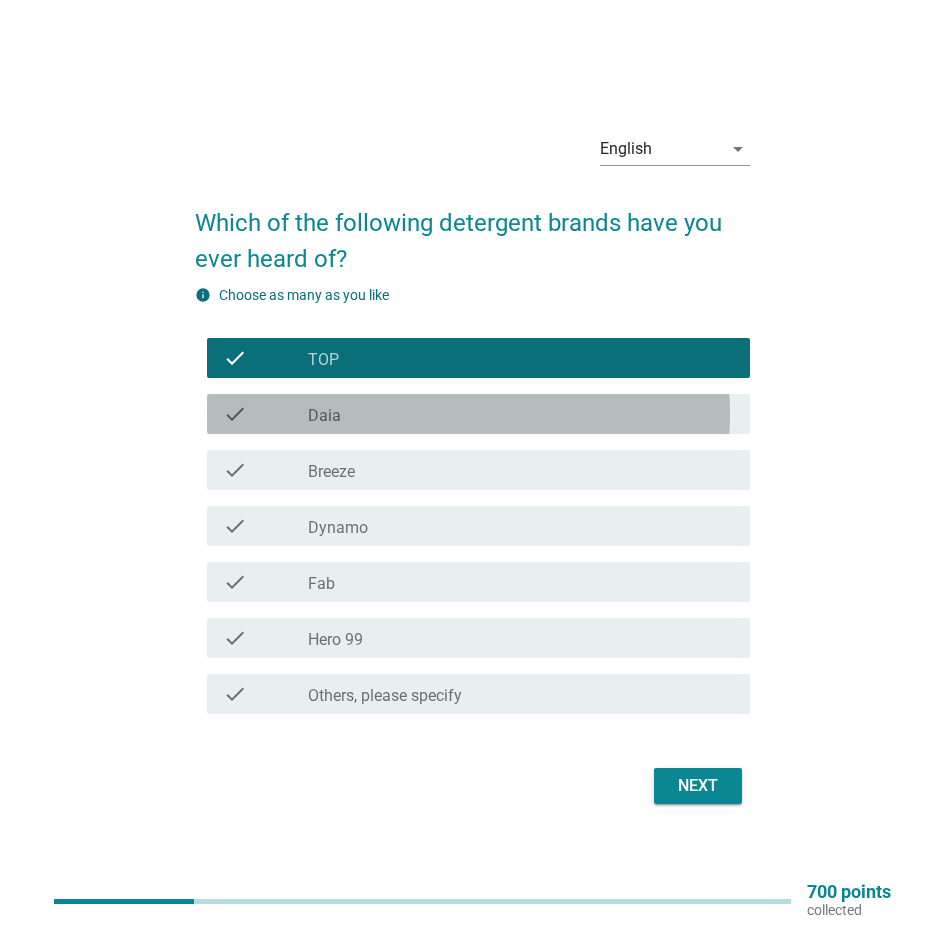 click on "check_box_outline_blank Daia" at bounding box center (521, 414) 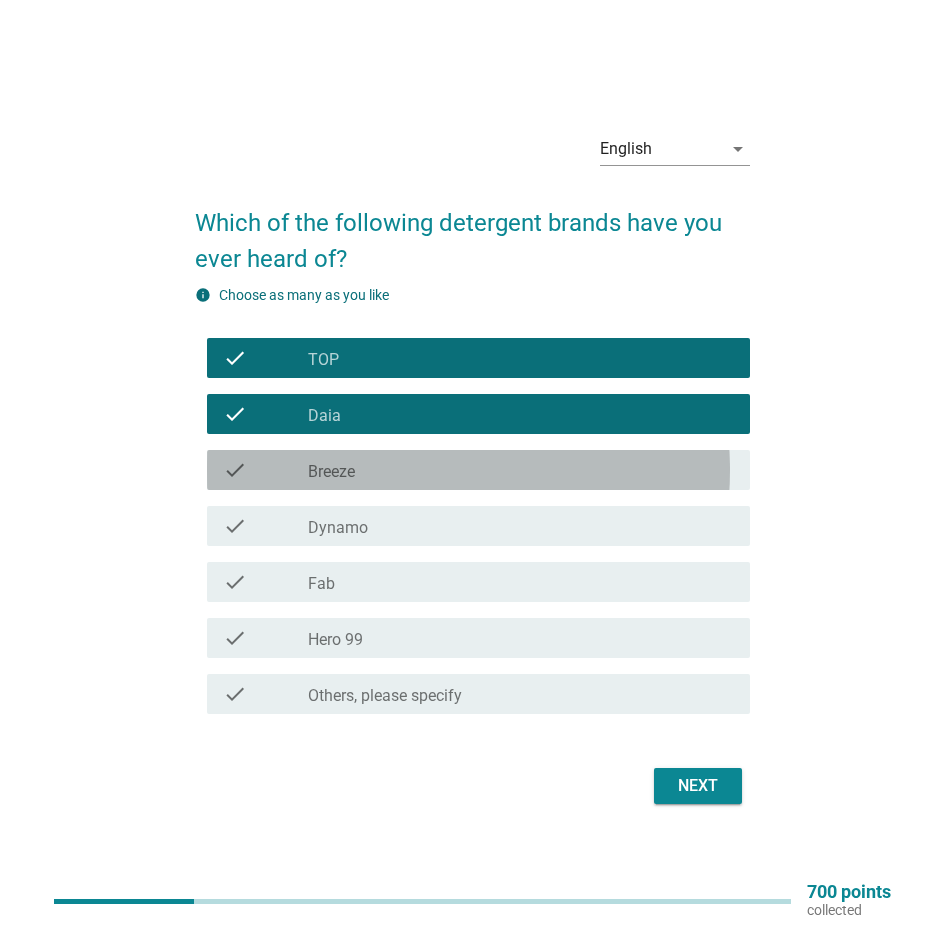 drag, startPoint x: 520, startPoint y: 473, endPoint x: 509, endPoint y: 517, distance: 45.35416 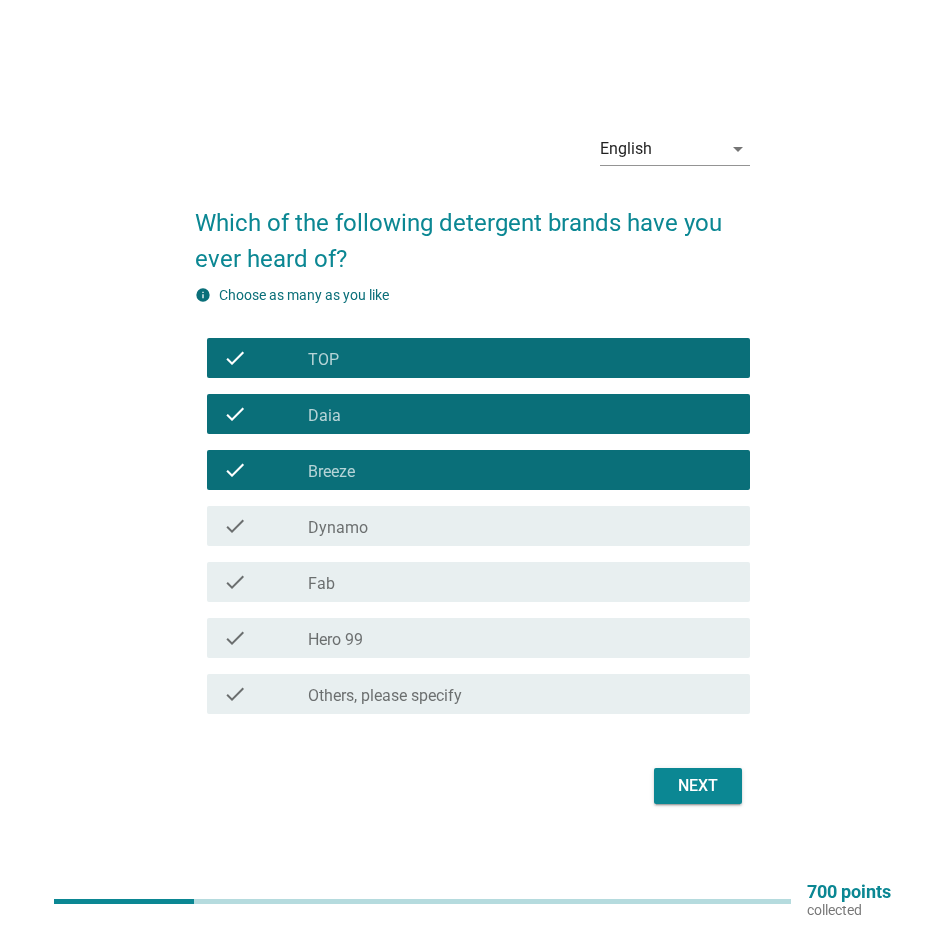 click on "check_box_outline_blank Dynamo" at bounding box center [521, 526] 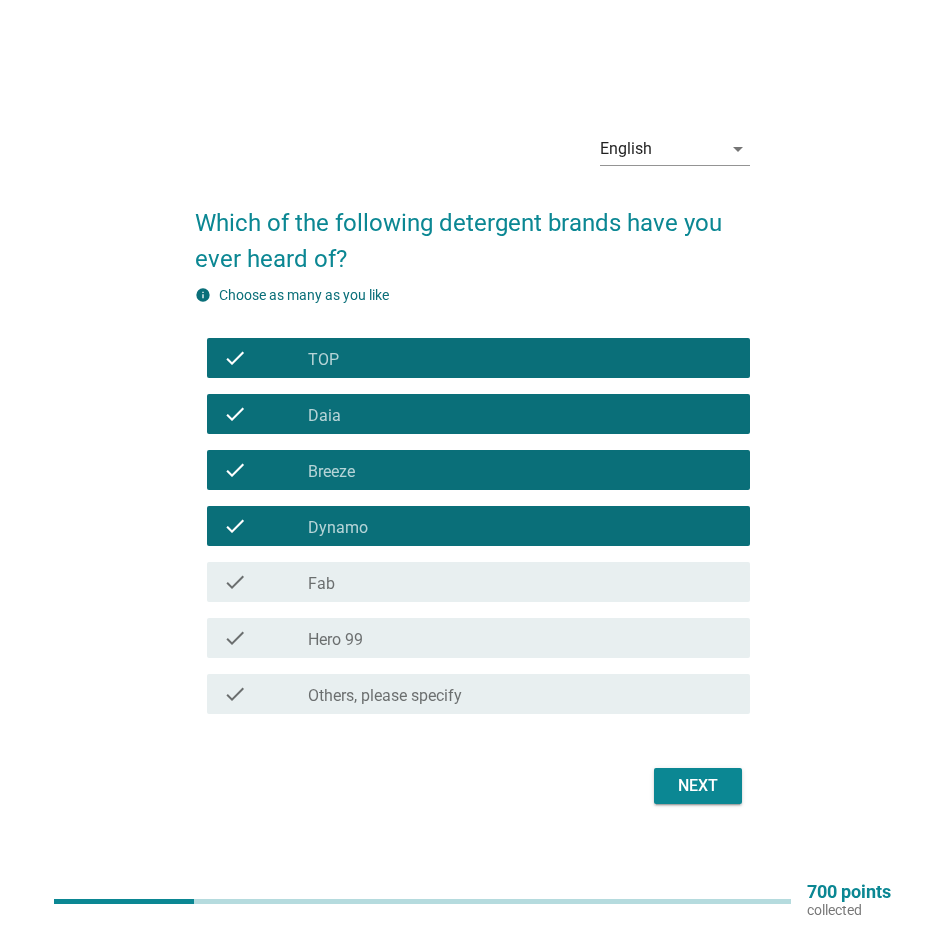 click on "check_box_outline_blank Fab" at bounding box center [521, 582] 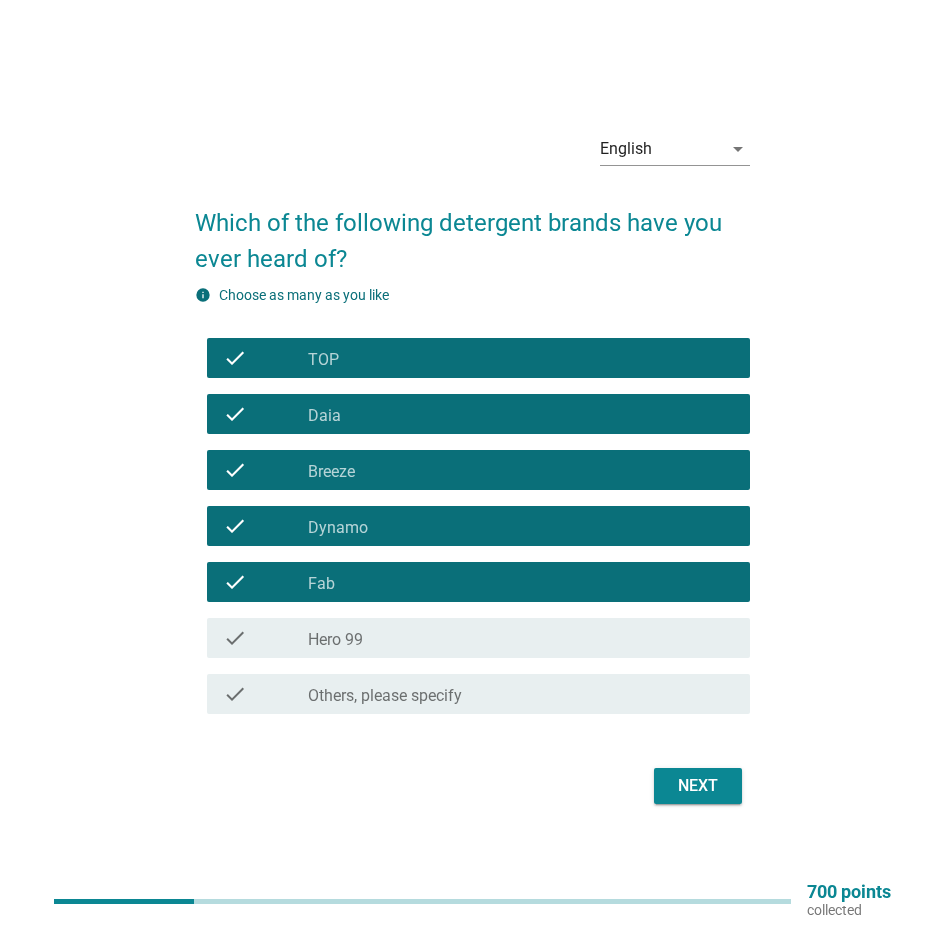click on "check     check_box_outline_blank Others, please specify" at bounding box center (472, 694) 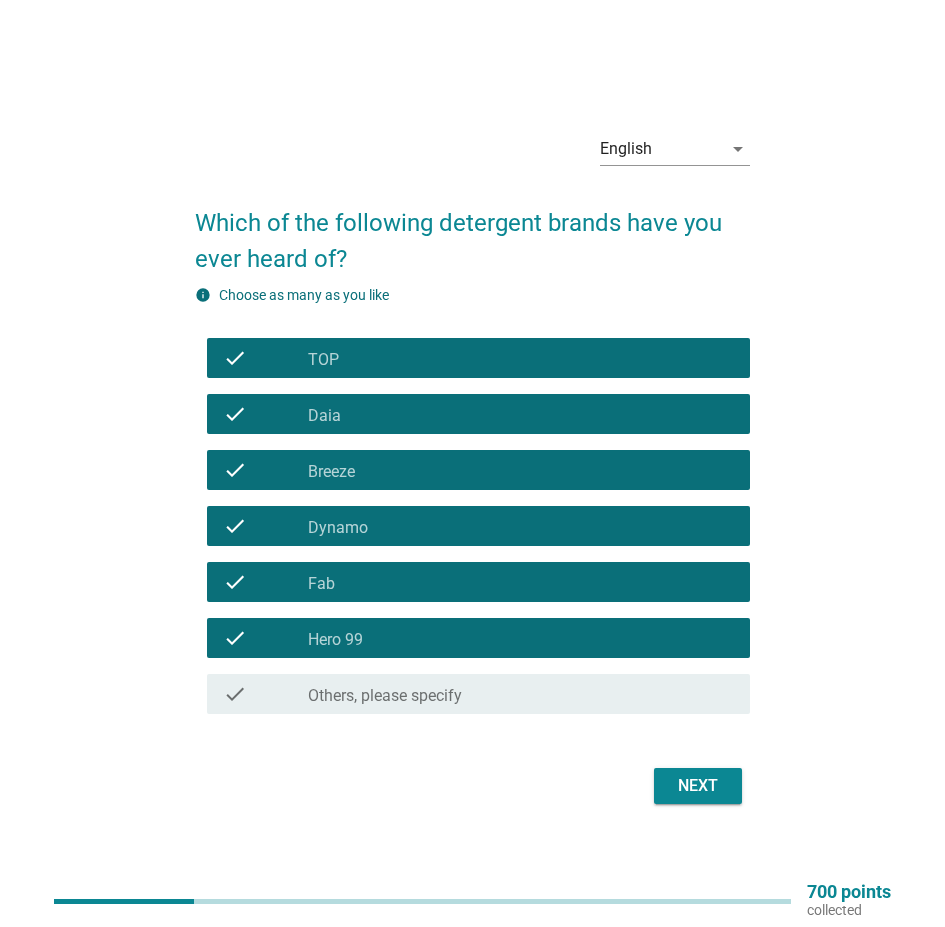 click on "Next" at bounding box center [698, 786] 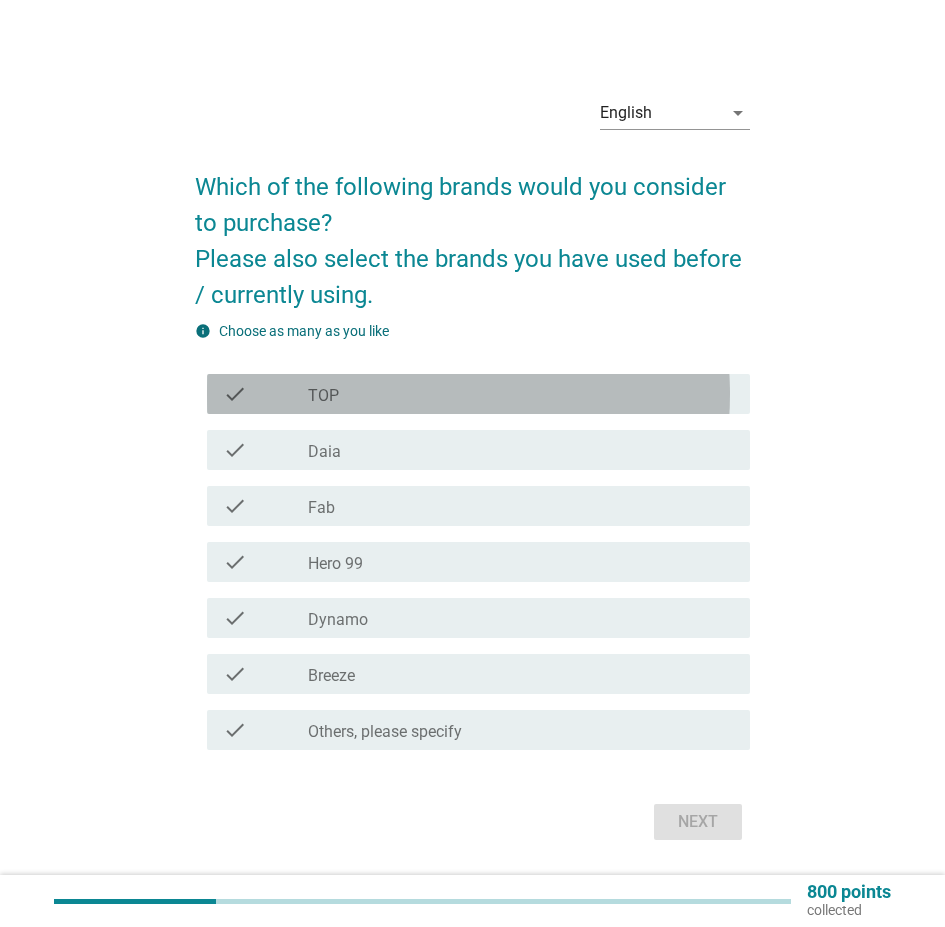 click on "check_box_outline_blank TOP" at bounding box center (521, 394) 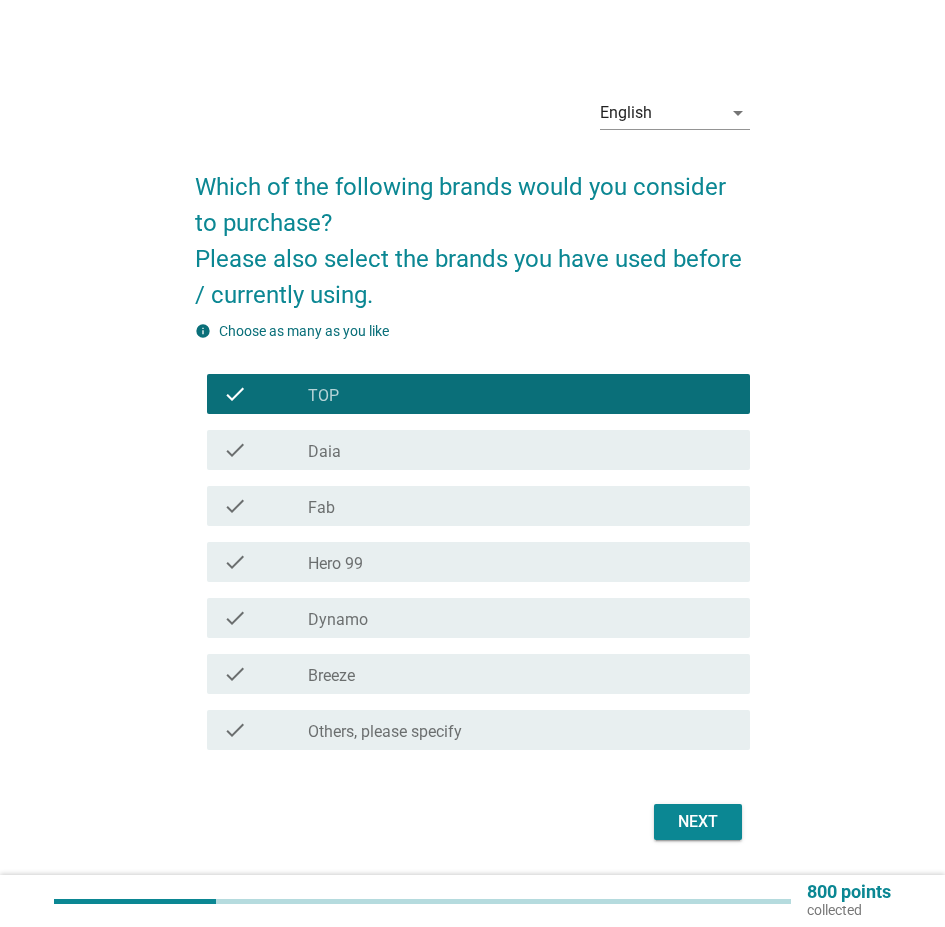 click on "check     check_box_outline_blank Daia" at bounding box center (472, 450) 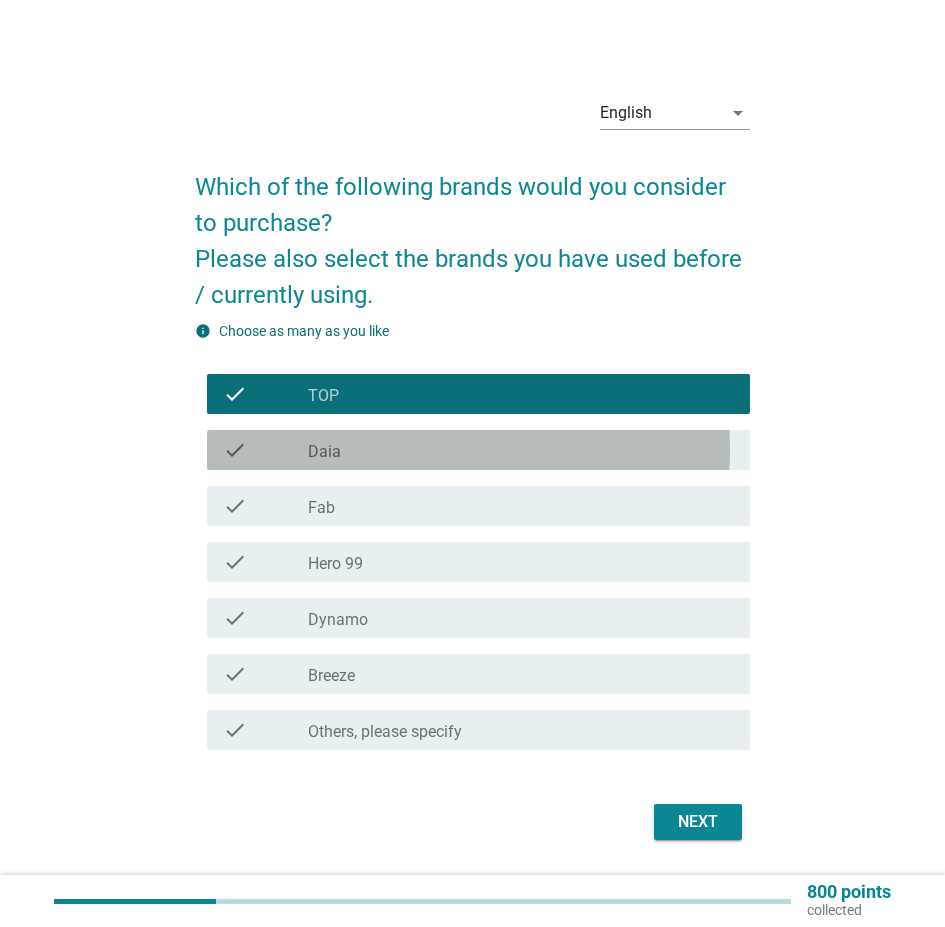 click on "check_box_outline_blank Daia" at bounding box center [521, 450] 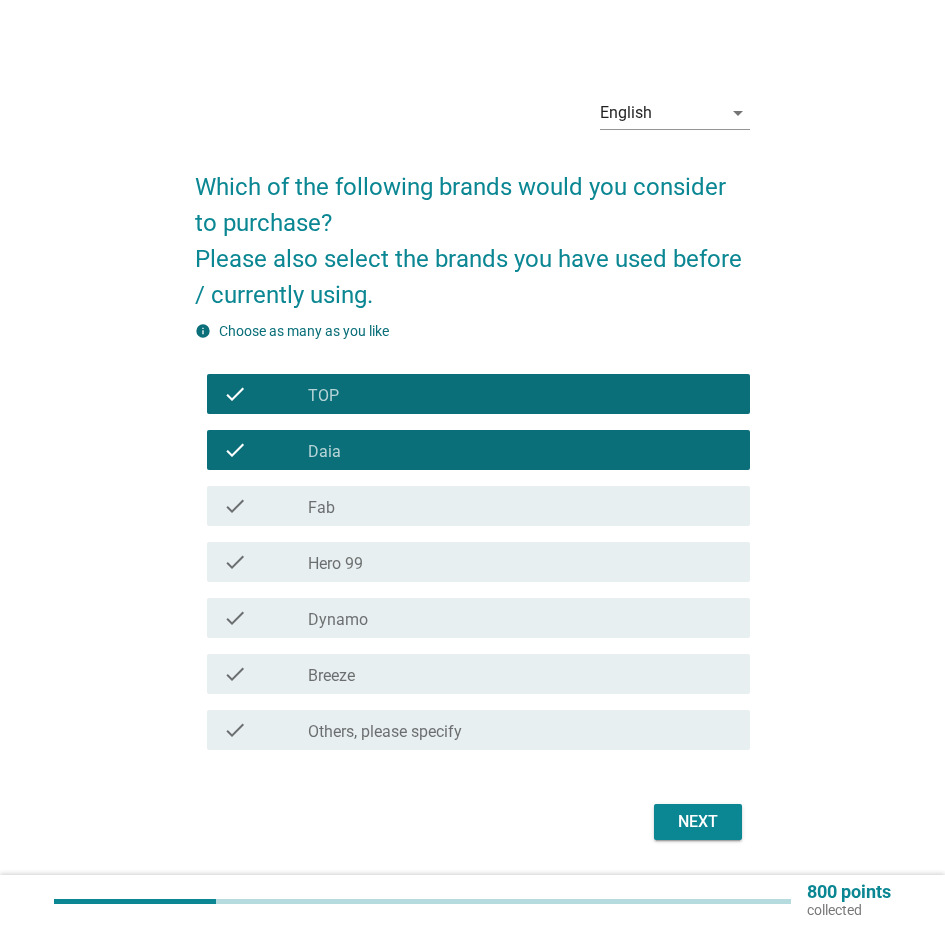 click on "Next" at bounding box center (698, 822) 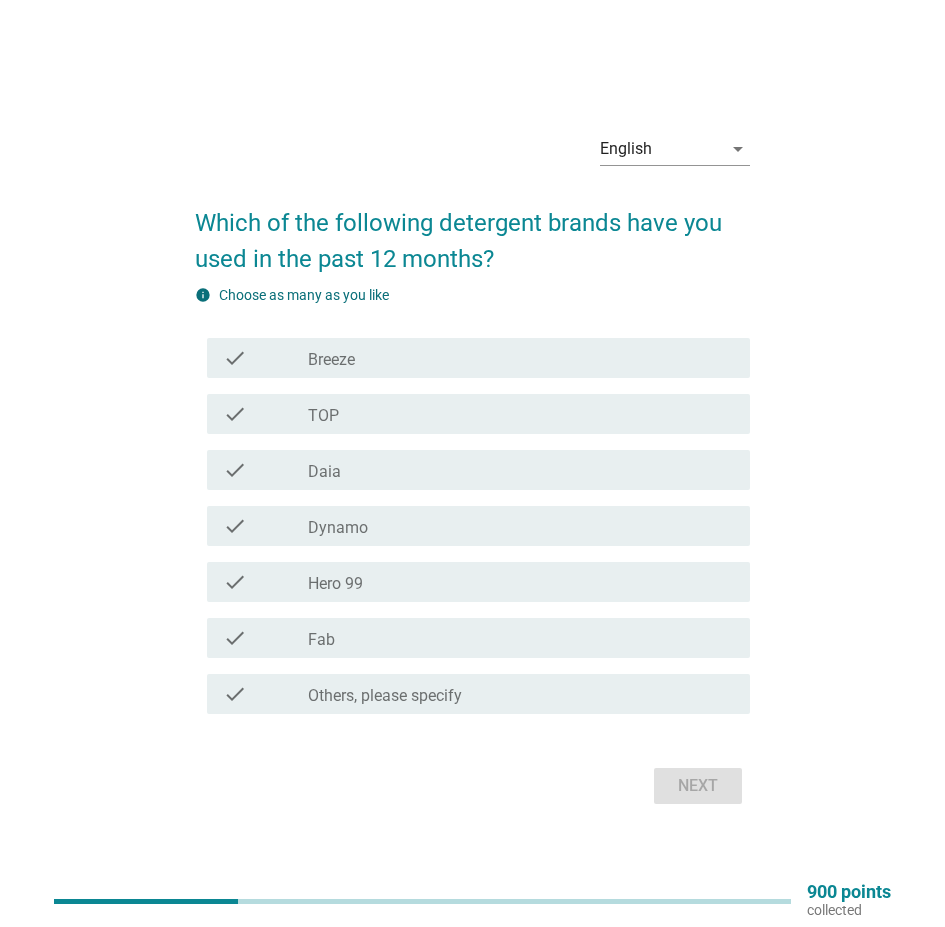click on "check_box TOP" at bounding box center (521, 414) 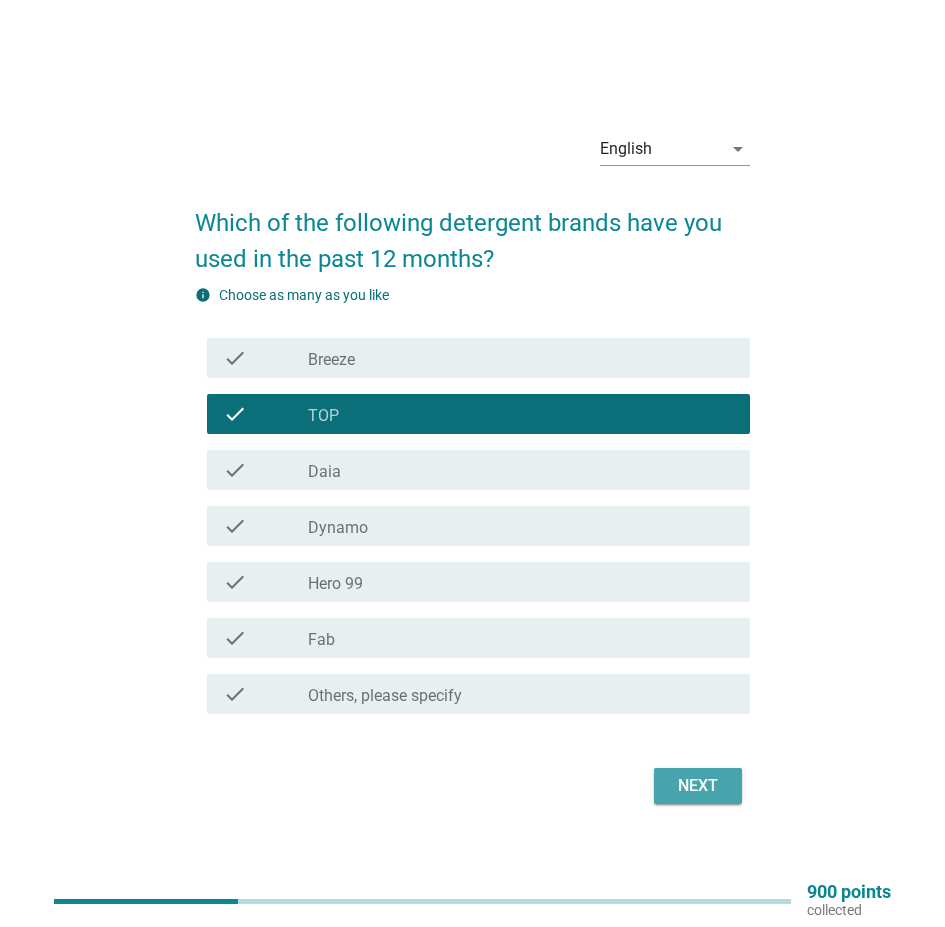 click on "Next" at bounding box center (698, 786) 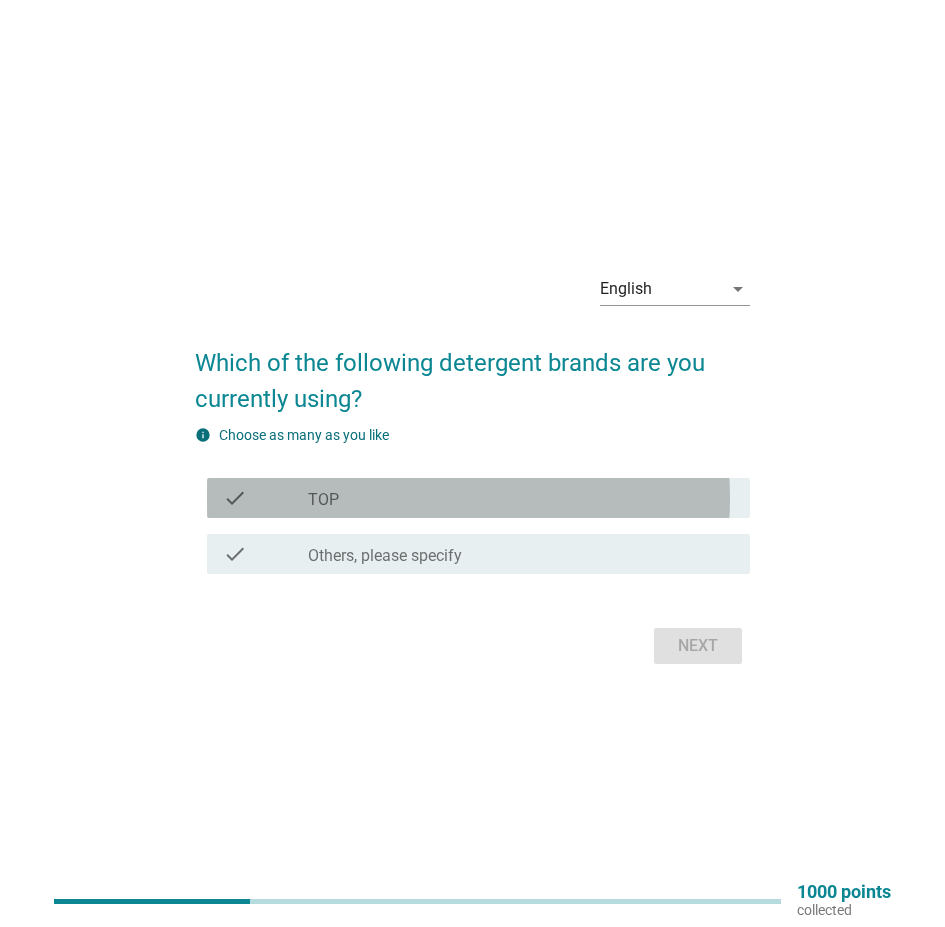 click on "check_box TOP" at bounding box center (521, 498) 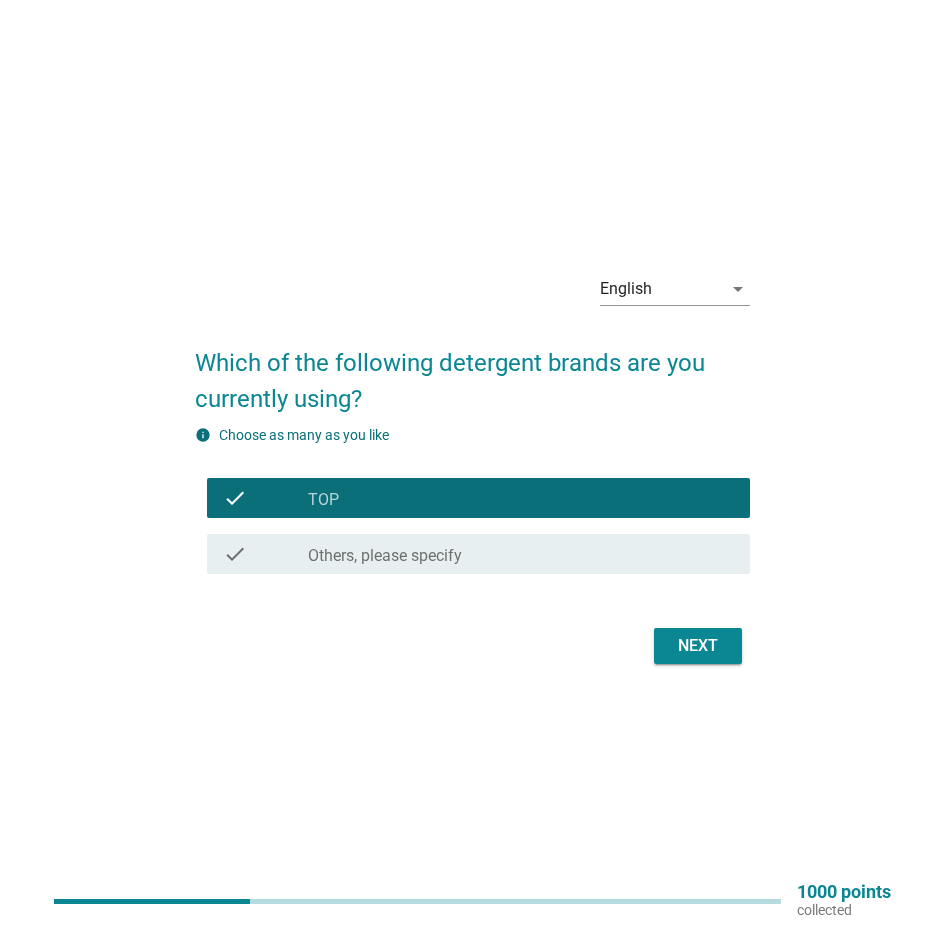 click on "Next" at bounding box center [698, 646] 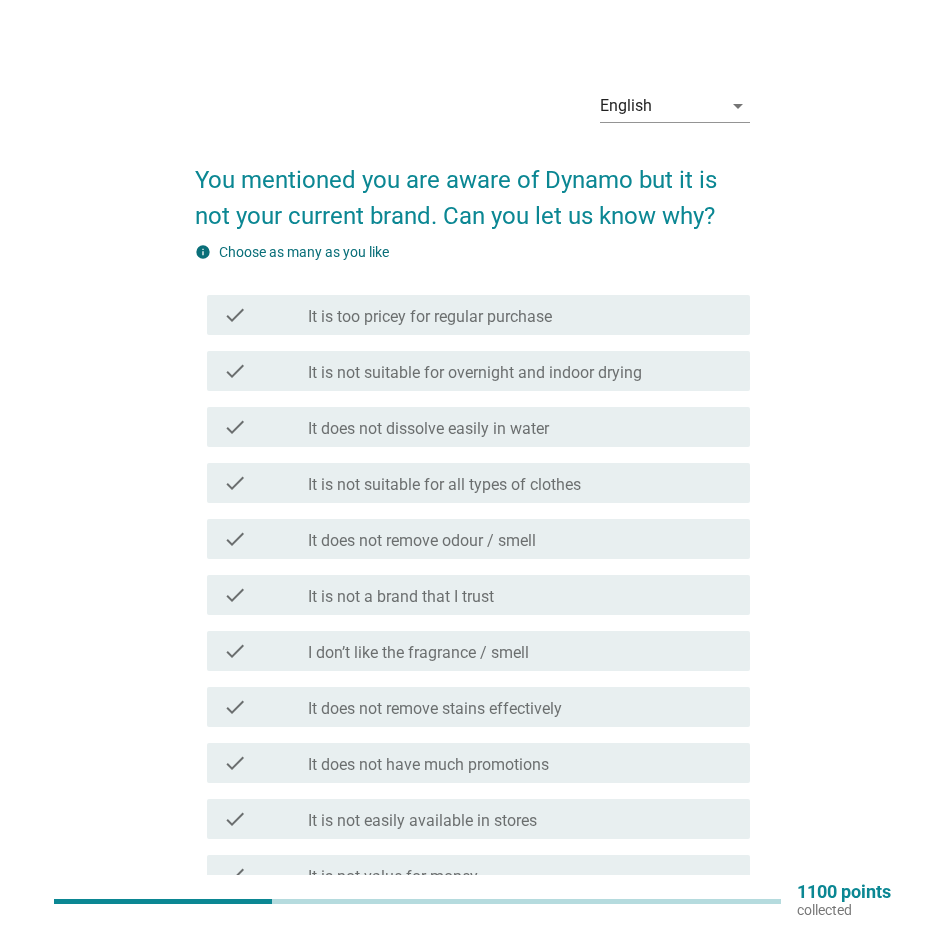 click on "check_box_outline_blank It is too pricey for regular purchase" at bounding box center [521, 315] 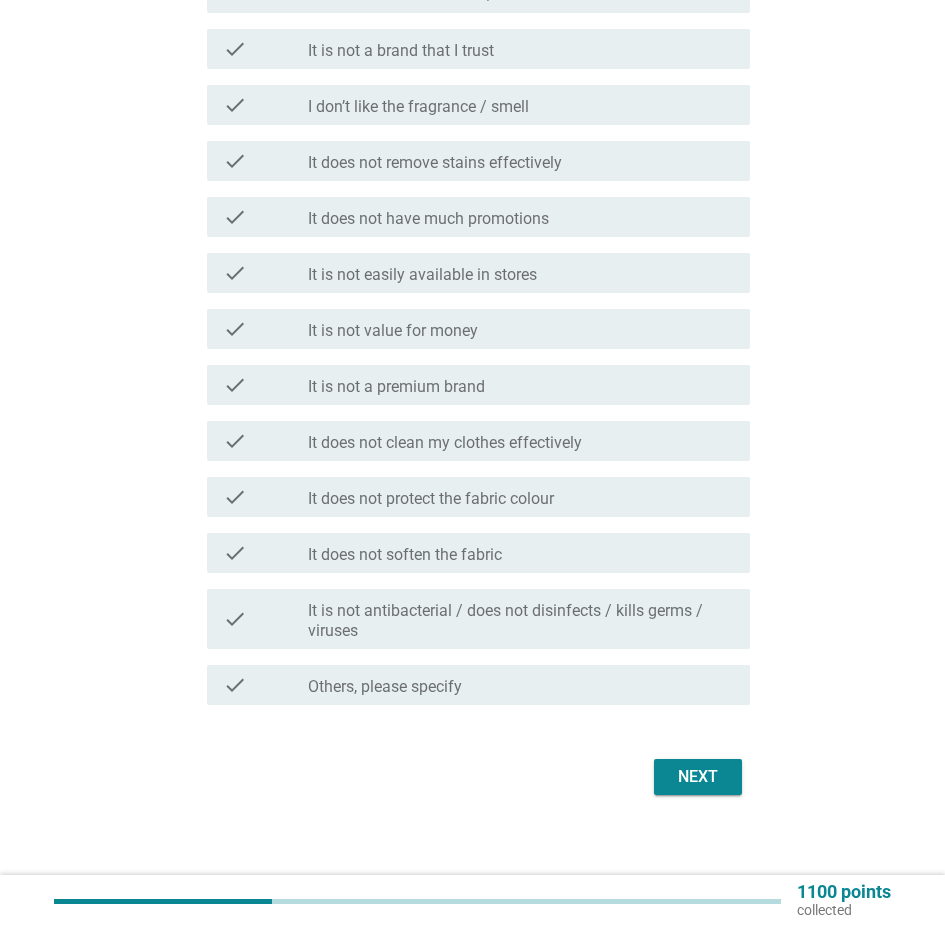 scroll, scrollTop: 578, scrollLeft: 0, axis: vertical 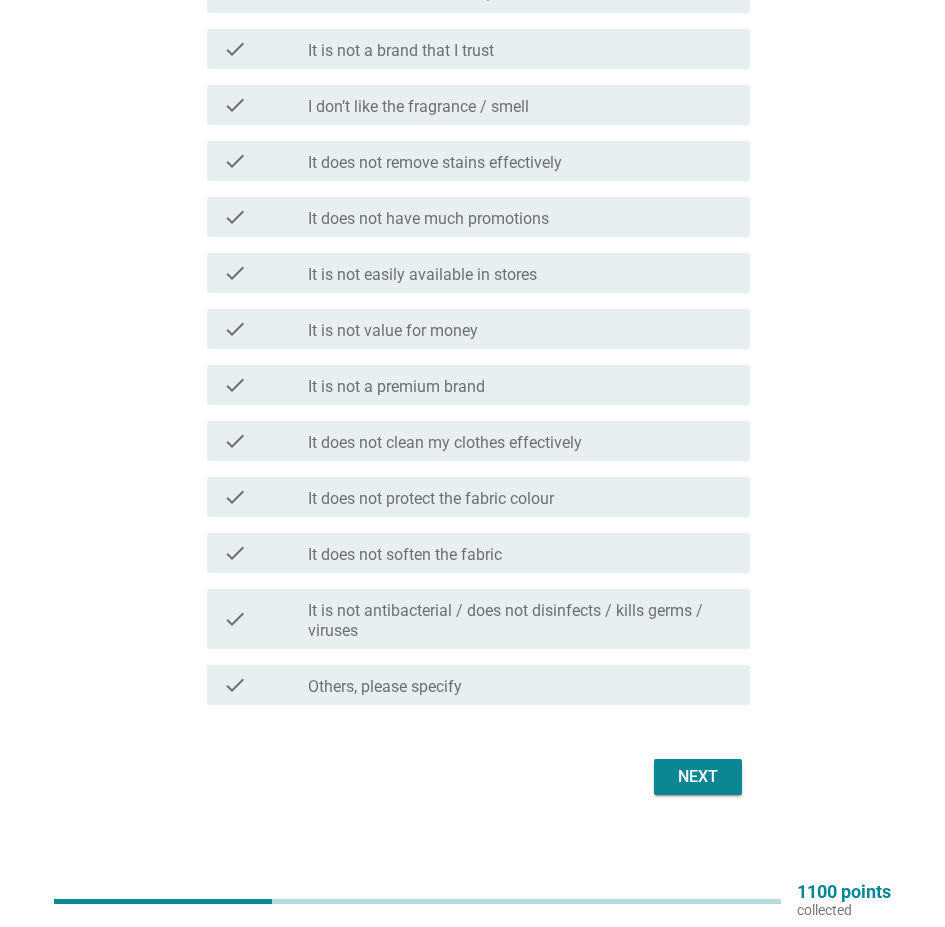 click on "check_box_outline_blank It is not value for money" at bounding box center [521, 329] 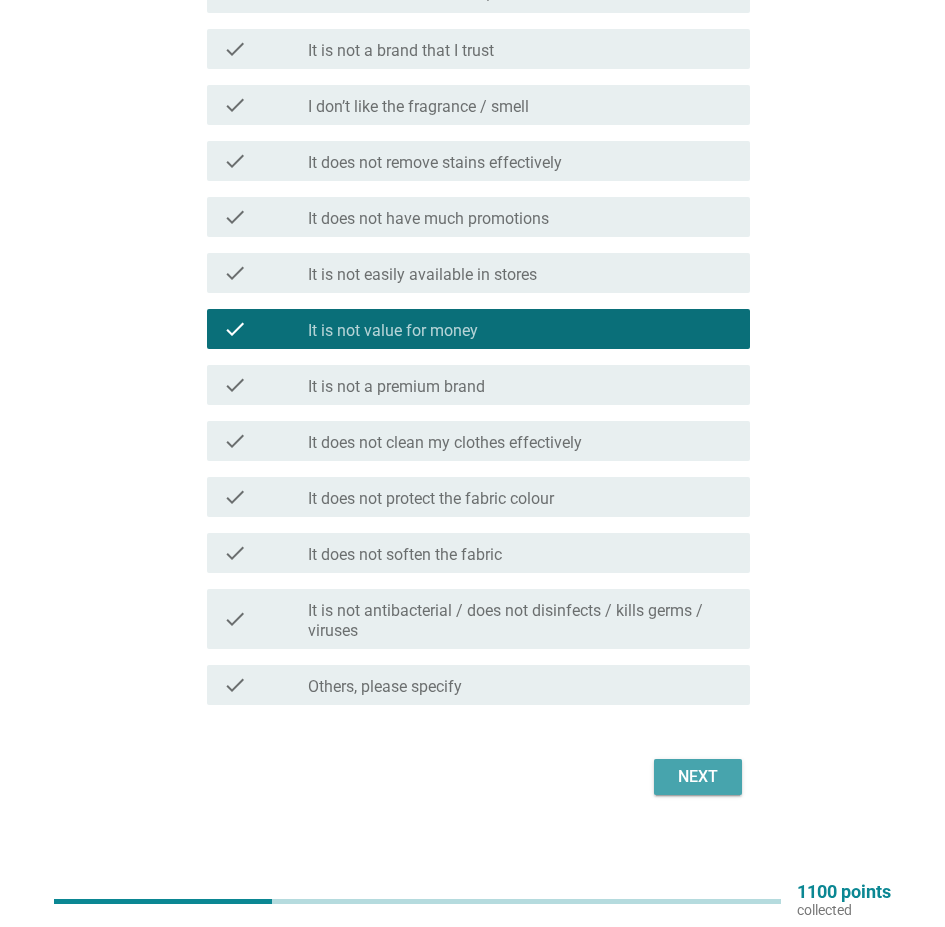 click on "Next" at bounding box center (698, 777) 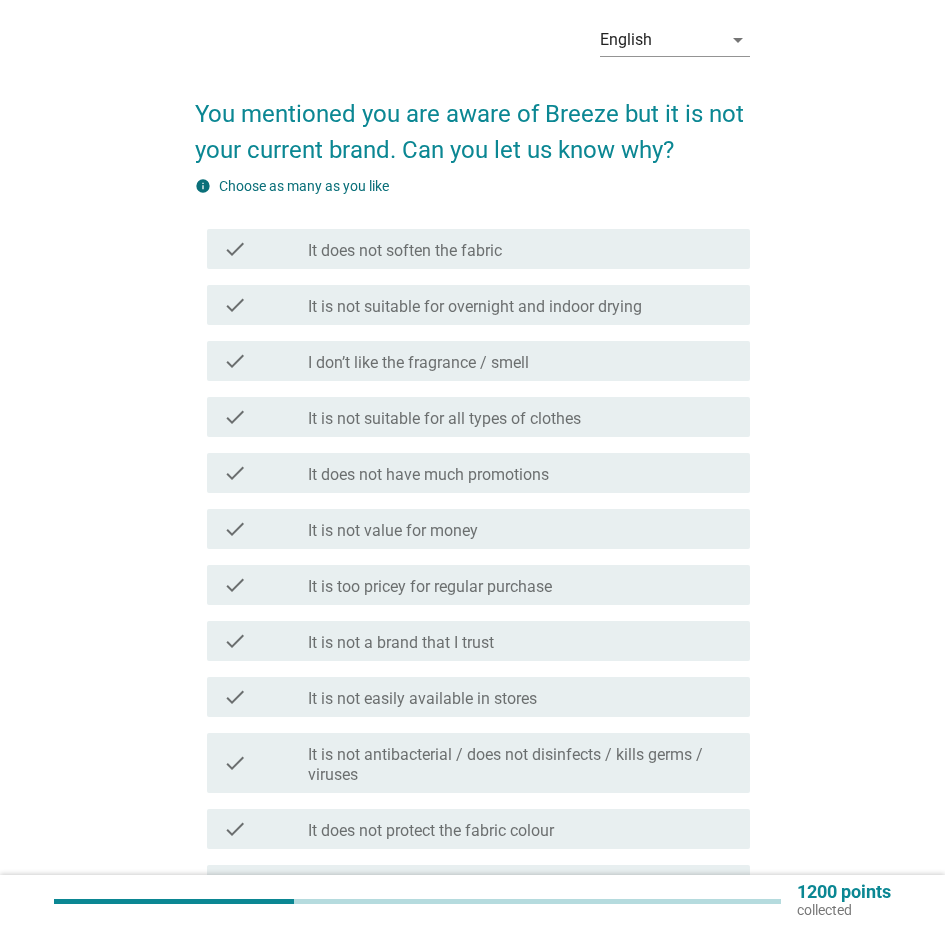 scroll, scrollTop: 100, scrollLeft: 0, axis: vertical 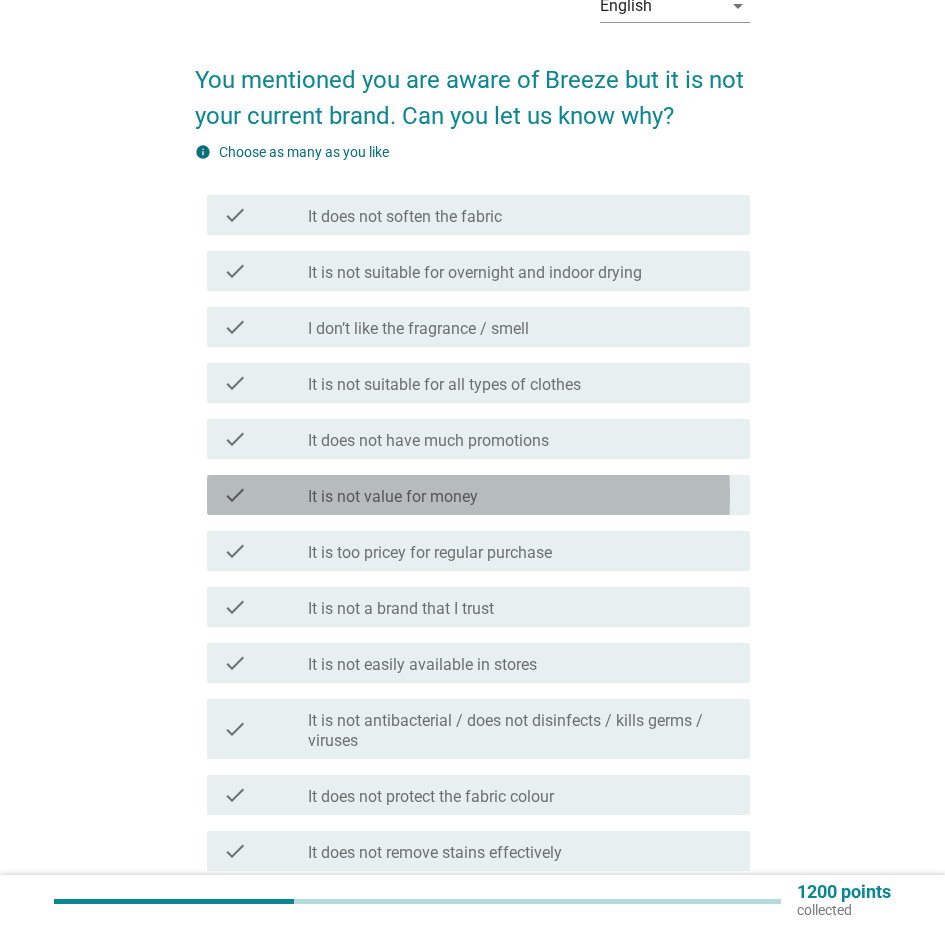 click on "check_box_outline_blank It is not value for money" at bounding box center [521, 495] 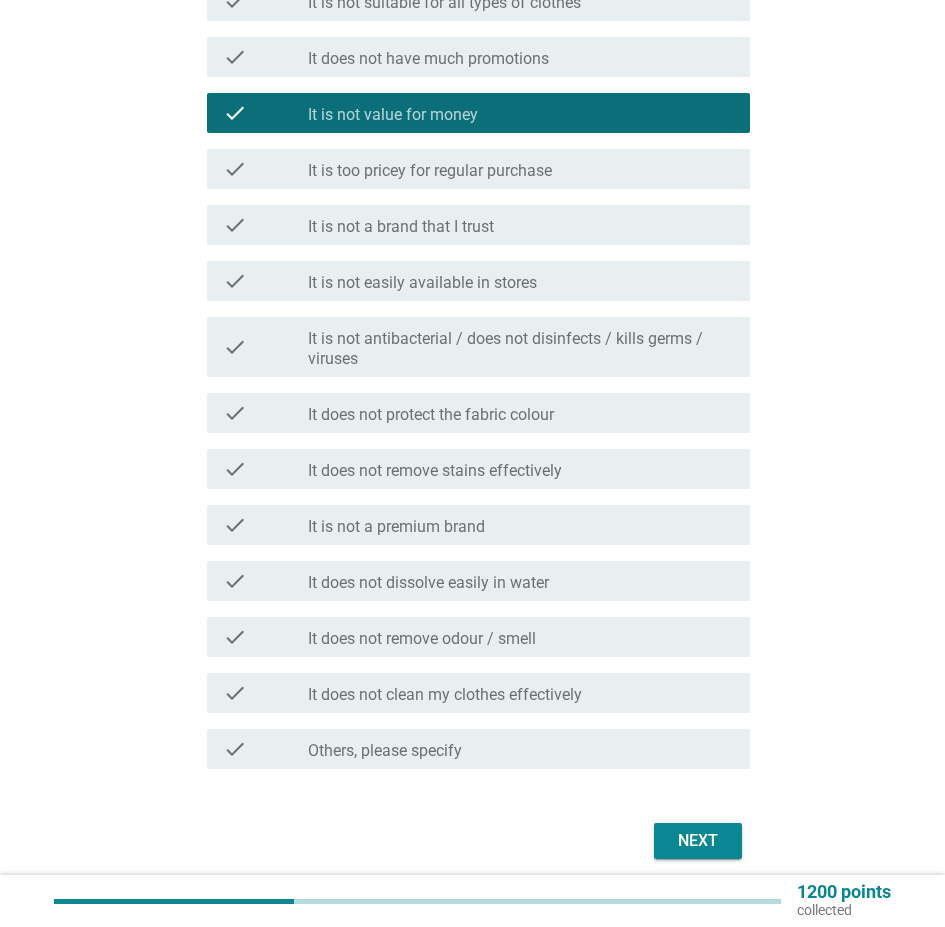 scroll, scrollTop: 578, scrollLeft: 0, axis: vertical 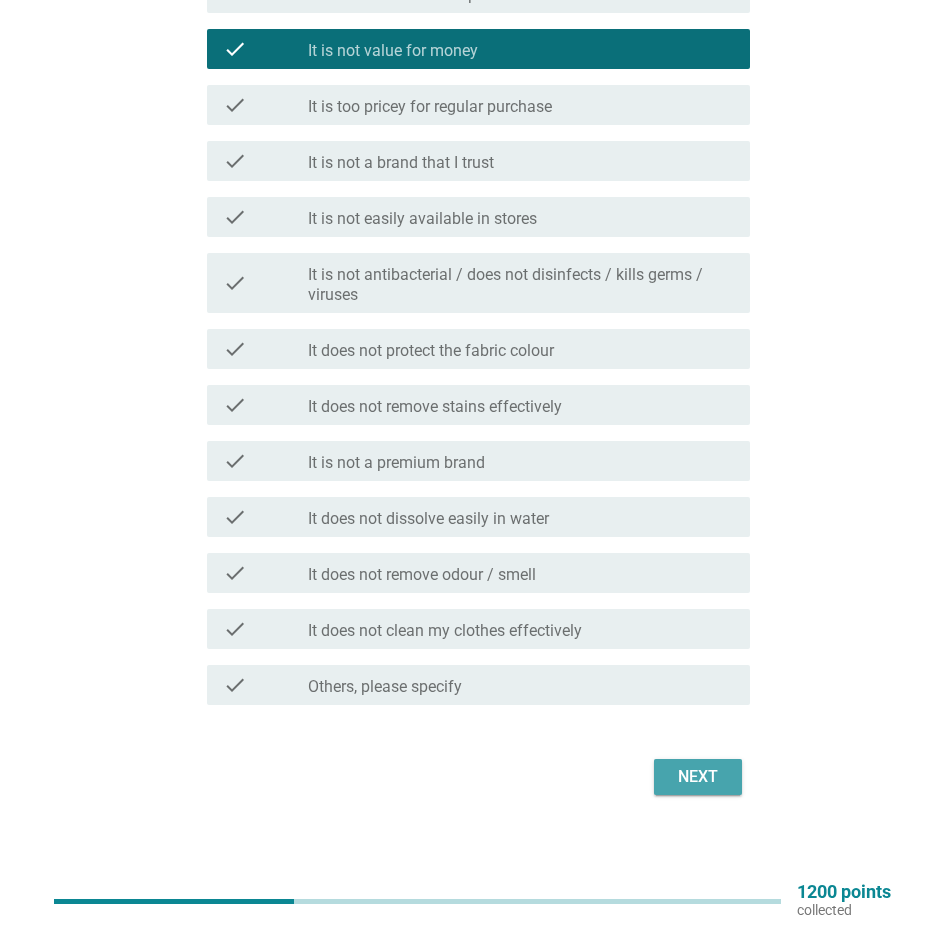 click on "Next" at bounding box center [698, 777] 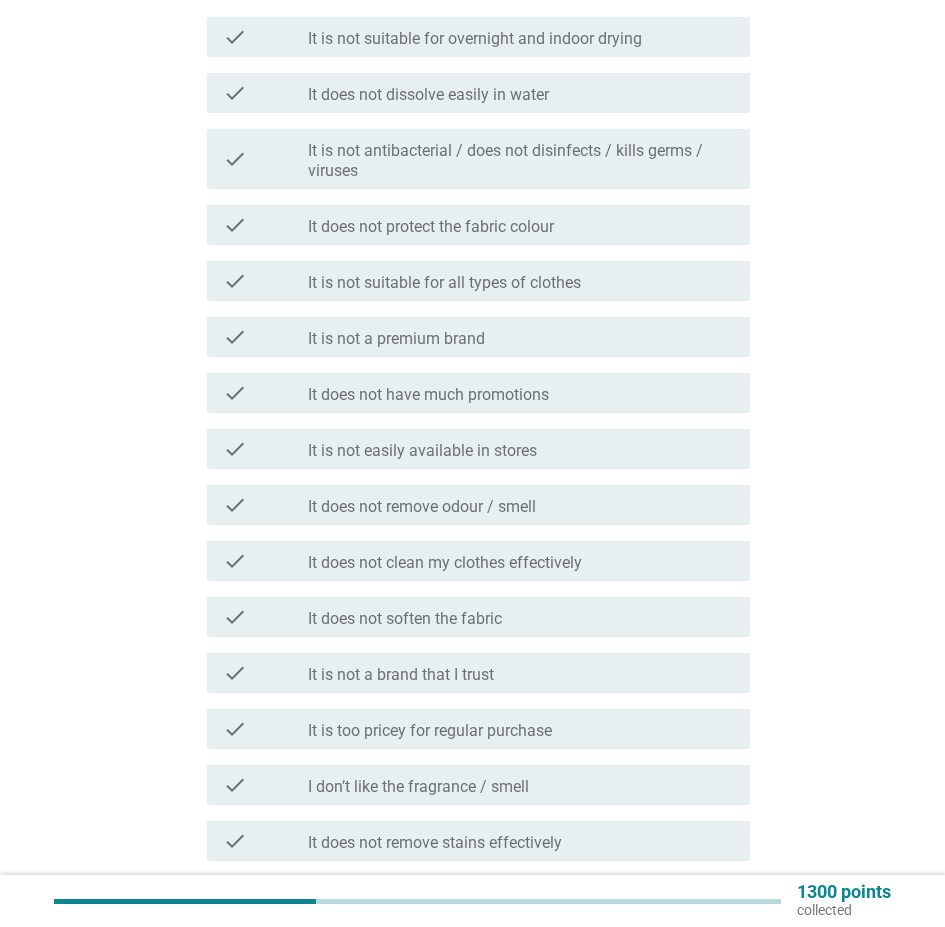 scroll, scrollTop: 578, scrollLeft: 0, axis: vertical 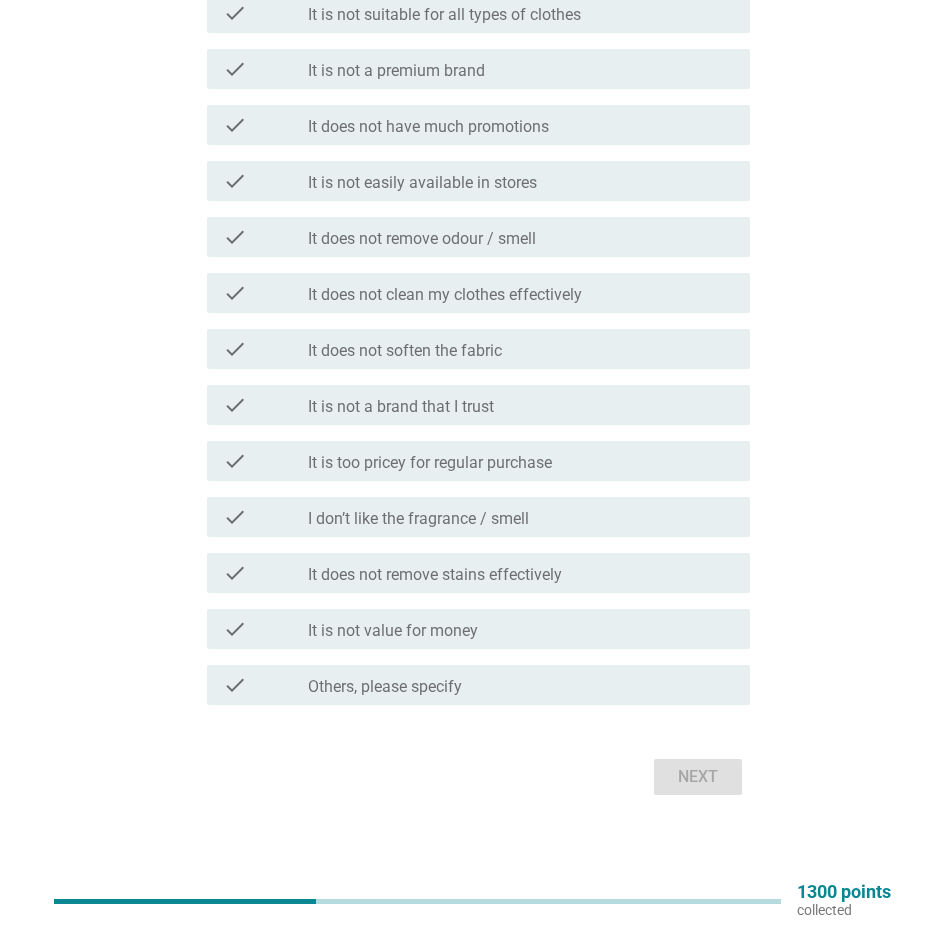 click on "check_box Others, please specify" at bounding box center [521, 685] 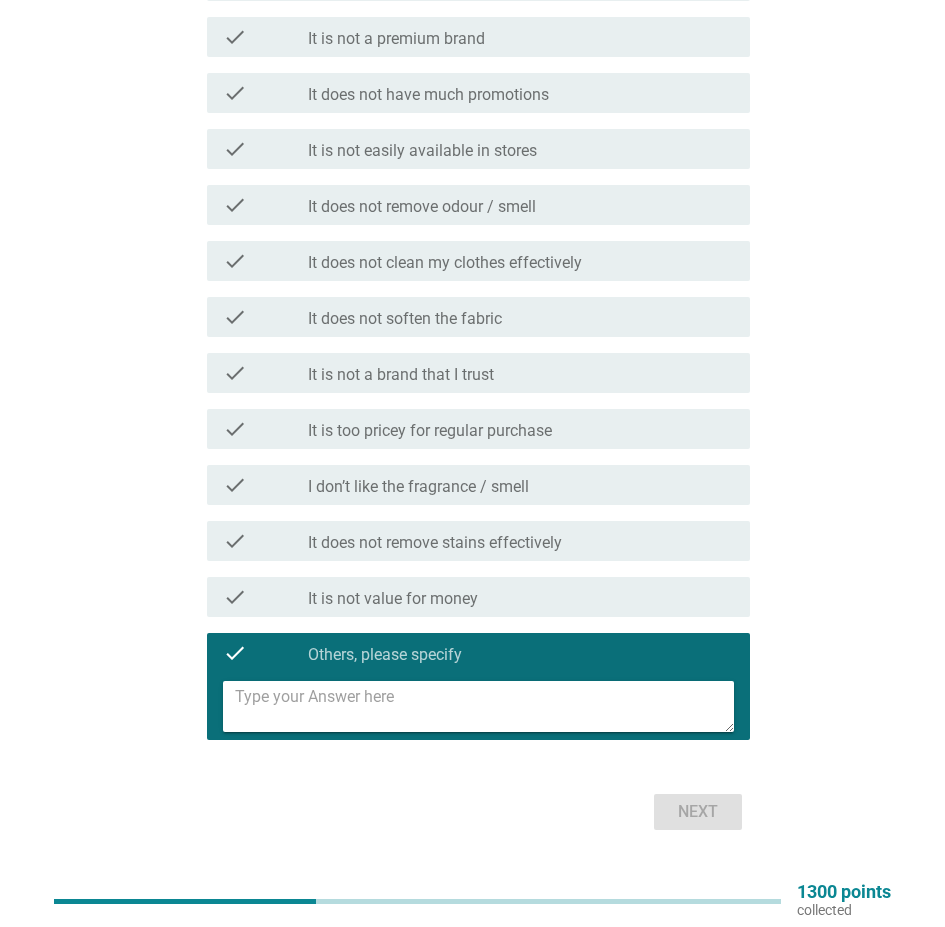 click at bounding box center (484, 706) 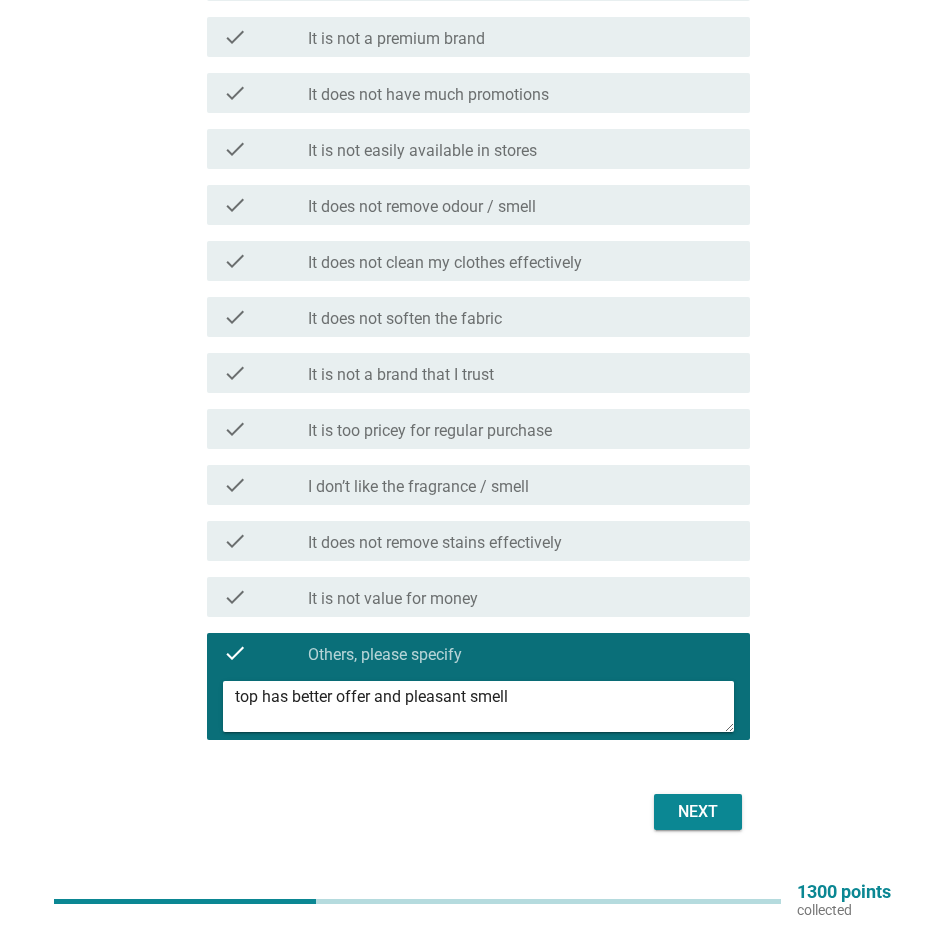 type on "top has better offer and pleasant smell" 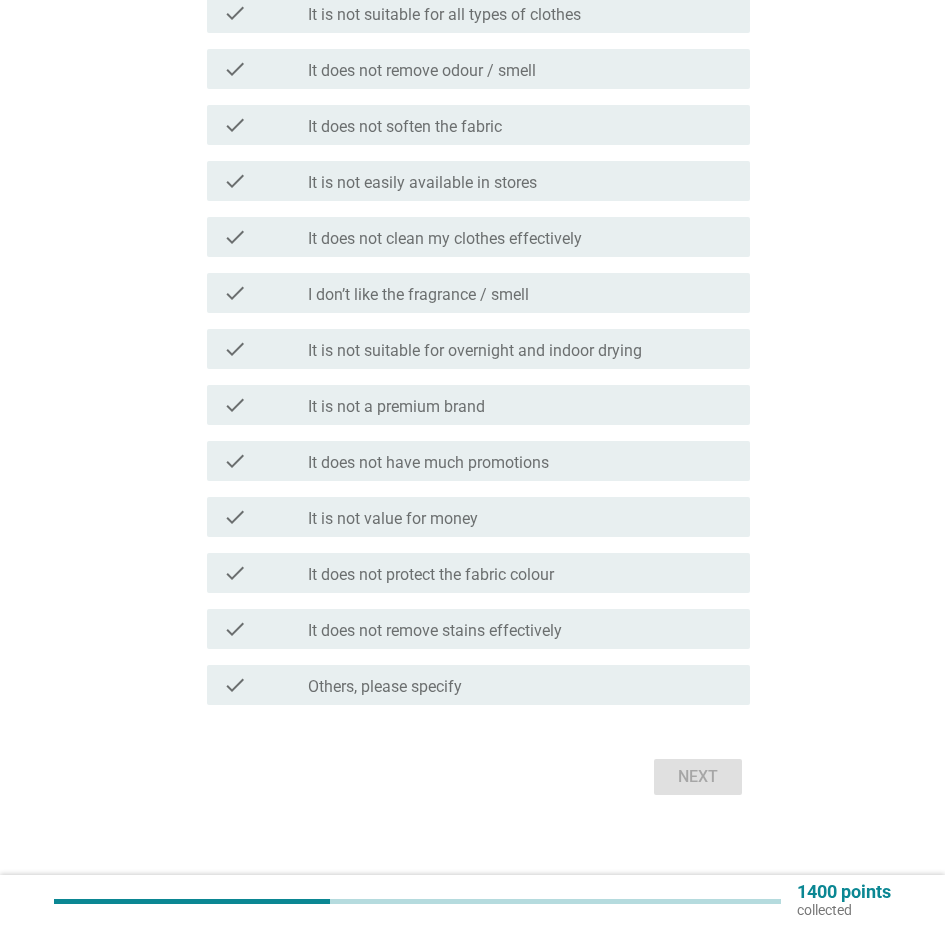scroll, scrollTop: 578, scrollLeft: 0, axis: vertical 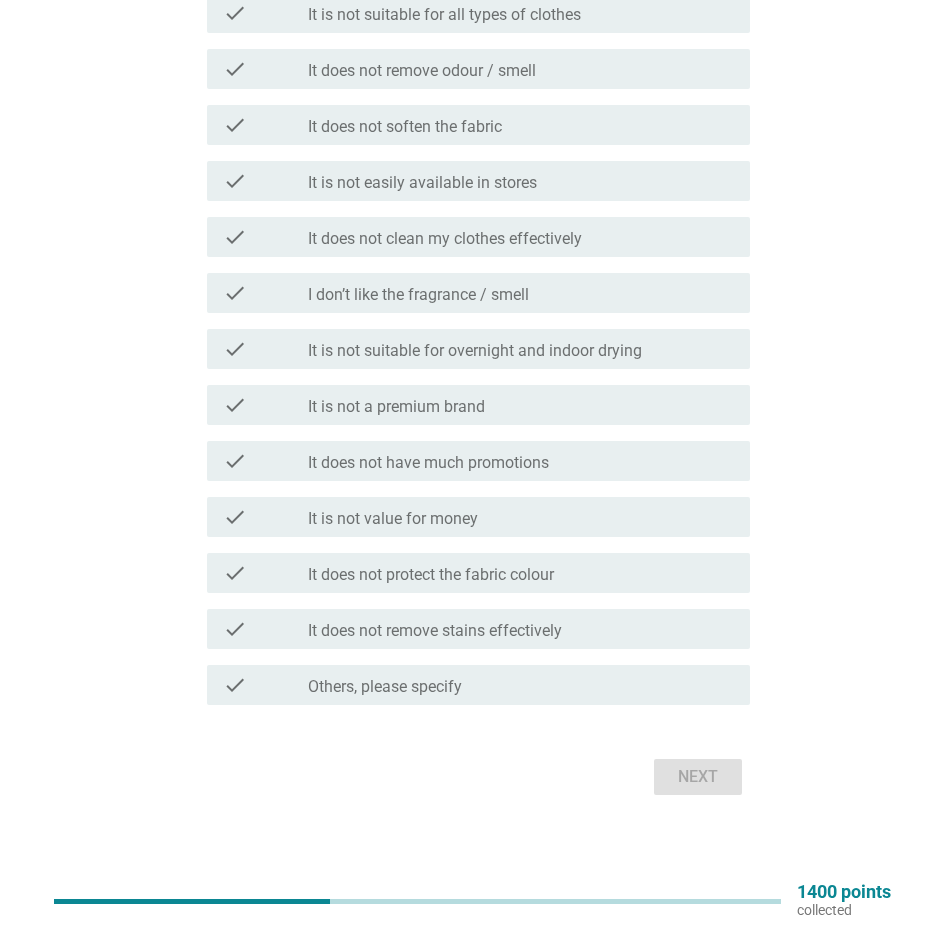 click on "check_box Others, please specify" at bounding box center [521, 685] 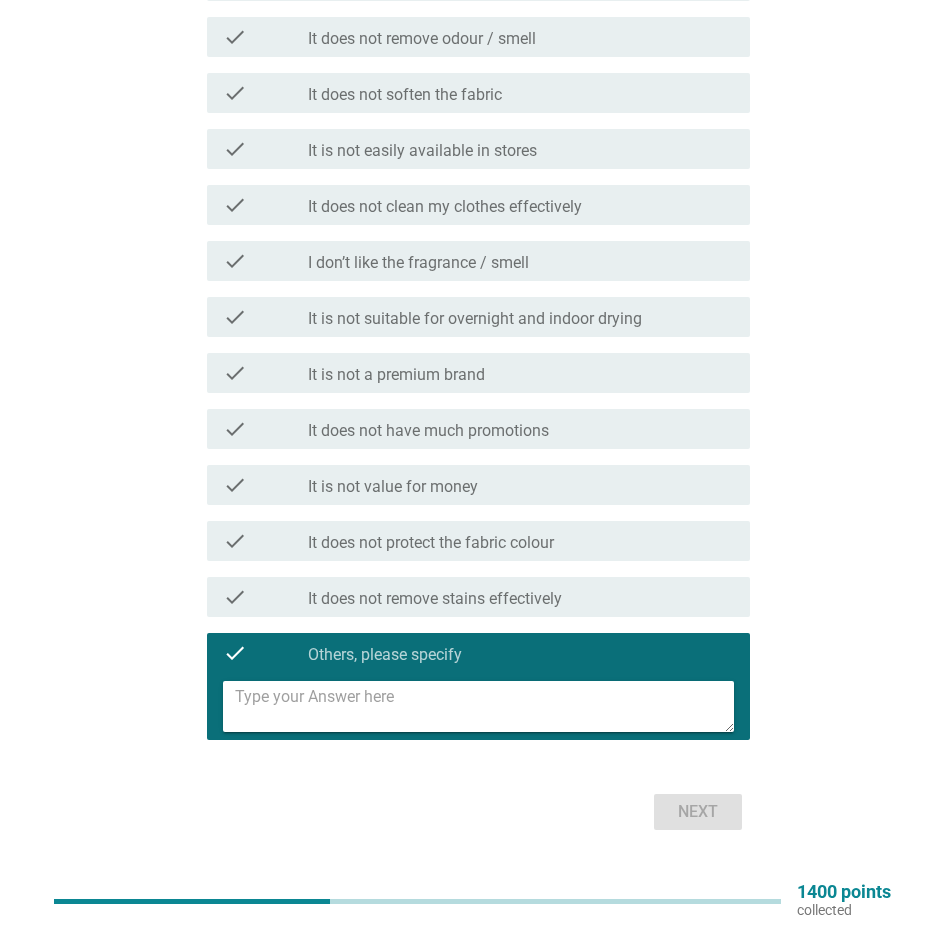 click at bounding box center [484, 706] 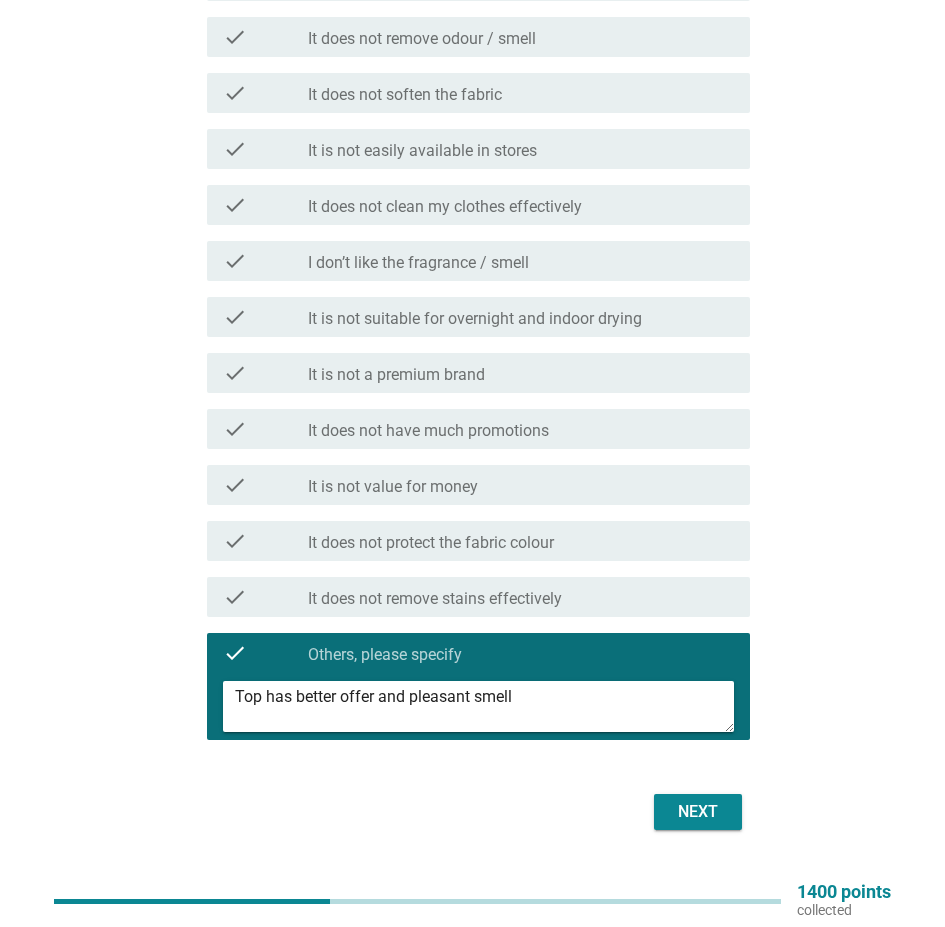 type on "Top has better offer and pleasant smell" 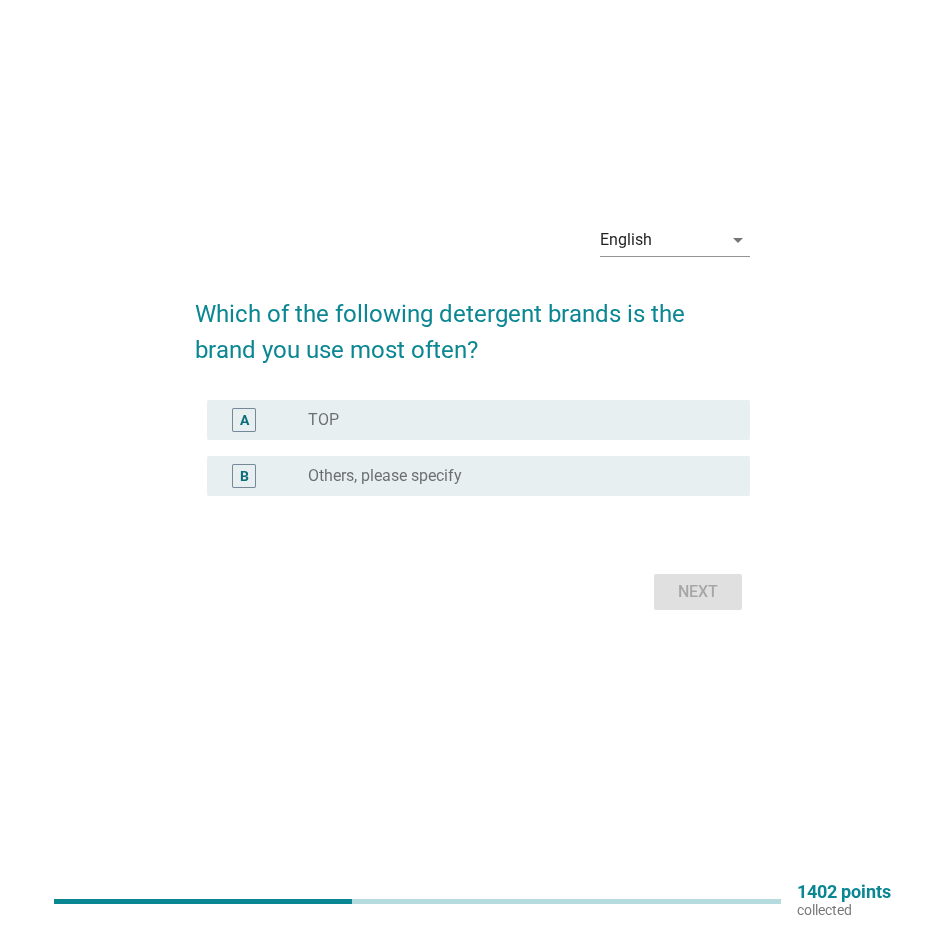 scroll, scrollTop: 0, scrollLeft: 0, axis: both 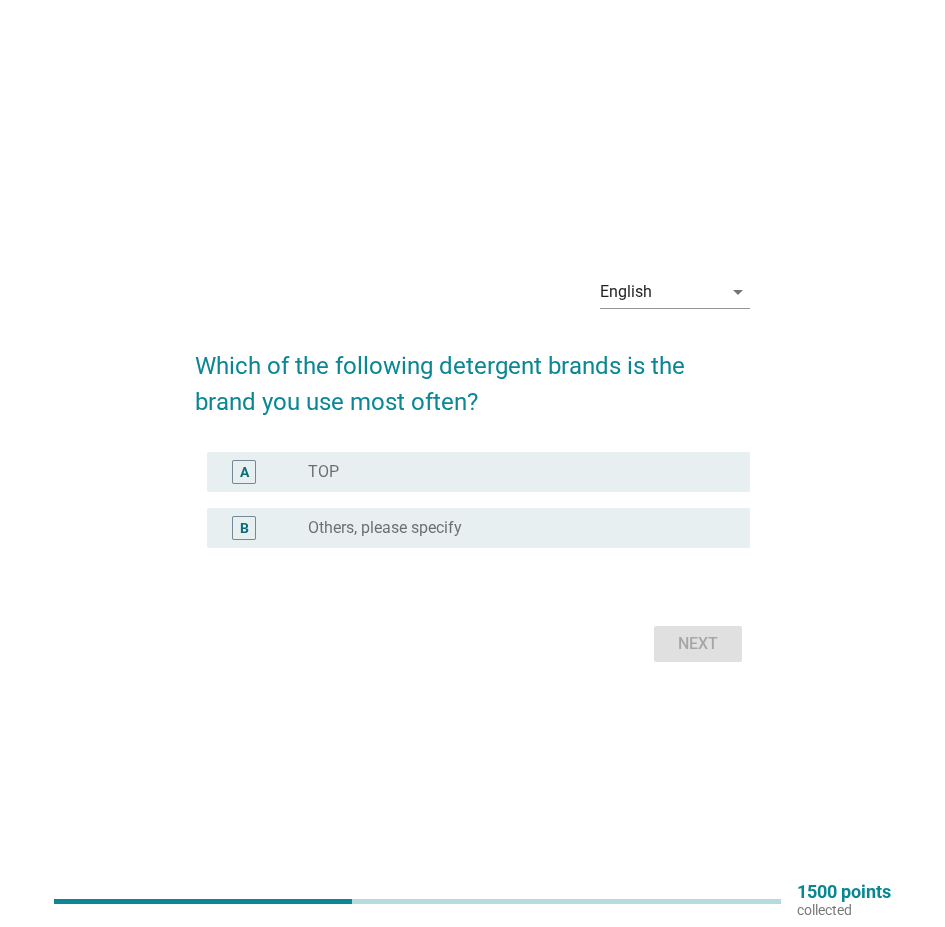 click on "radio_button_unchecked TOP" at bounding box center (513, 472) 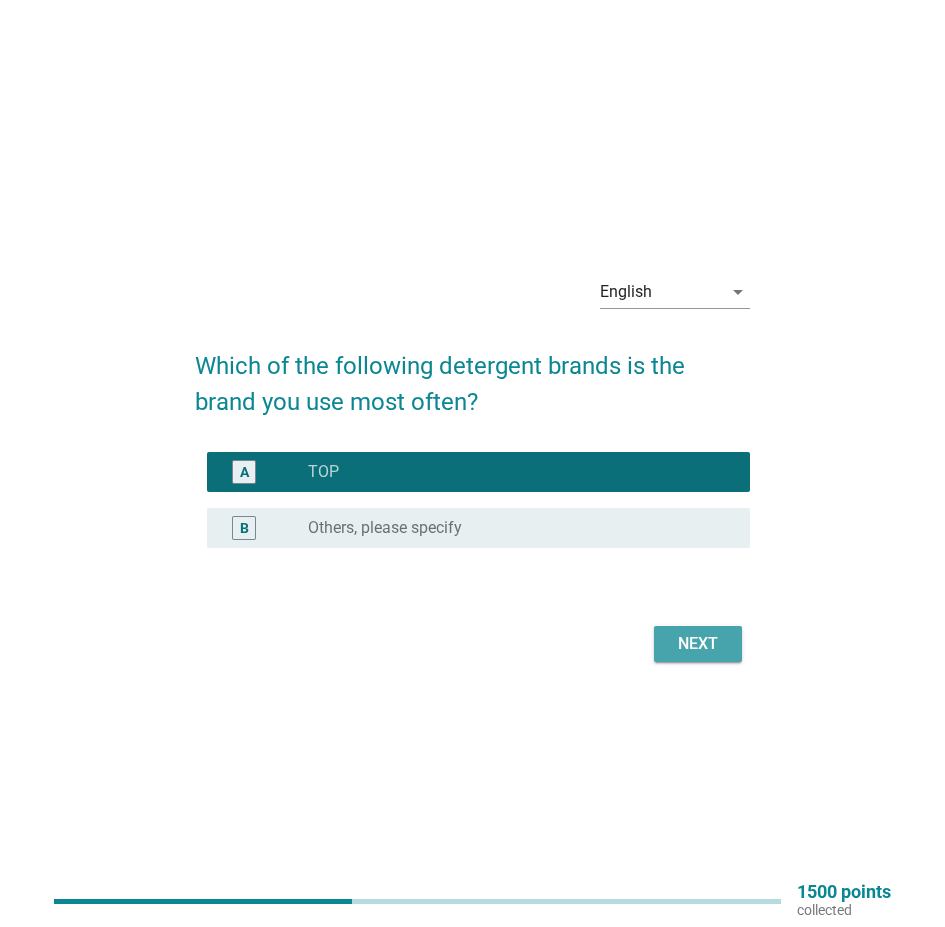 click on "Next" at bounding box center (698, 644) 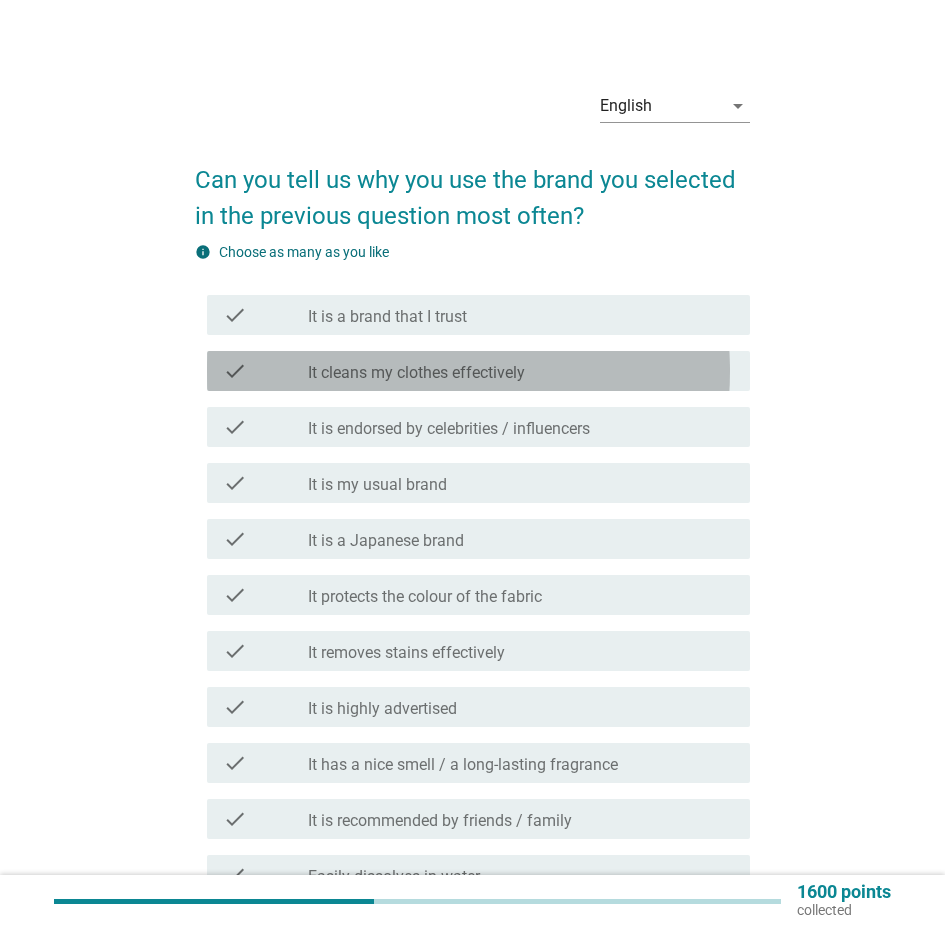 click on "check_box_outline_blank It cleans my clothes effectively" at bounding box center [521, 371] 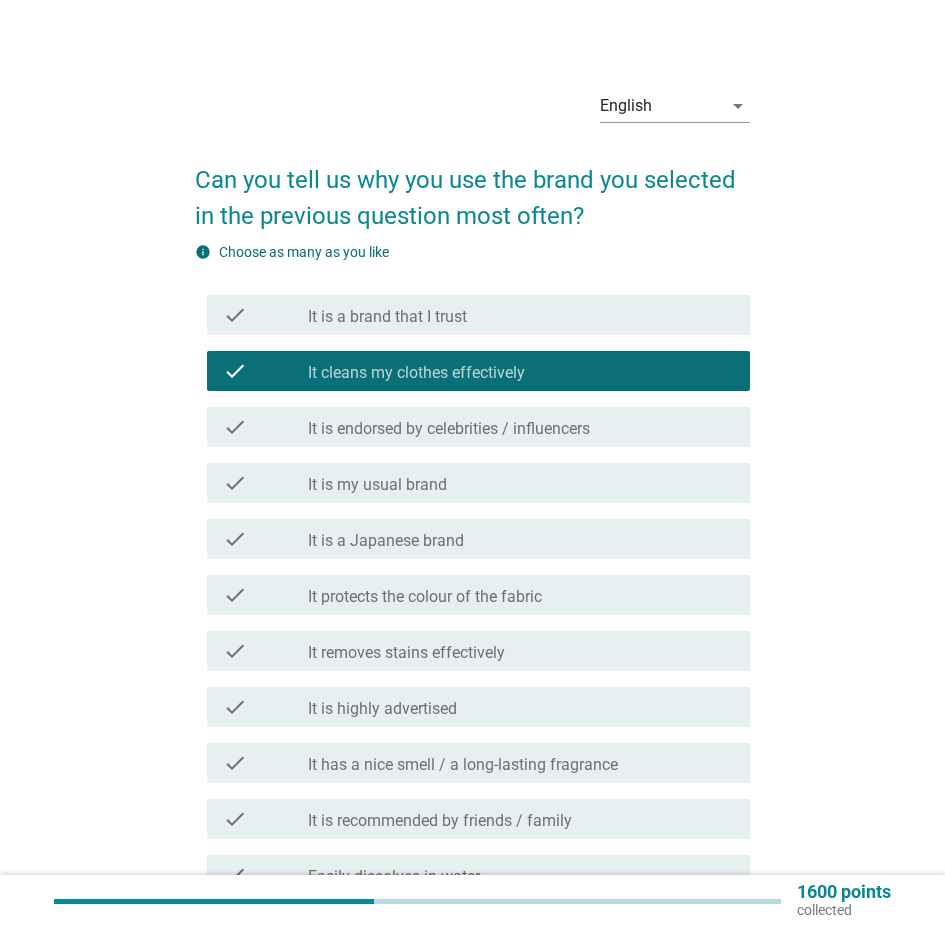 scroll, scrollTop: 100, scrollLeft: 0, axis: vertical 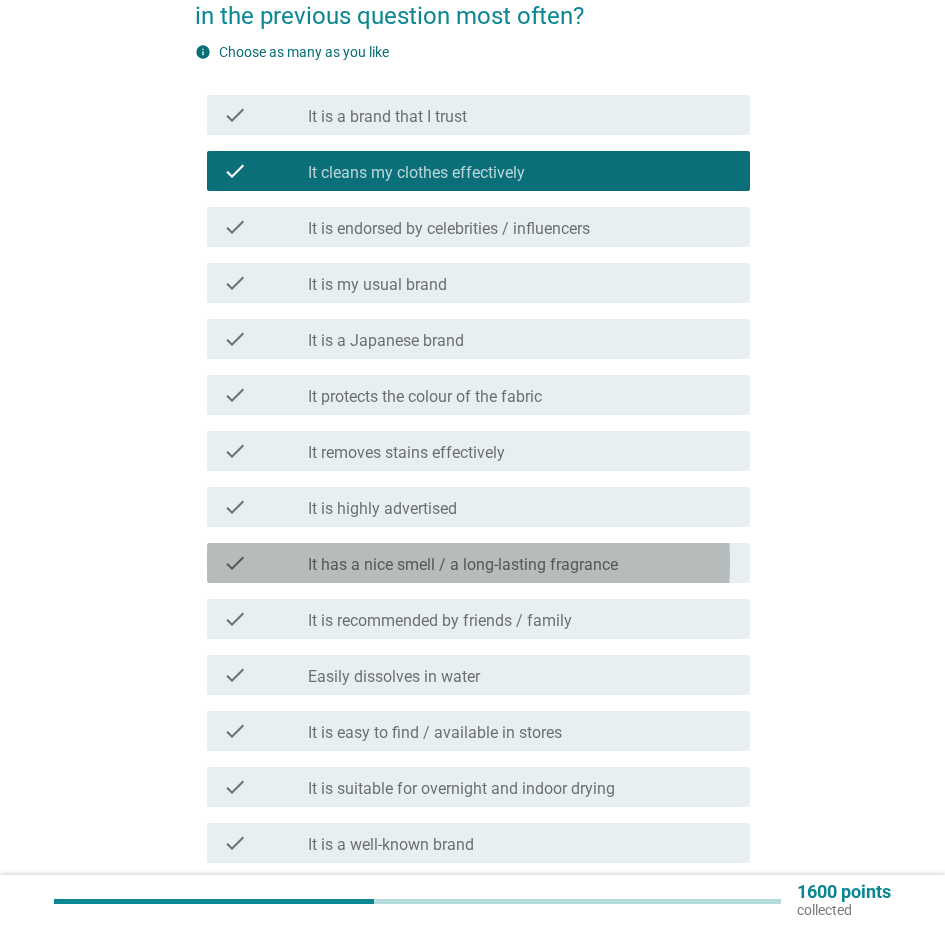click on "check_box_outline_blank It has a nice smell / a long-lasting fragrance" at bounding box center (521, 563) 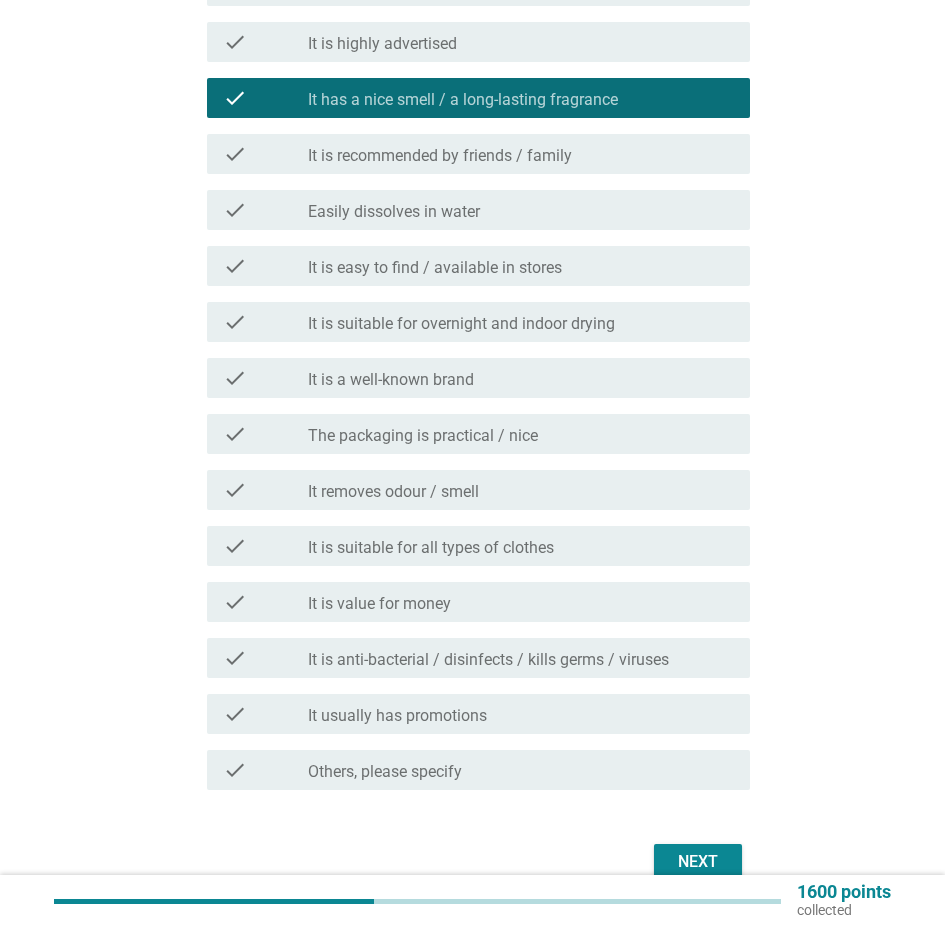 scroll, scrollTop: 700, scrollLeft: 0, axis: vertical 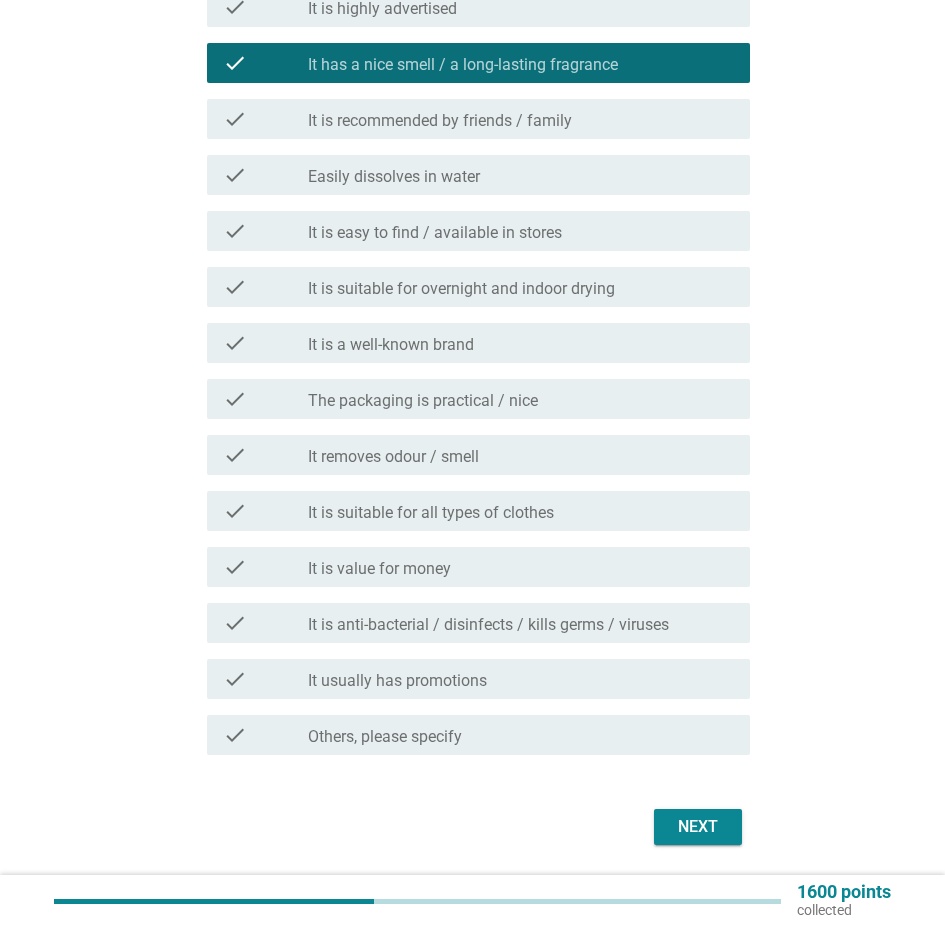 click on "check_box_outline_blank It is easy to find / available in stores" at bounding box center [521, 231] 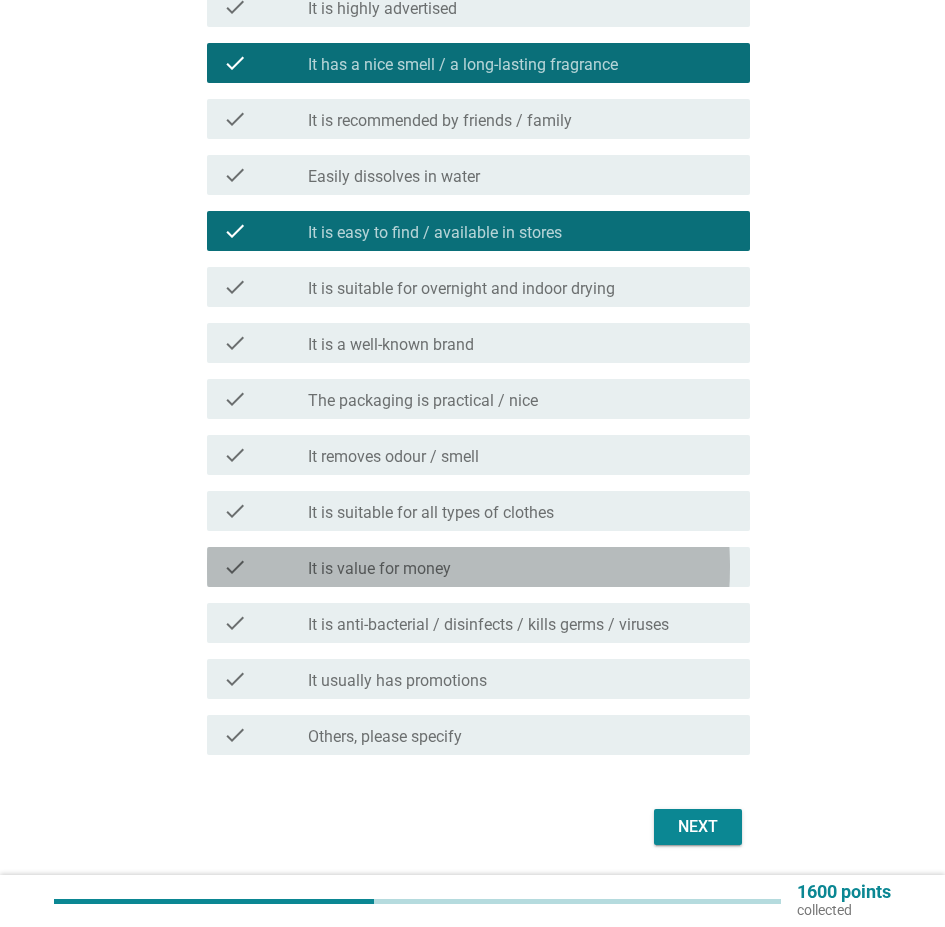 click on "check_box_outline_blank It is value for money" at bounding box center [521, 567] 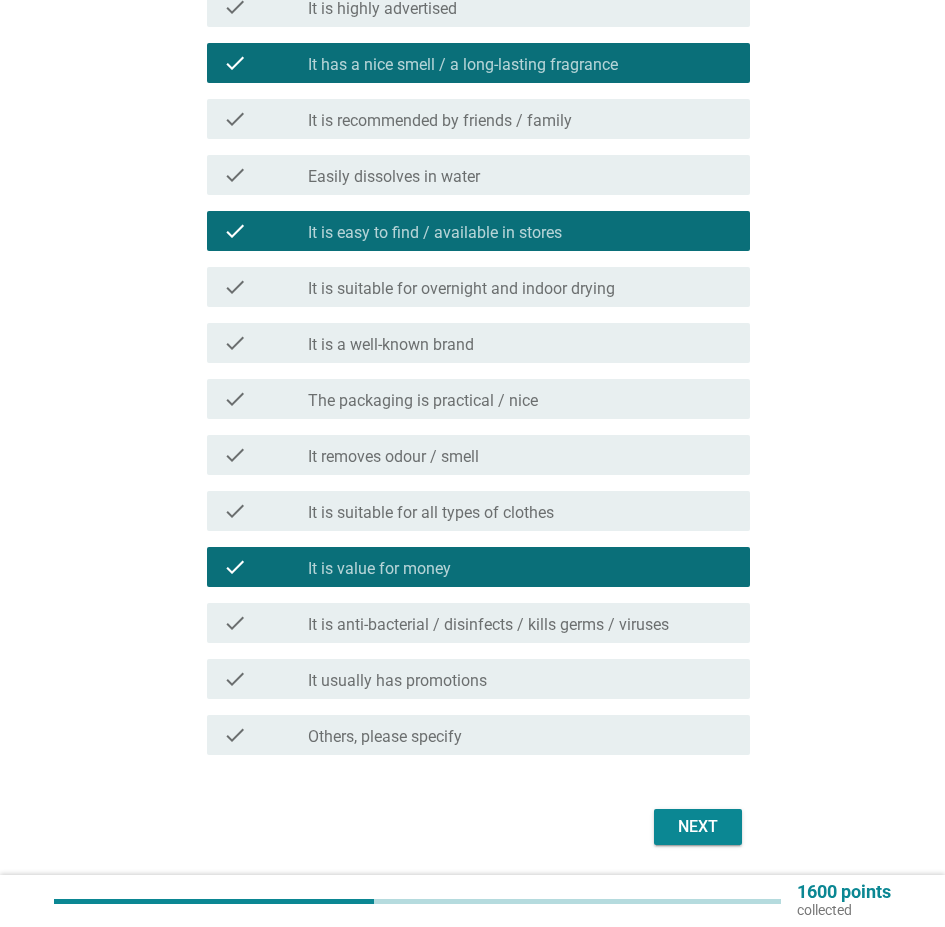 click on "Next" at bounding box center [698, 827] 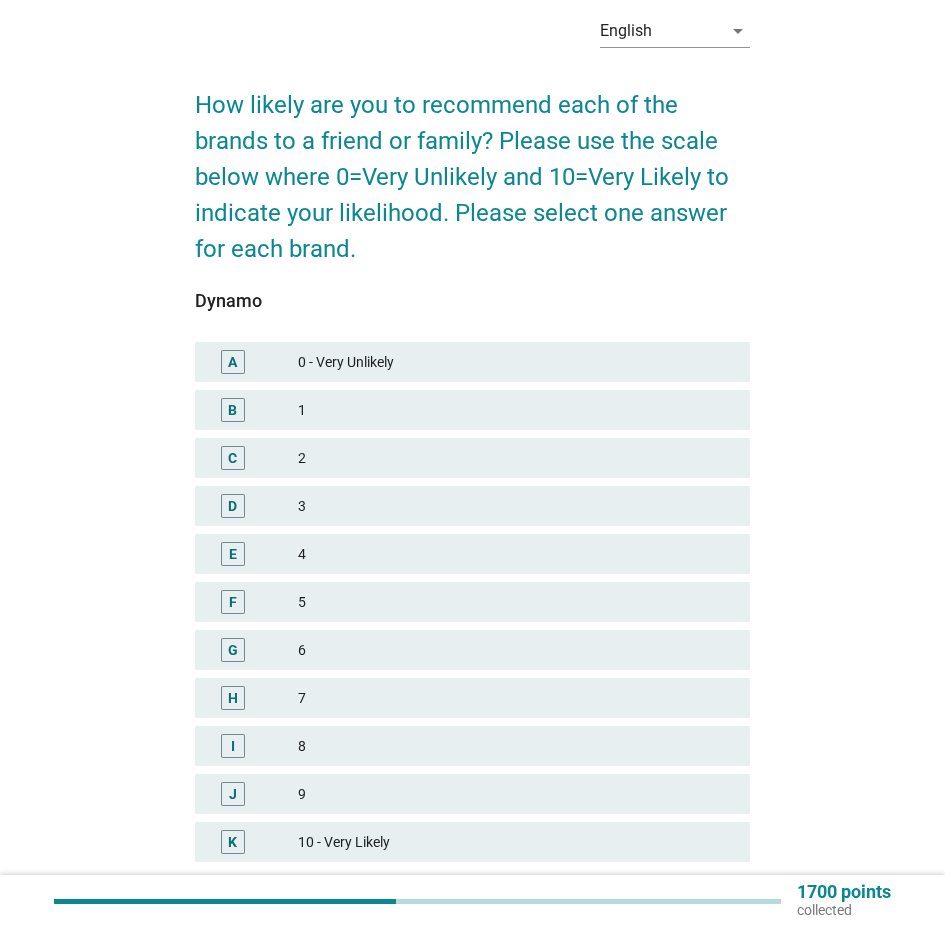 scroll, scrollTop: 200, scrollLeft: 0, axis: vertical 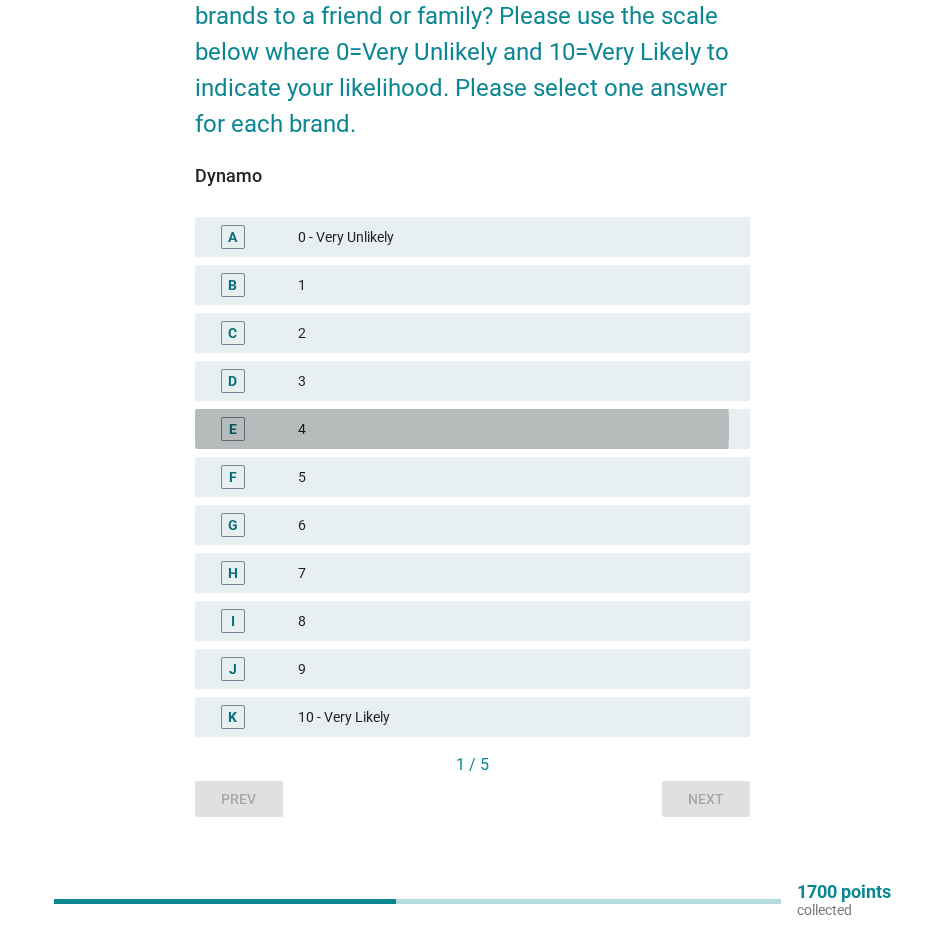 click on "4" at bounding box center (516, 429) 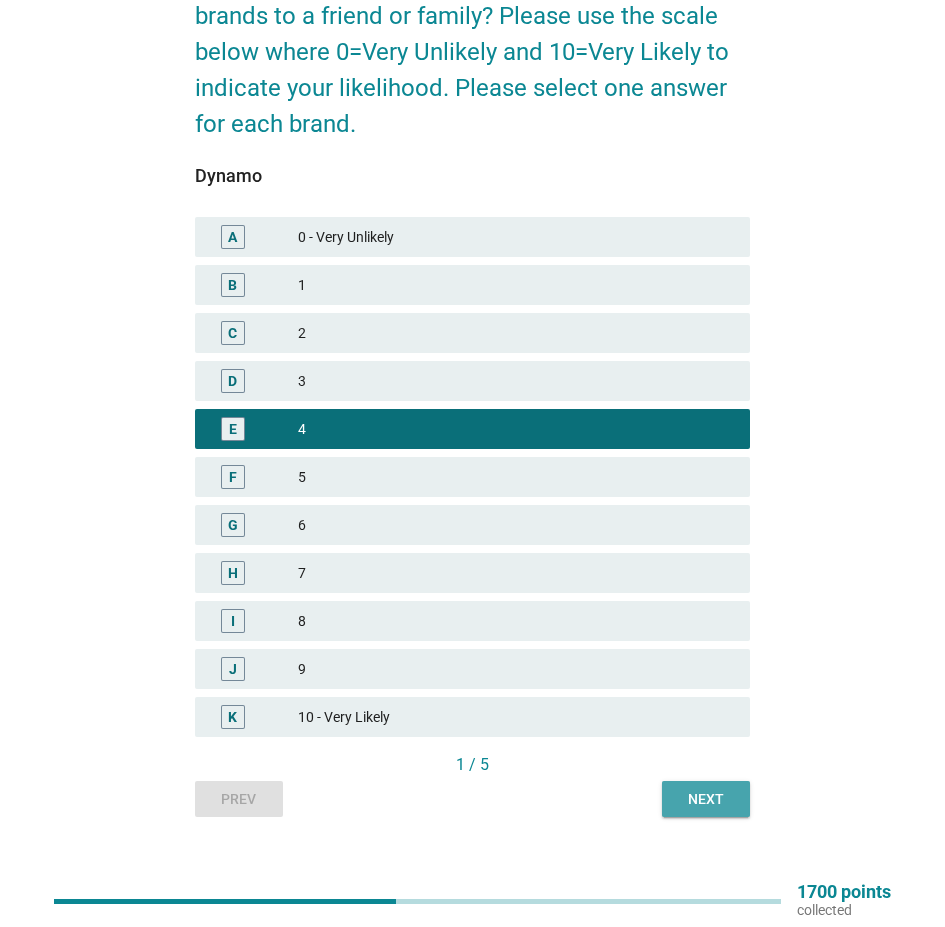 click on "Next" at bounding box center [706, 799] 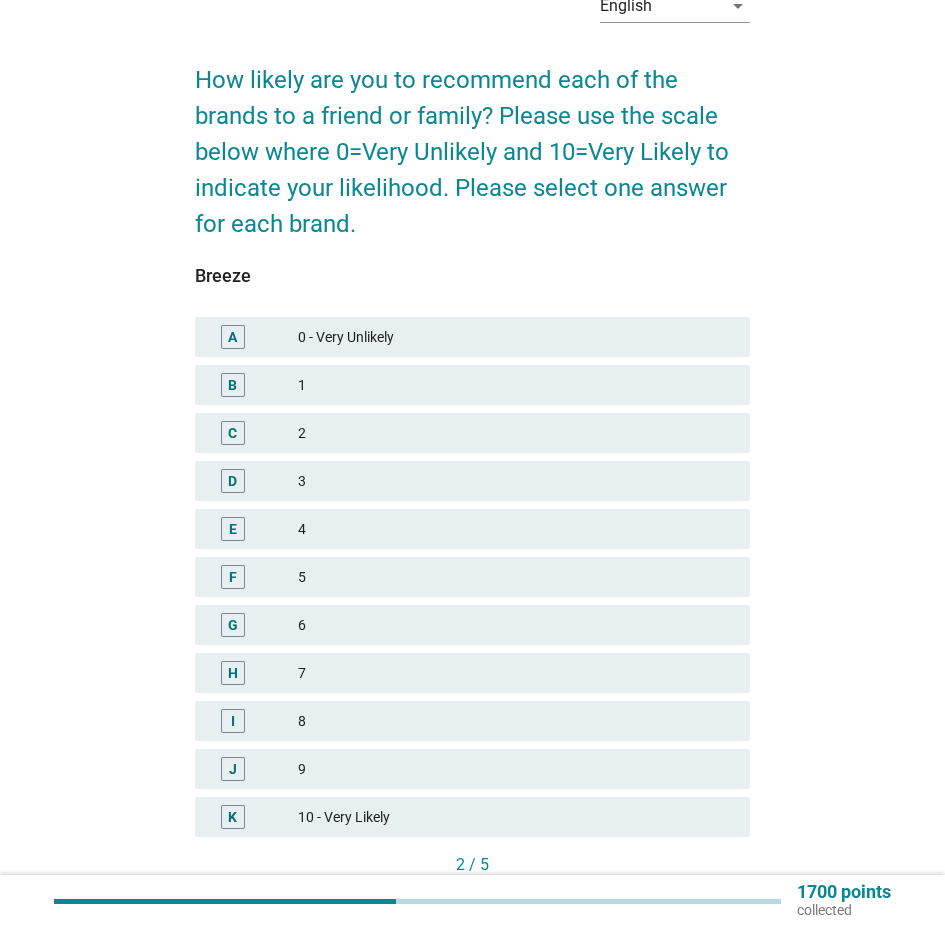 click on "4" at bounding box center [516, 529] 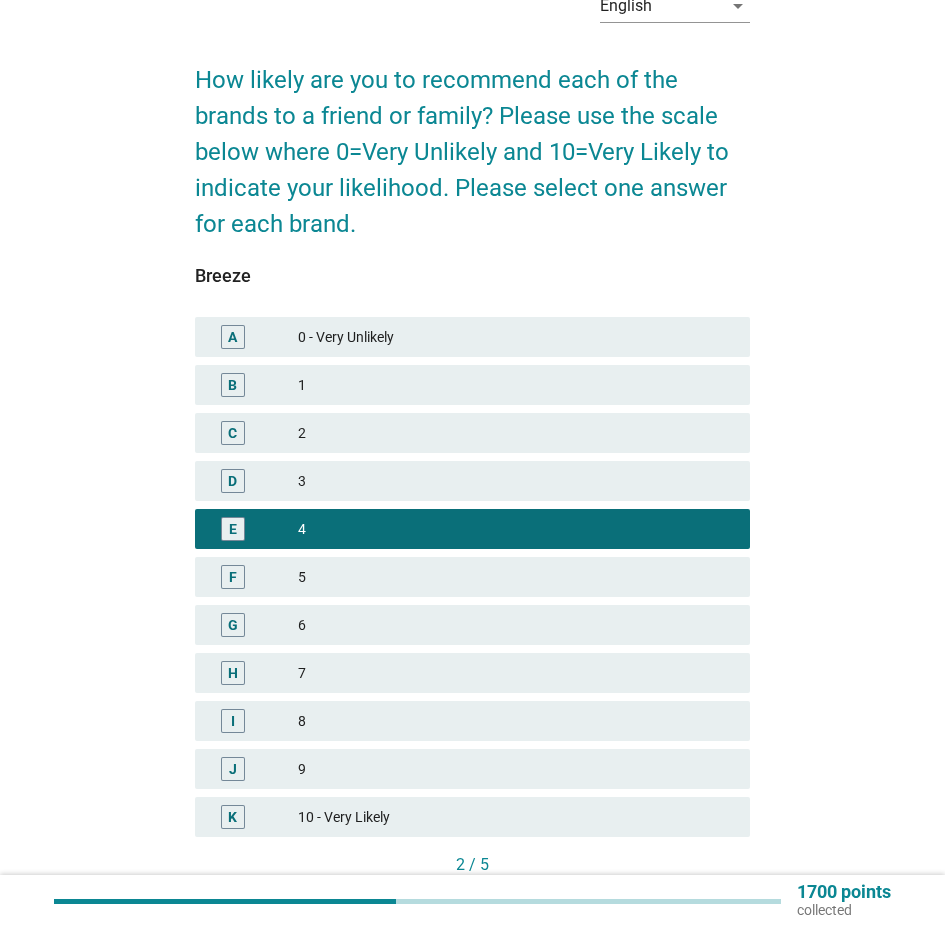 scroll, scrollTop: 248, scrollLeft: 0, axis: vertical 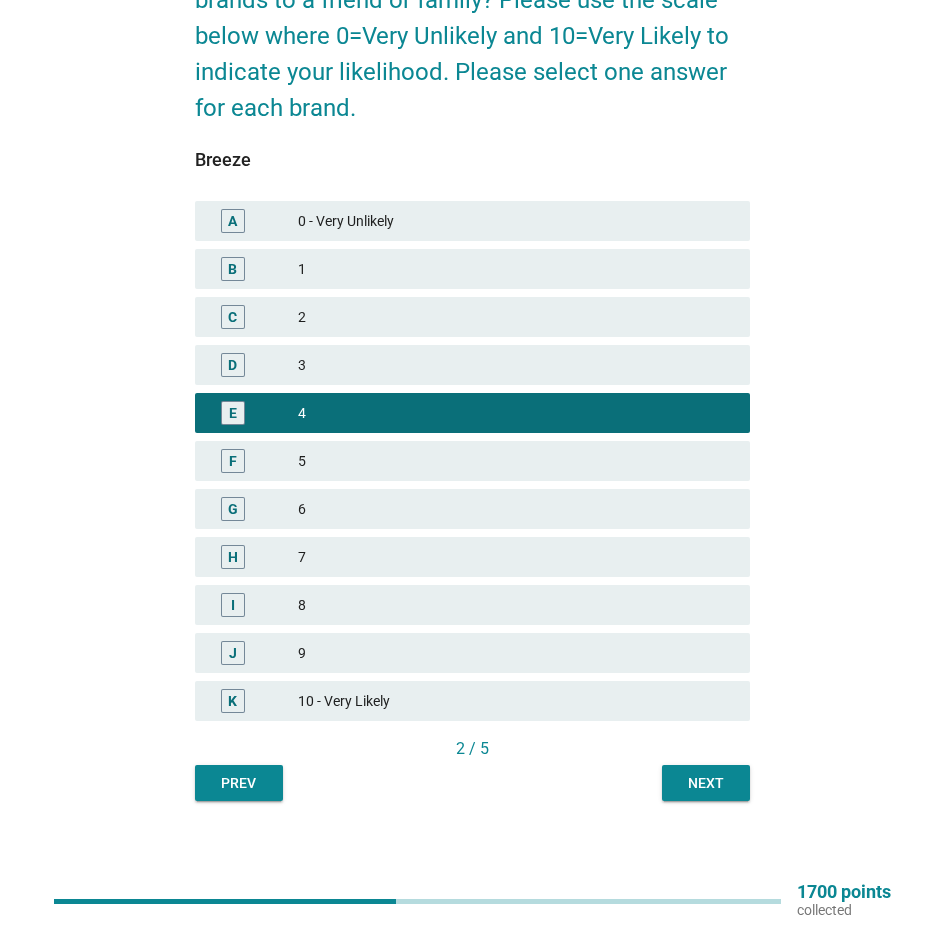 click on "Next" at bounding box center (706, 783) 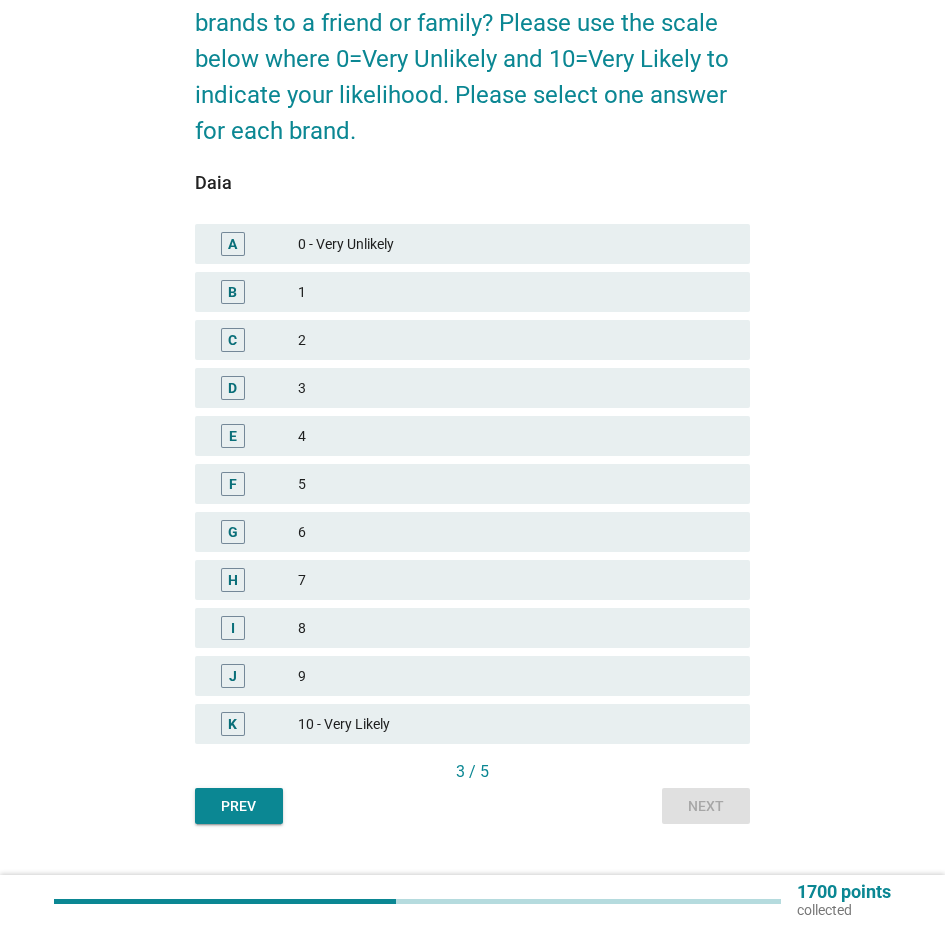 scroll, scrollTop: 200, scrollLeft: 0, axis: vertical 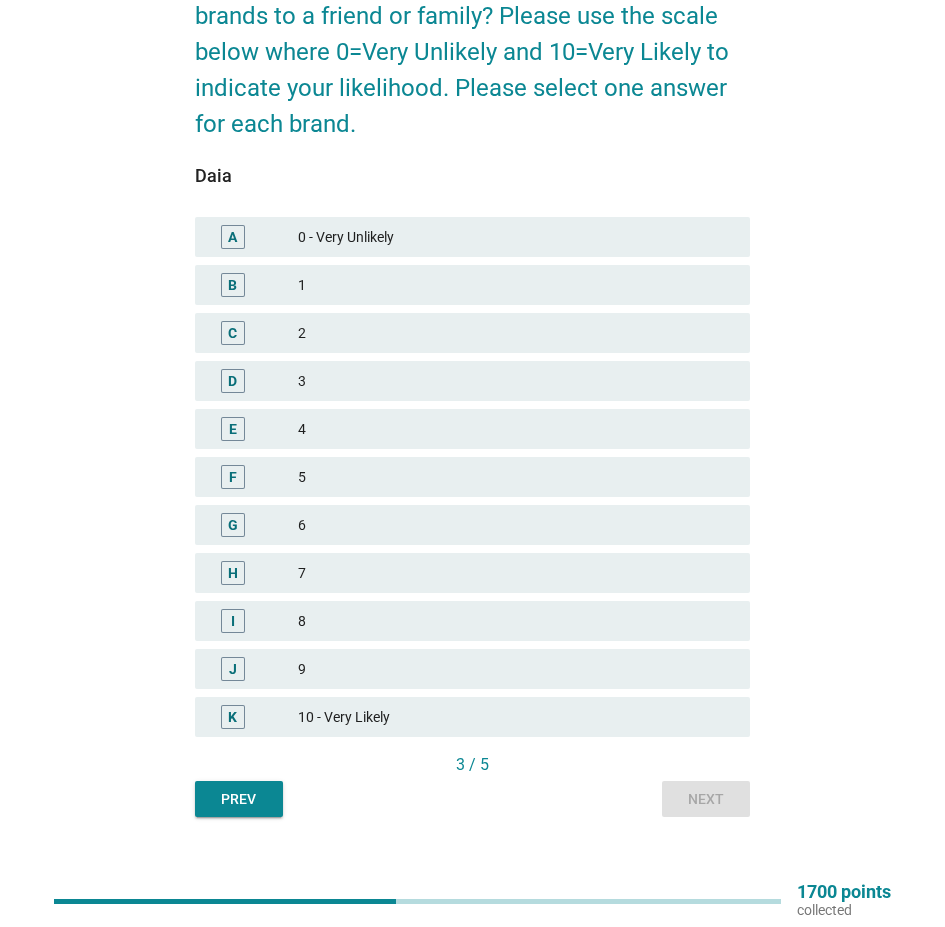 click on "H   7" at bounding box center [472, 573] 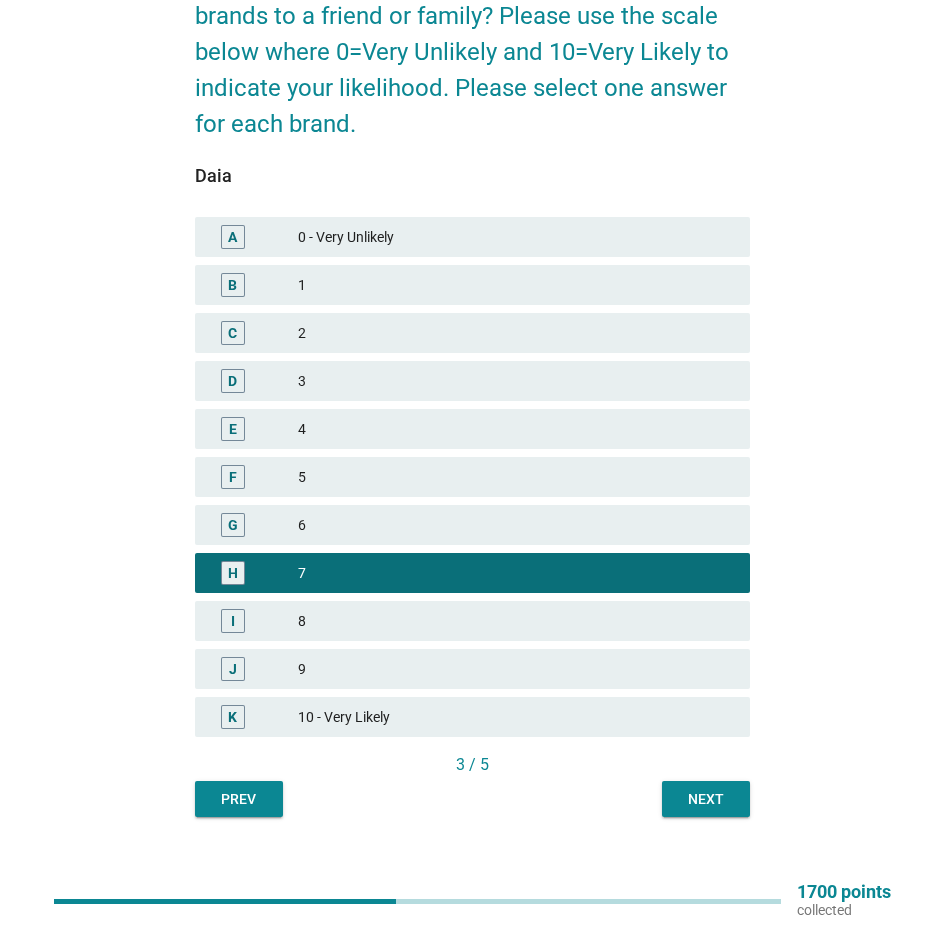 click on "Next" at bounding box center [706, 799] 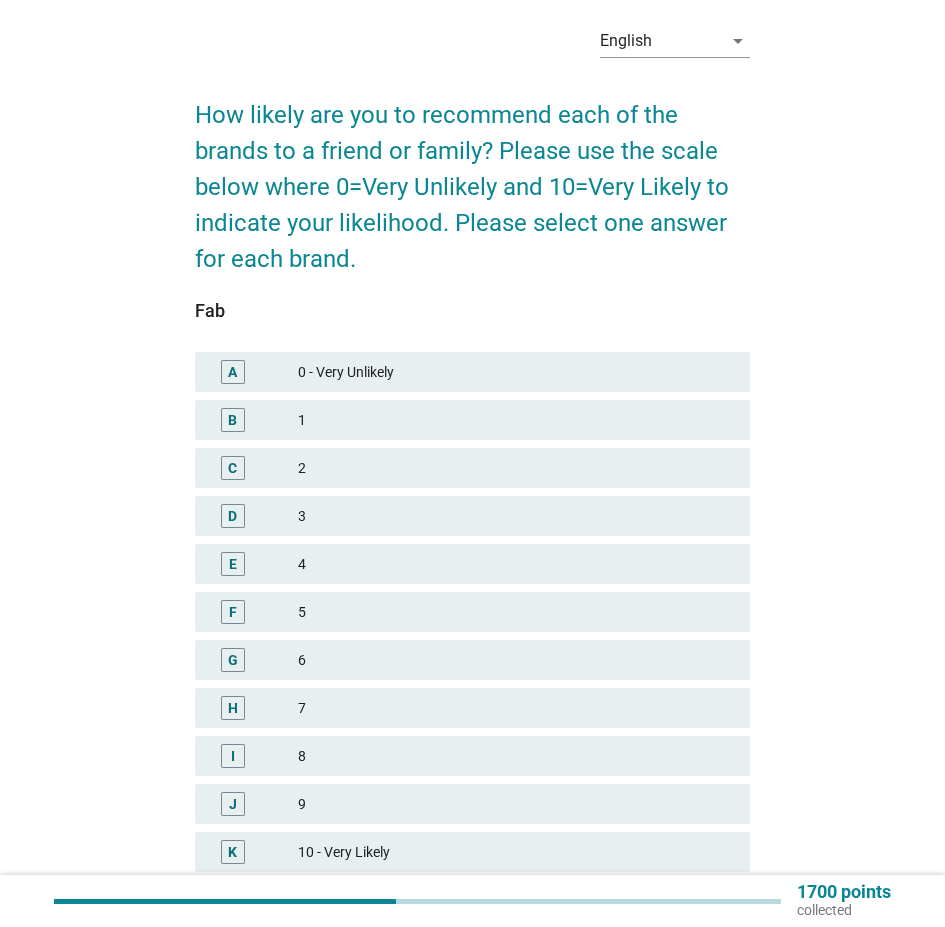 scroll, scrollTop: 100, scrollLeft: 0, axis: vertical 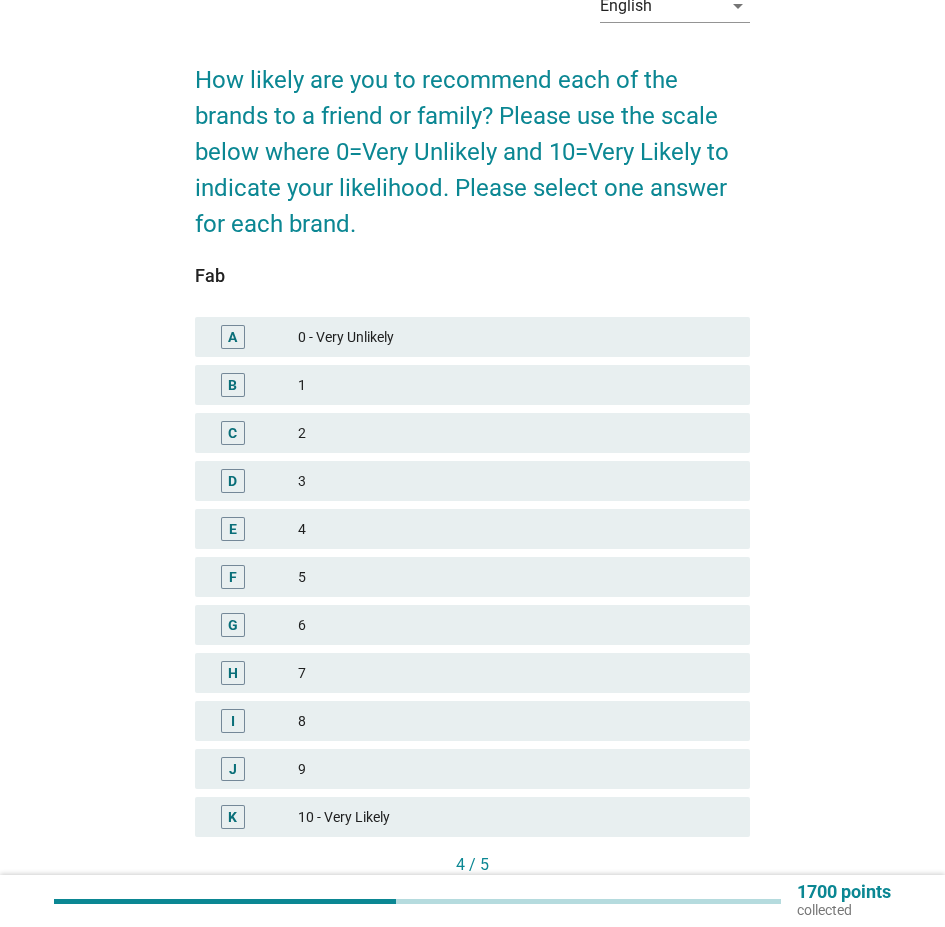 click on "H   7" at bounding box center (472, 673) 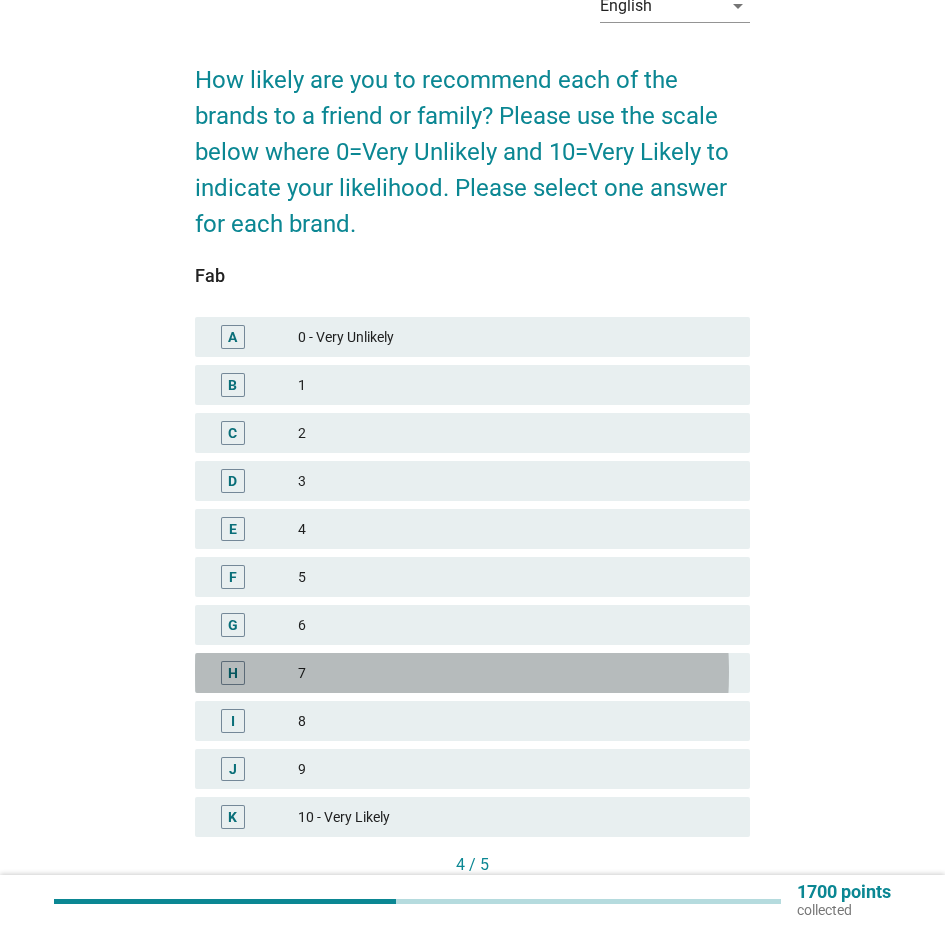 click on "7" at bounding box center (516, 673) 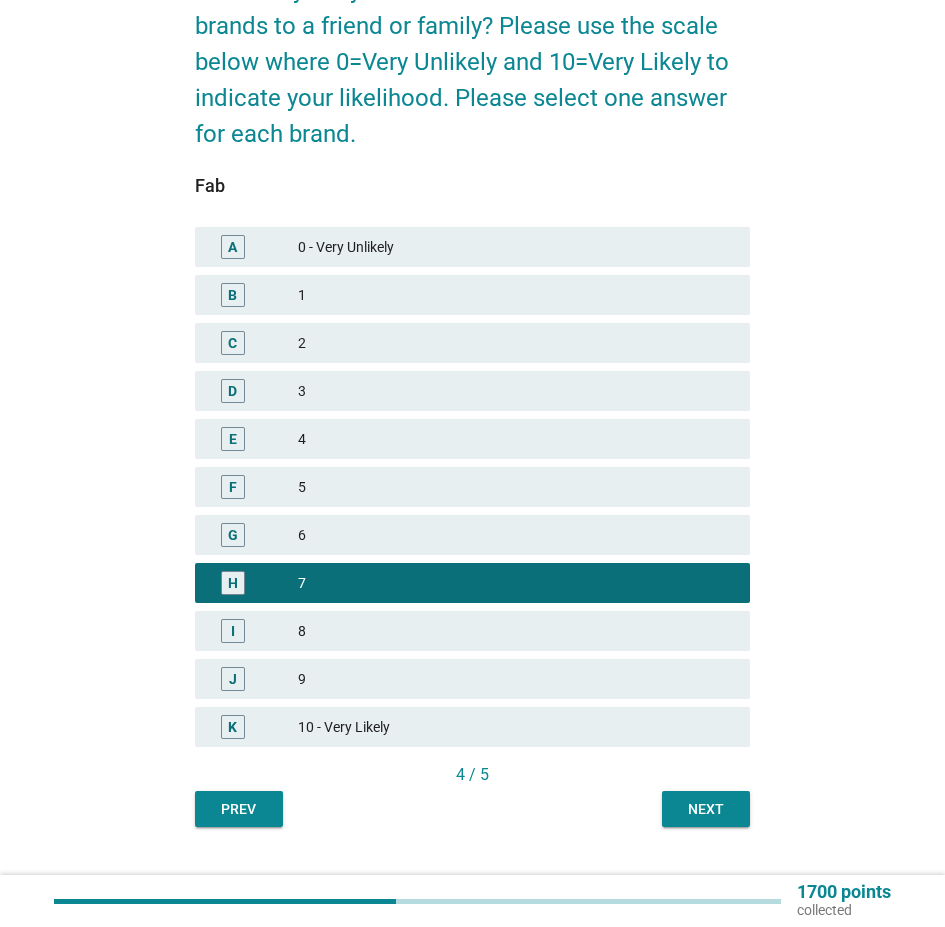 scroll, scrollTop: 248, scrollLeft: 0, axis: vertical 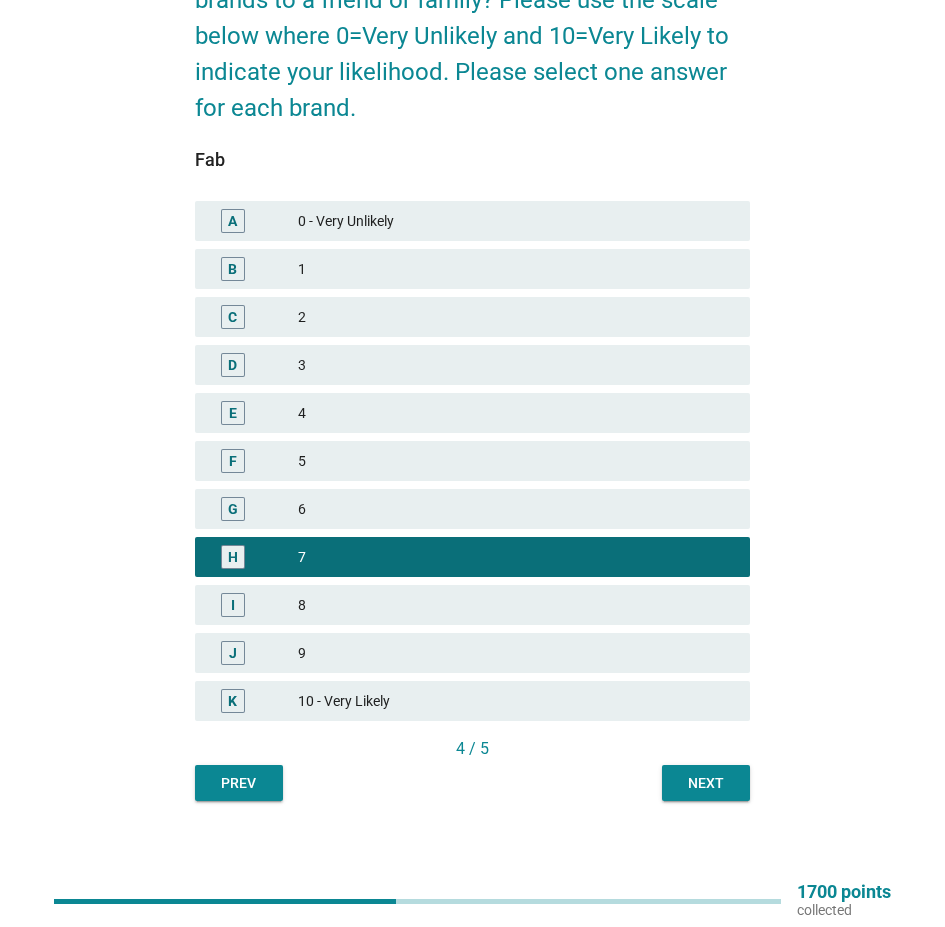 click on "6" at bounding box center [516, 509] 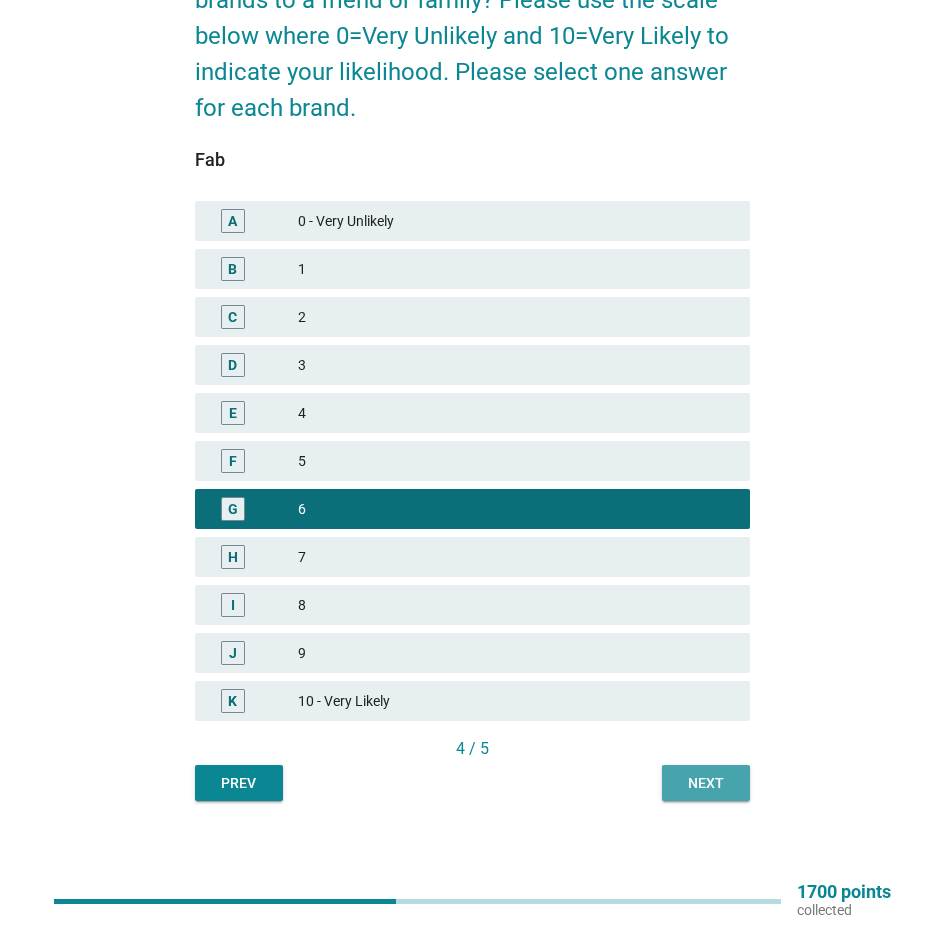 click on "Next" at bounding box center [706, 783] 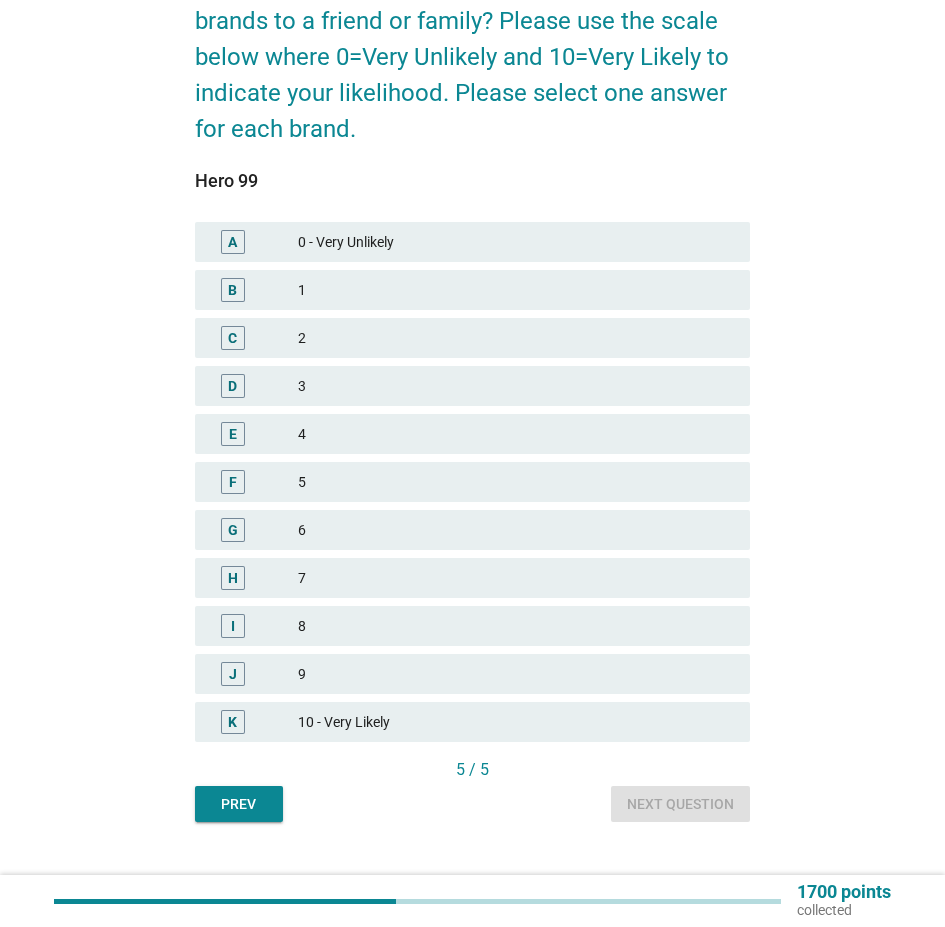 scroll, scrollTop: 200, scrollLeft: 0, axis: vertical 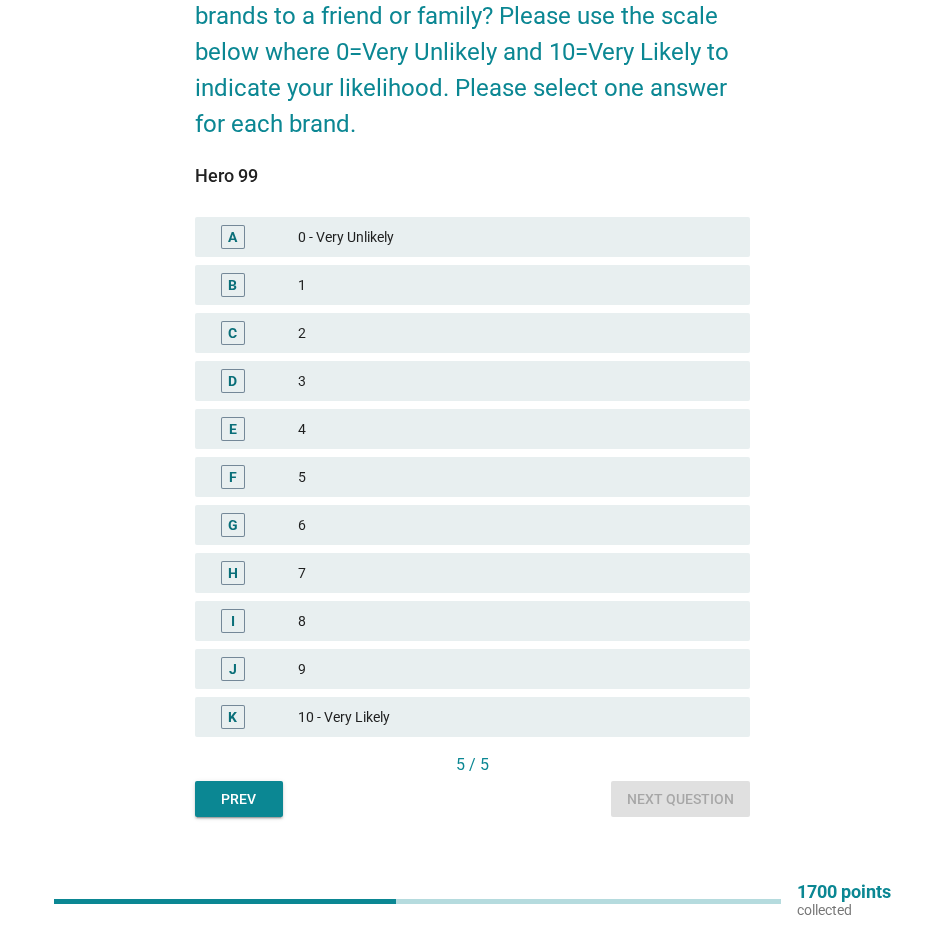 click on "J   9" at bounding box center (472, 669) 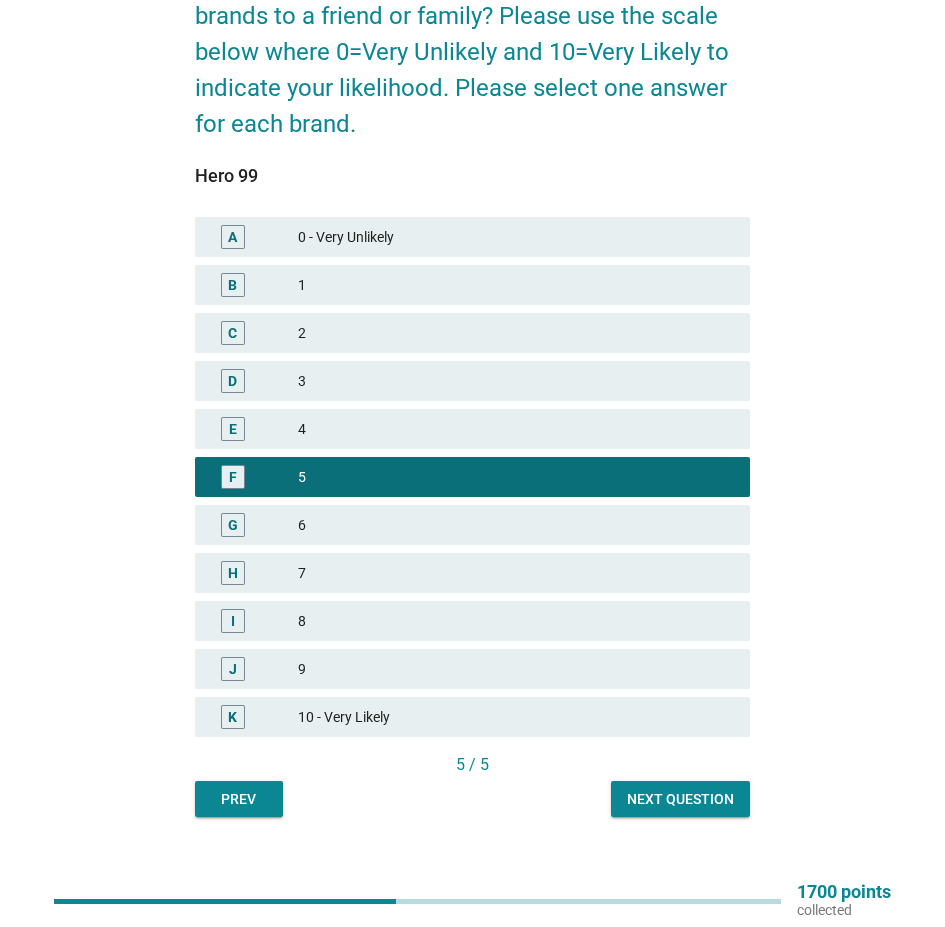 click on "Next question" at bounding box center [680, 799] 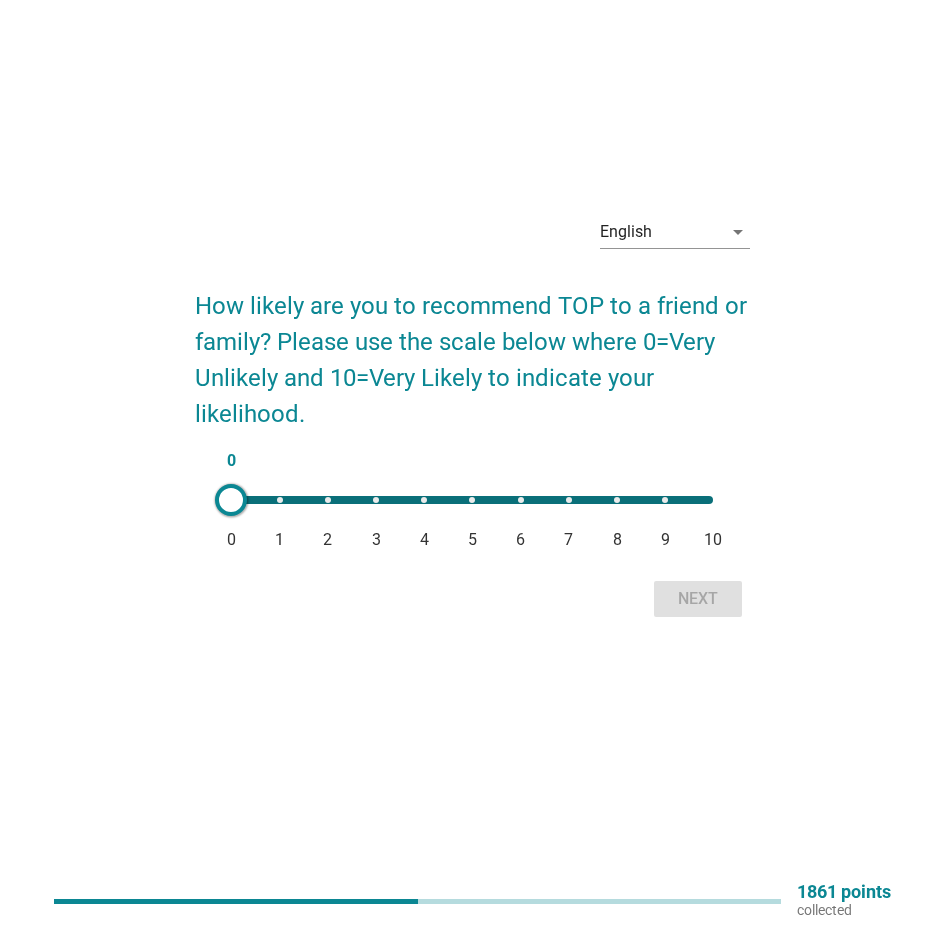 scroll, scrollTop: 0, scrollLeft: 0, axis: both 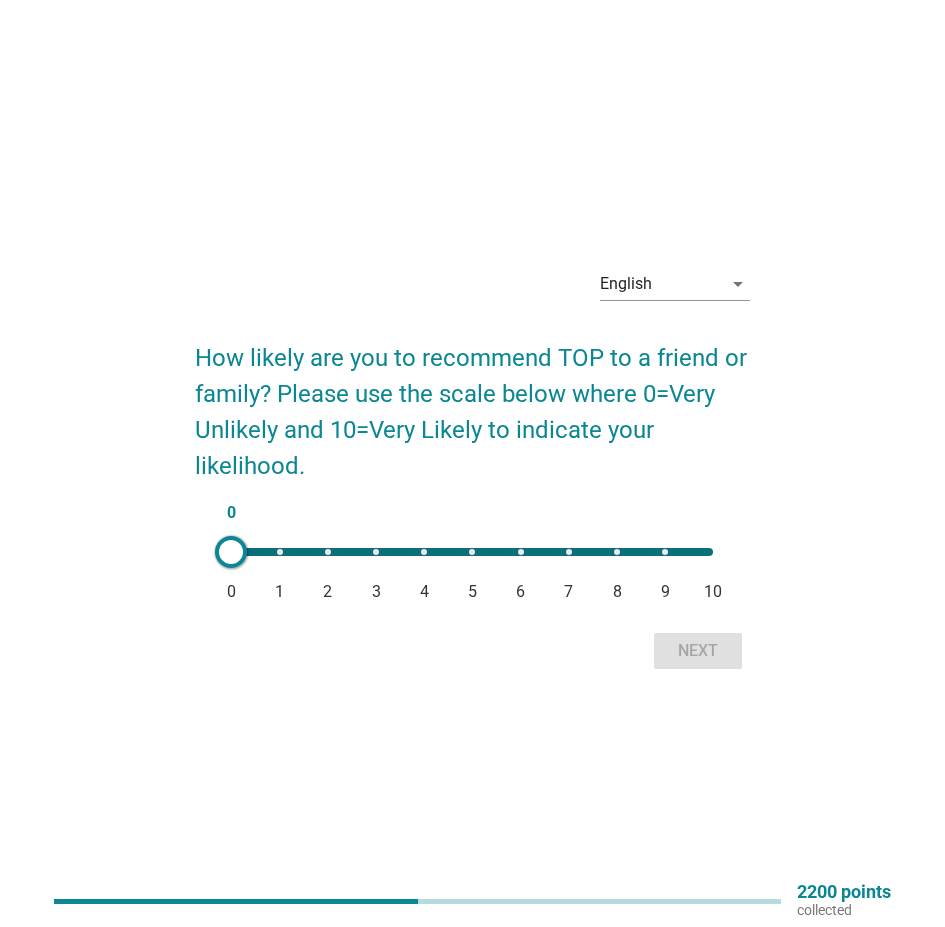 click on "0
0
1
2
3
4
5
6
7
8
9
10" at bounding box center [472, 552] 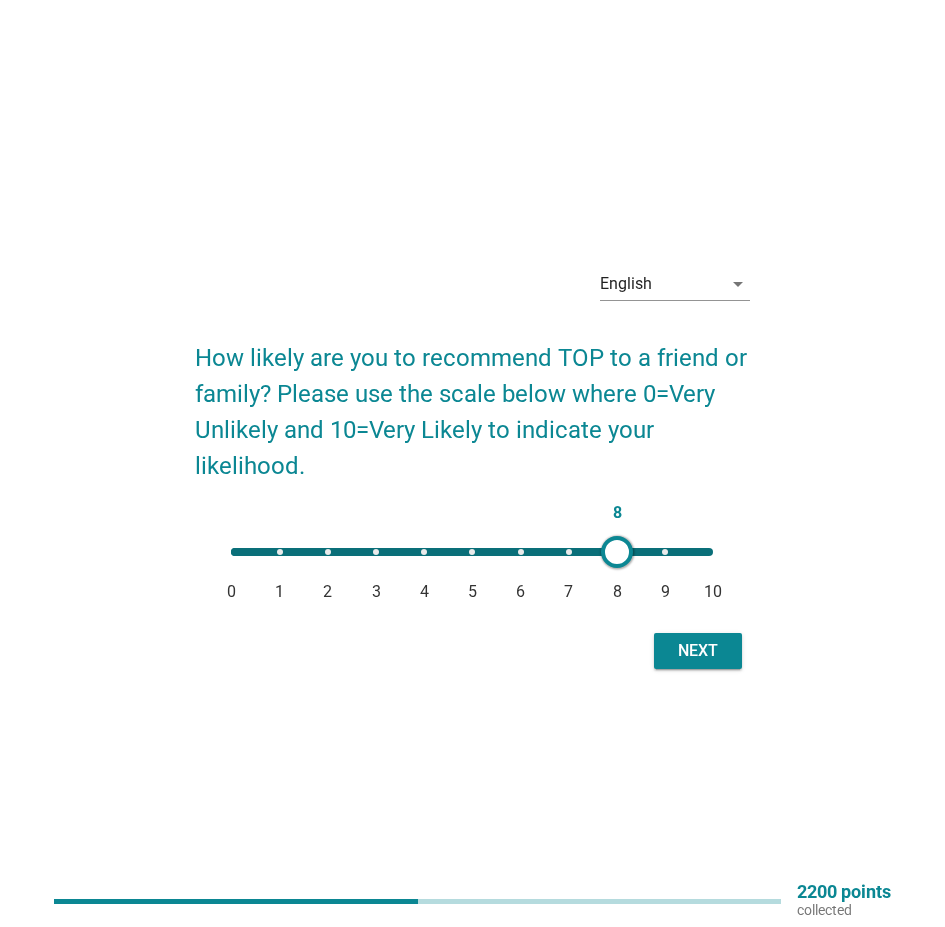 click on "[NUMBER]
[NUMBER]
[NUMBER]
[NUMBER]
[NUMBER]
[NUMBER]
[NUMBER]
[NUMBER]
[NUMBER]
[NUMBER]
[NUMBER]
[NUMBER]" at bounding box center (472, 552) 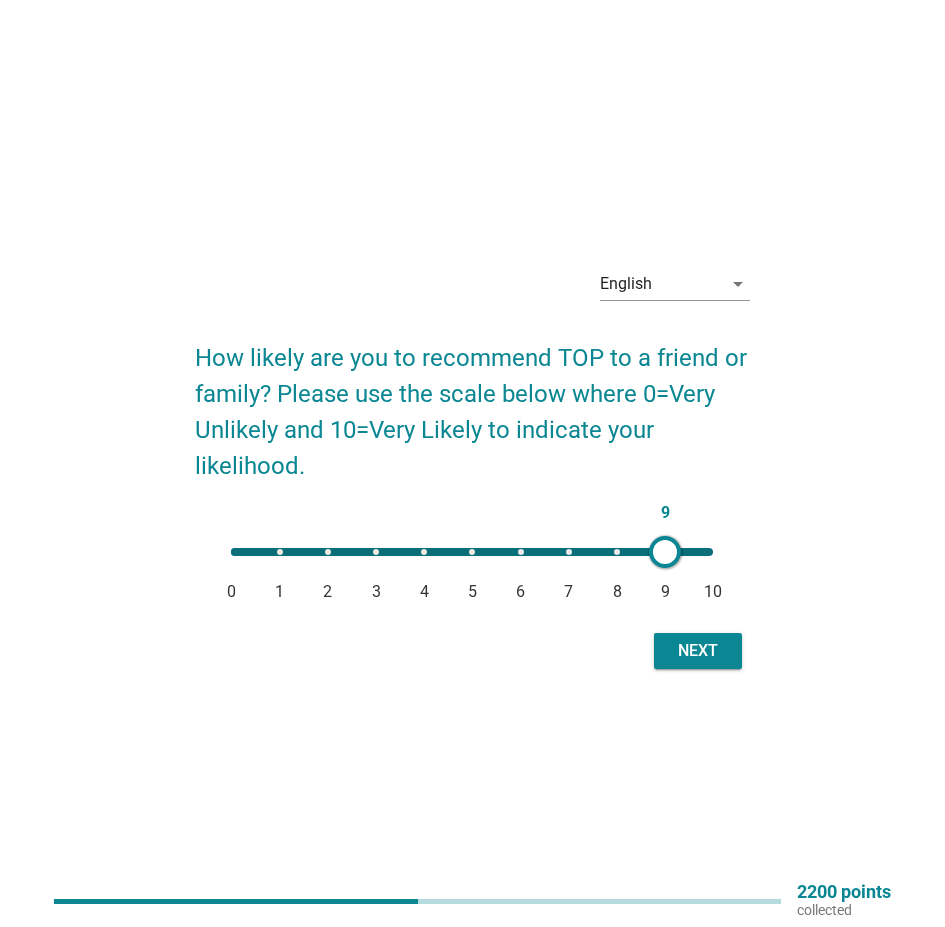 click on "Next" at bounding box center (472, 651) 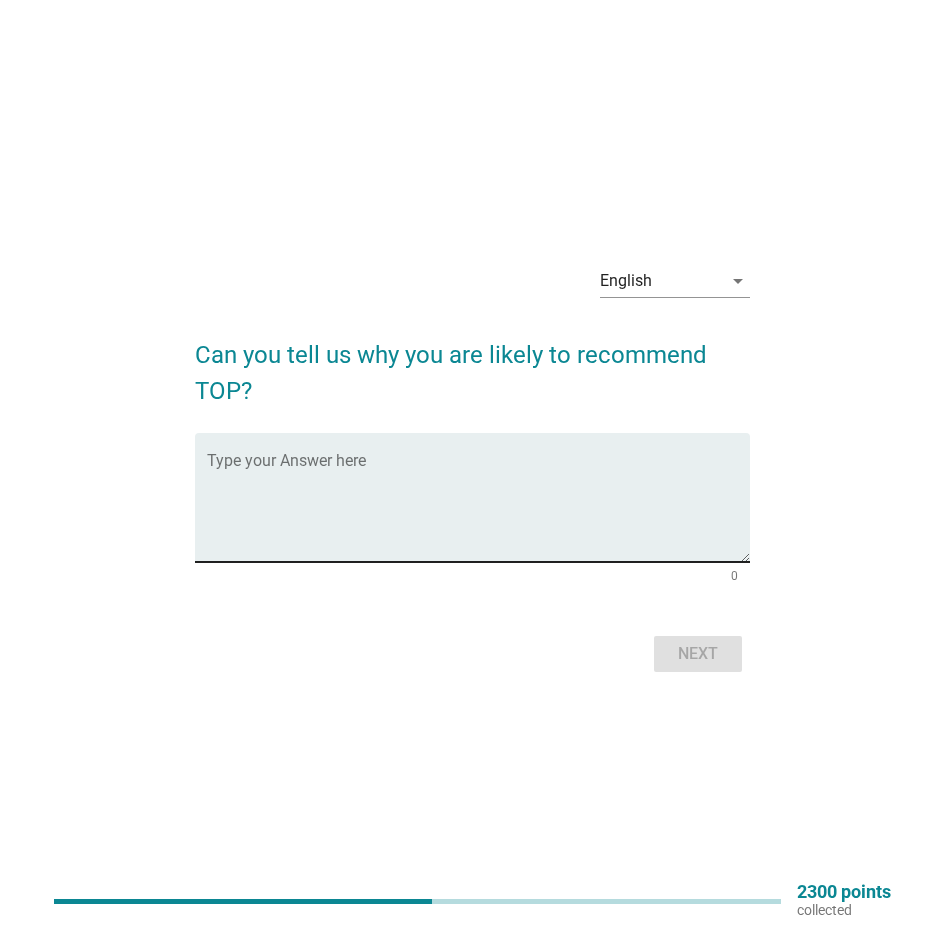 click on "Type your Answer here" at bounding box center (478, 497) 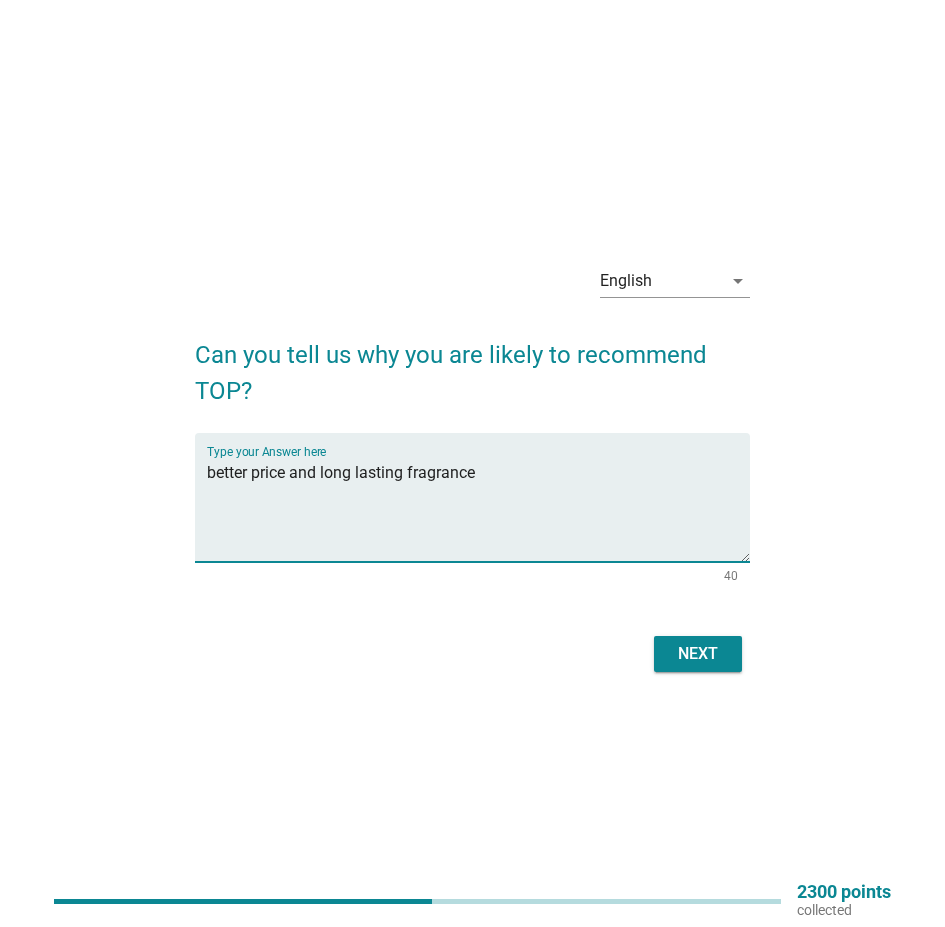 type on "better price and long lasting fragrance" 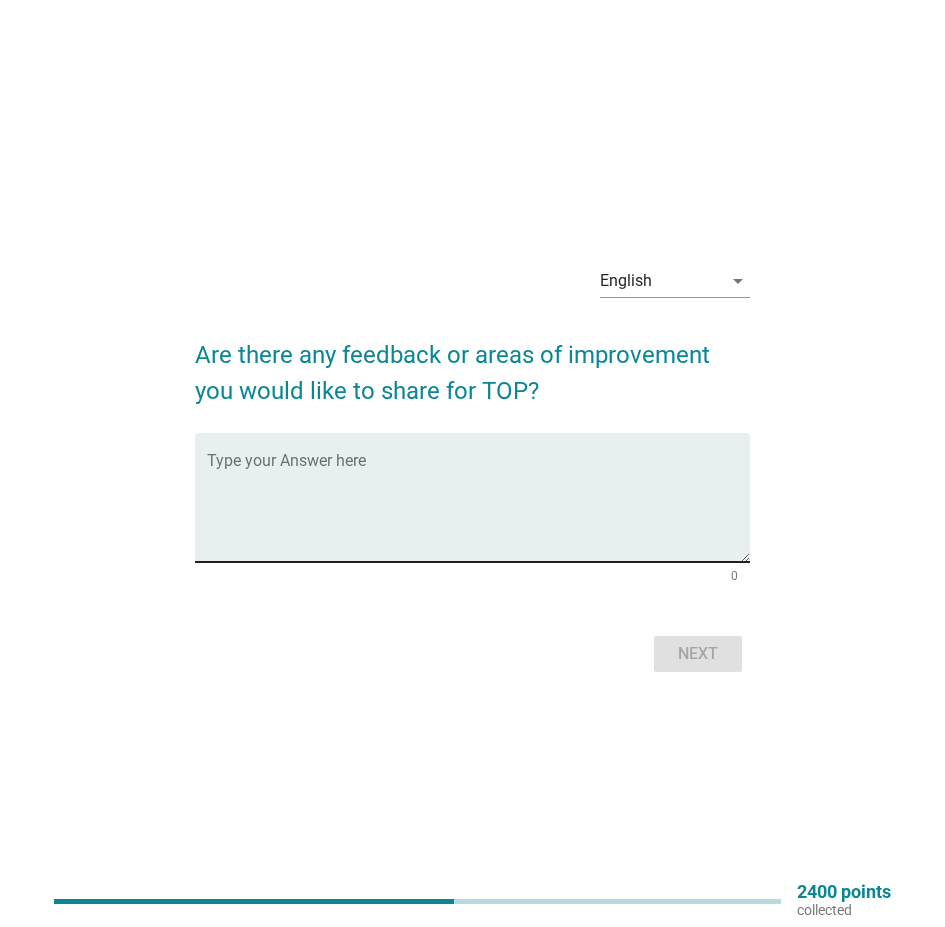 click at bounding box center [478, 509] 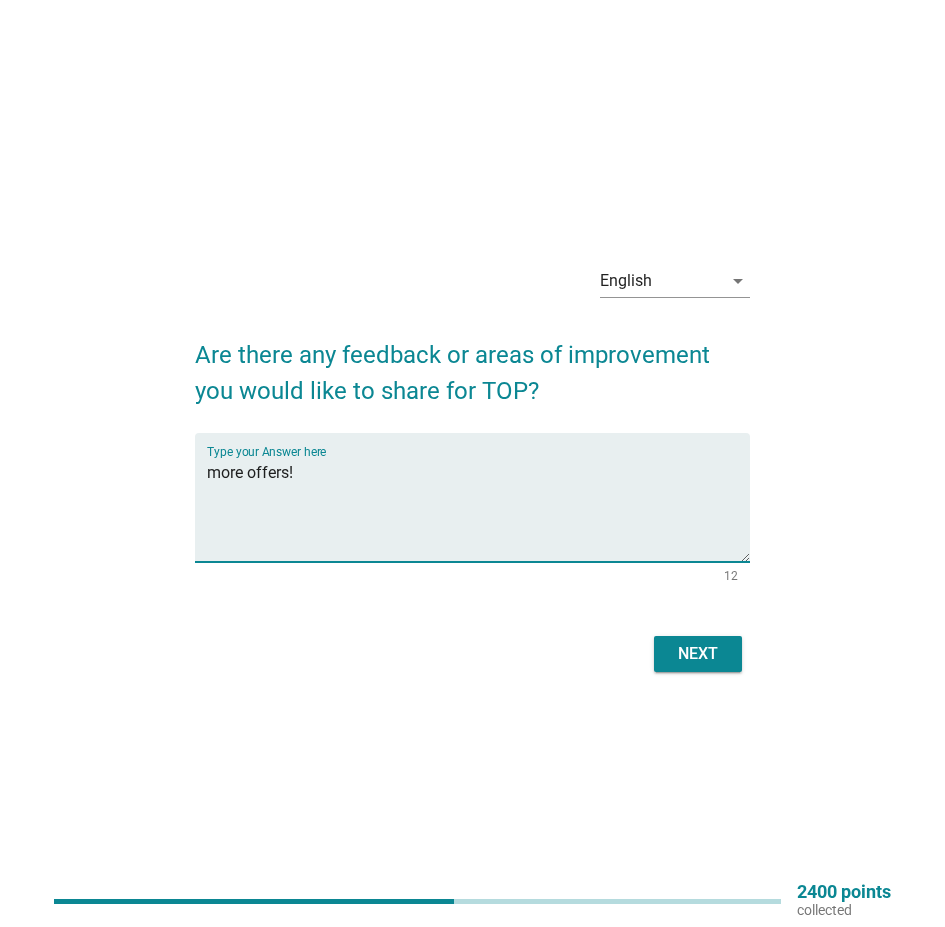 type on "more offers!" 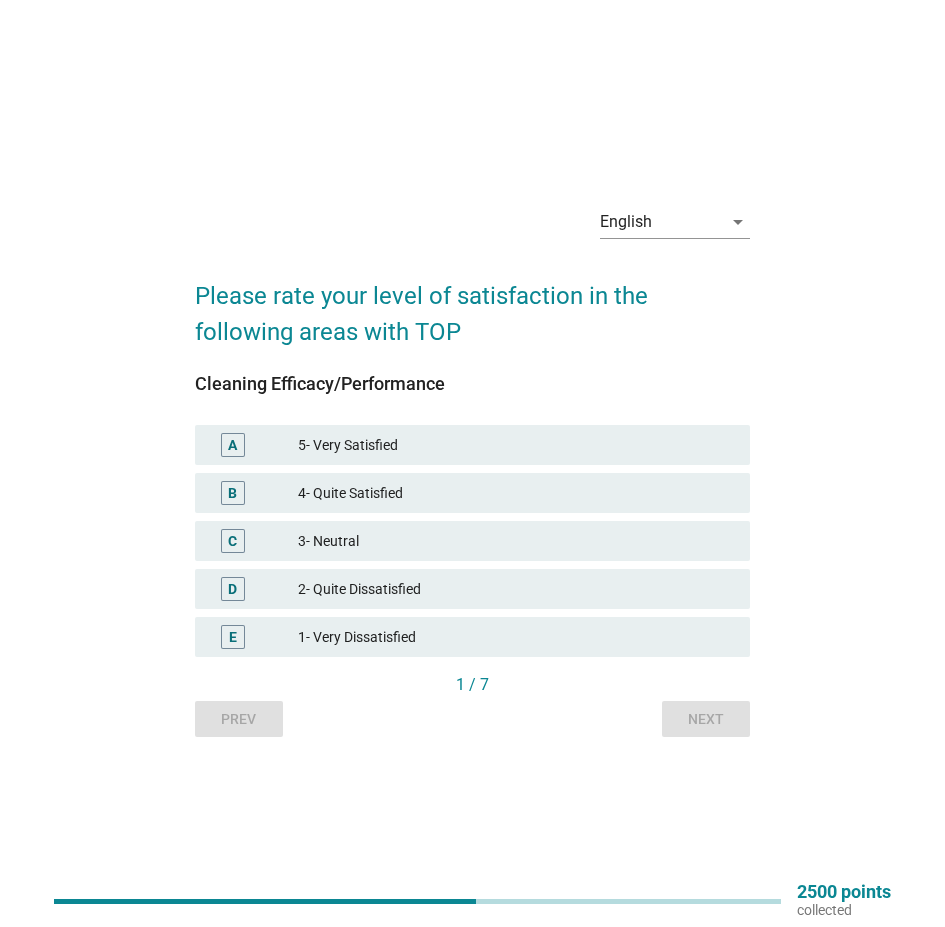click on "B   4- Quite Satisfied" at bounding box center [472, 493] 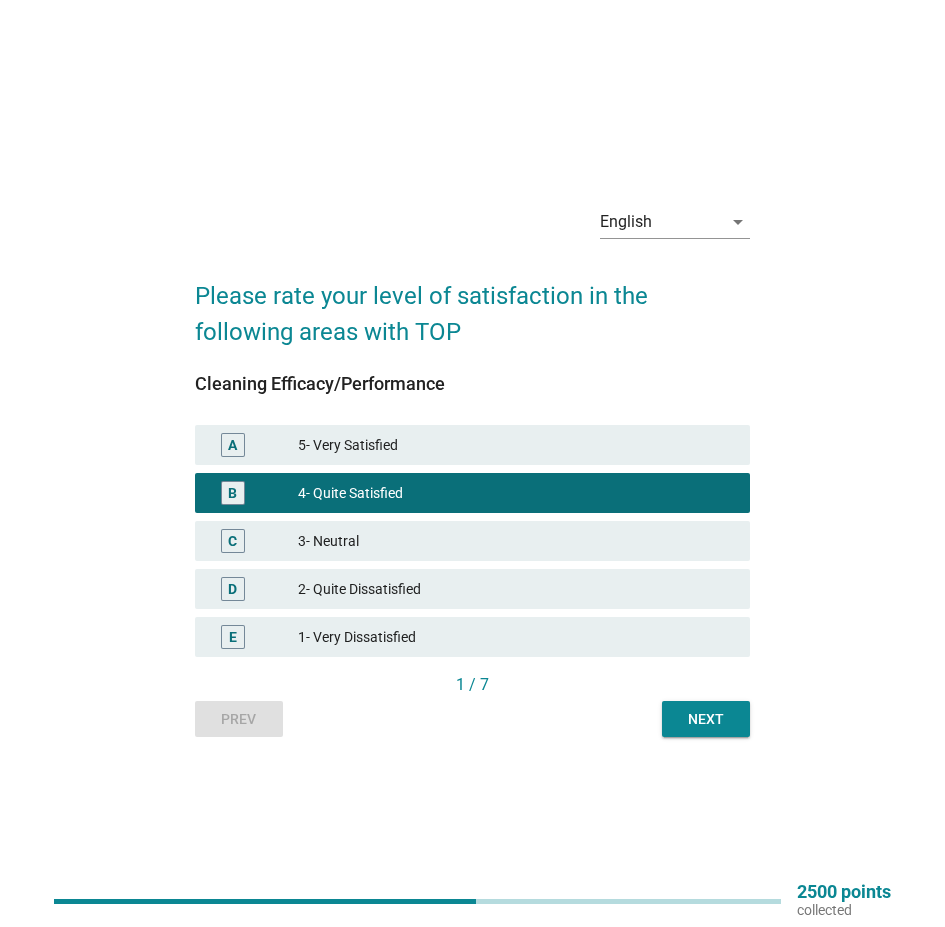 click on "Next" at bounding box center (706, 719) 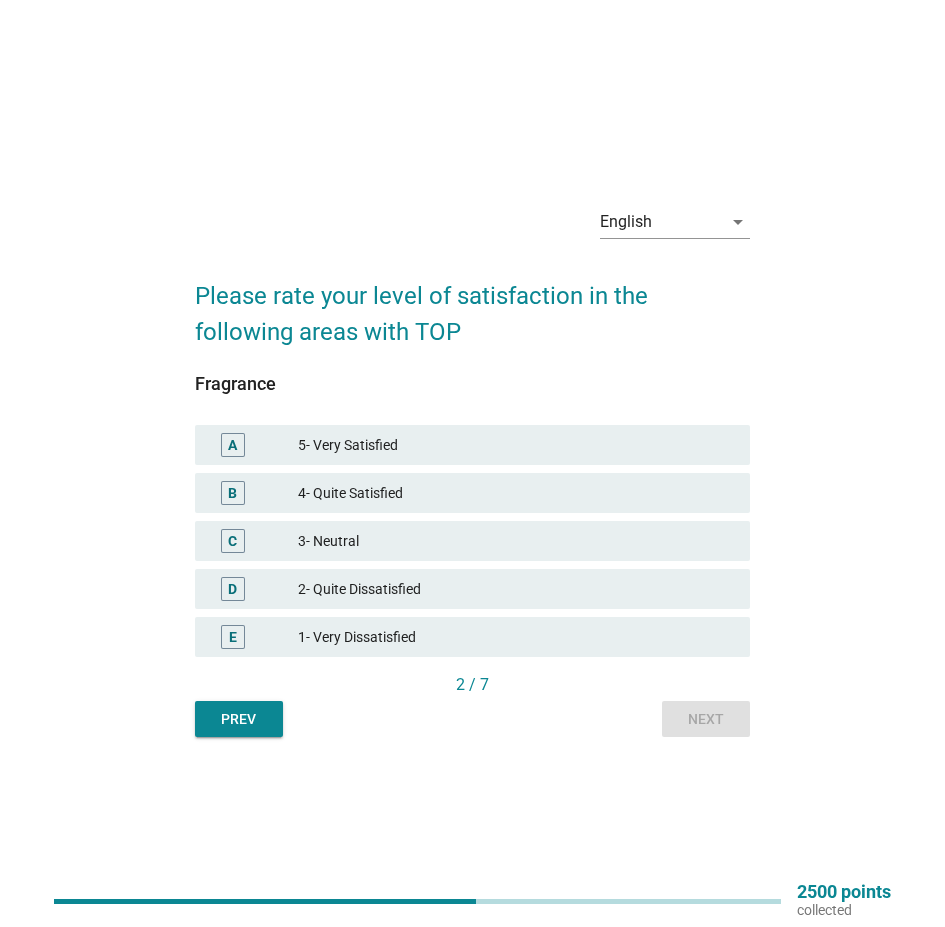 click on "A   5- Very Satisfied" at bounding box center [472, 445] 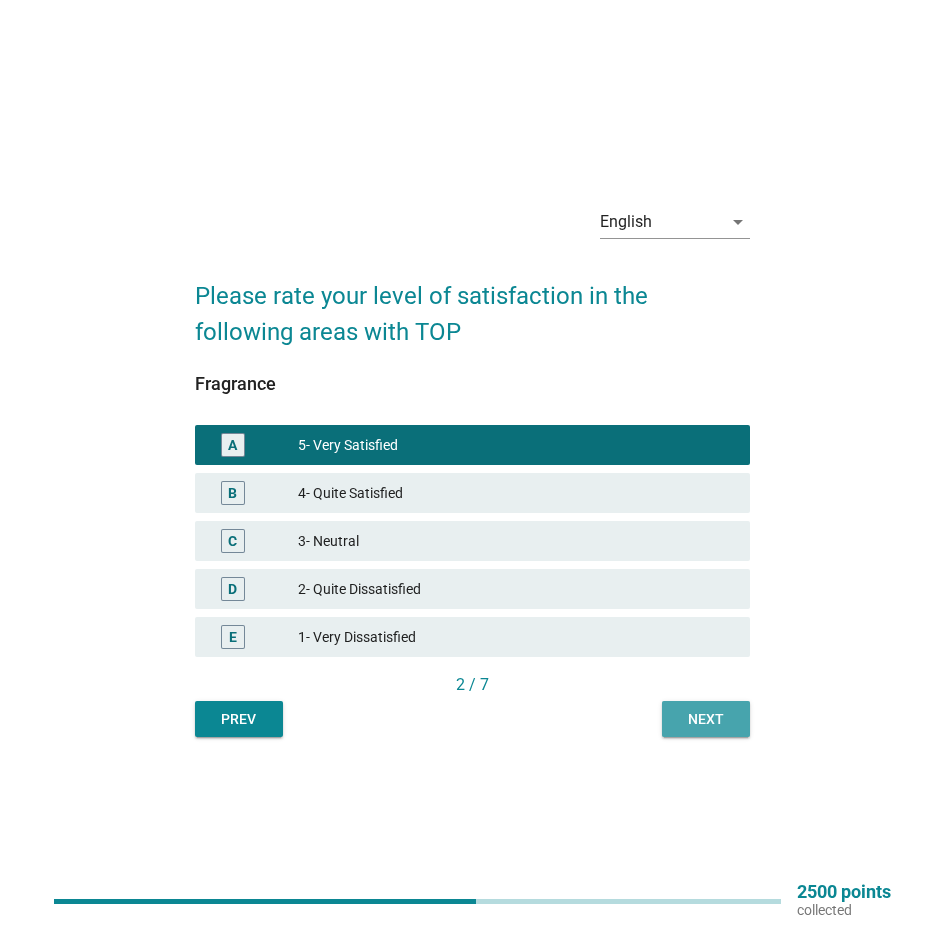 click on "Next" at bounding box center [706, 719] 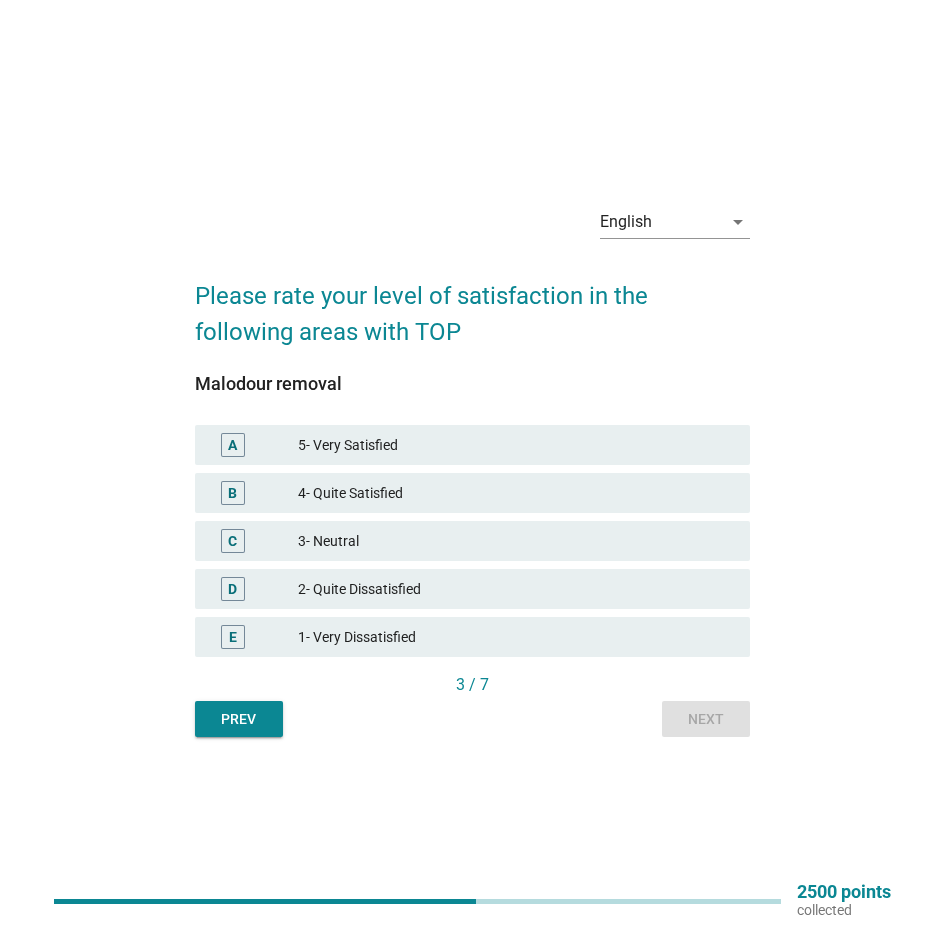 click on "5- Very Satisfied" at bounding box center [516, 445] 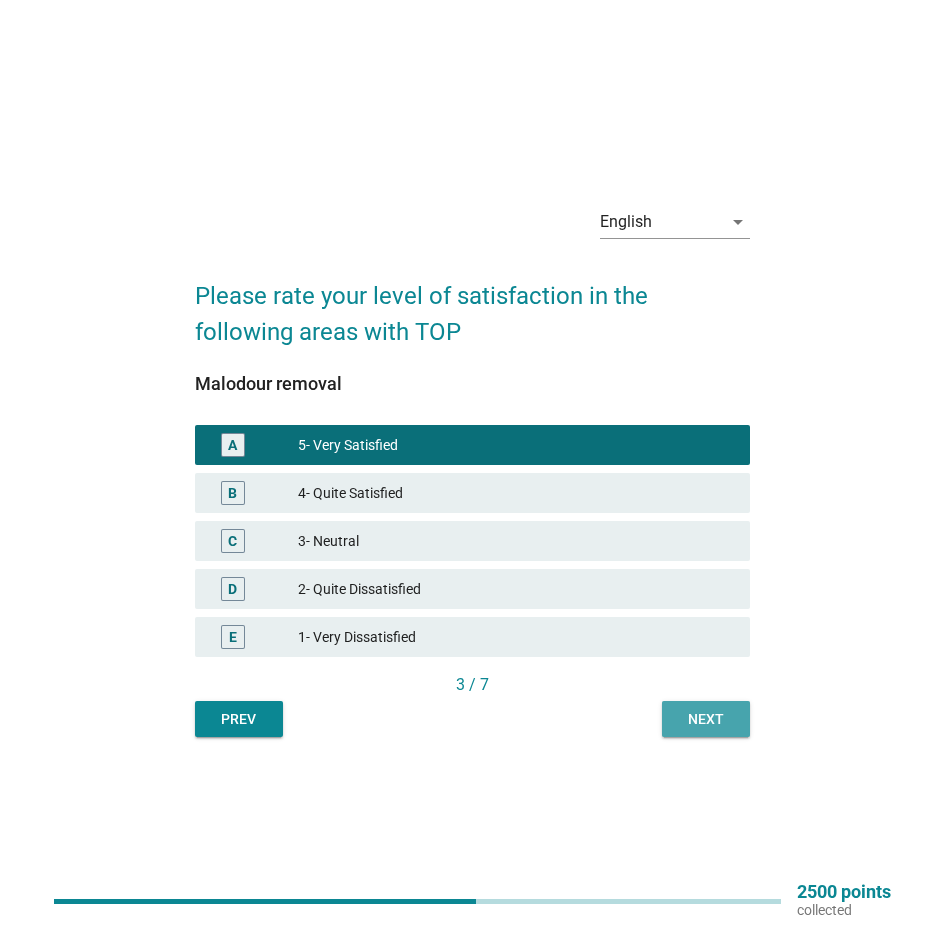 click on "Next" at bounding box center (706, 719) 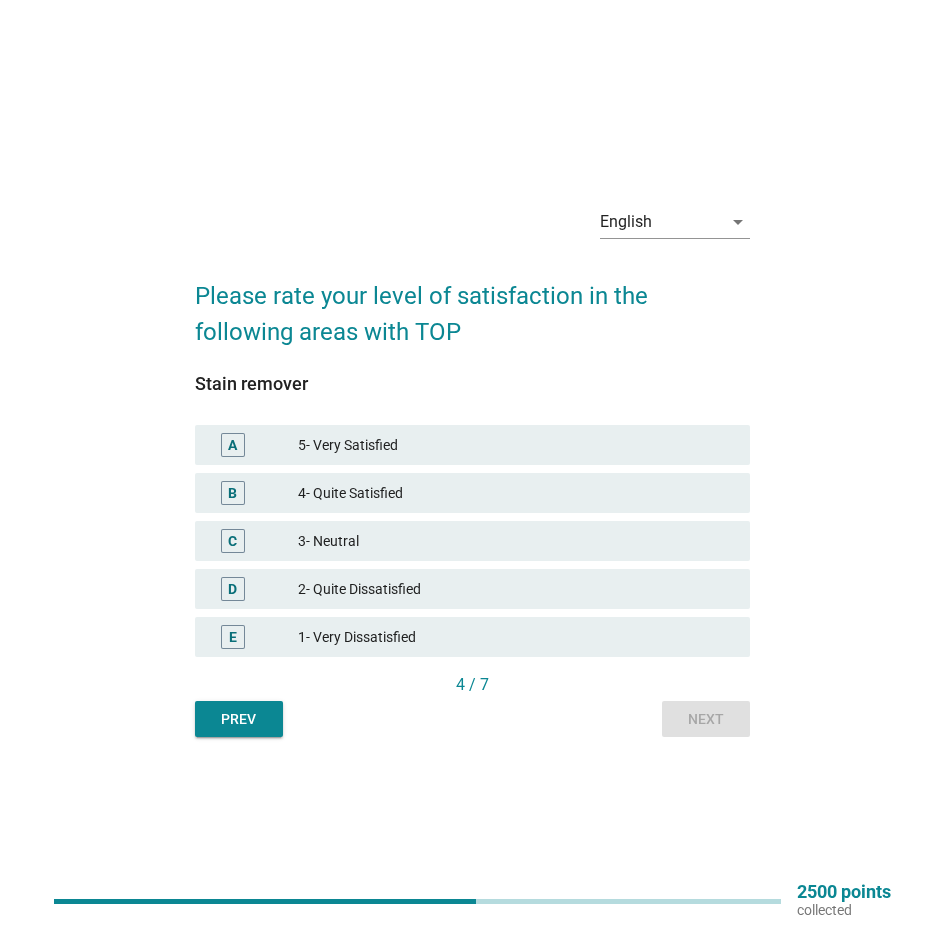 click on "B   4- Quite Satisfied" at bounding box center (472, 493) 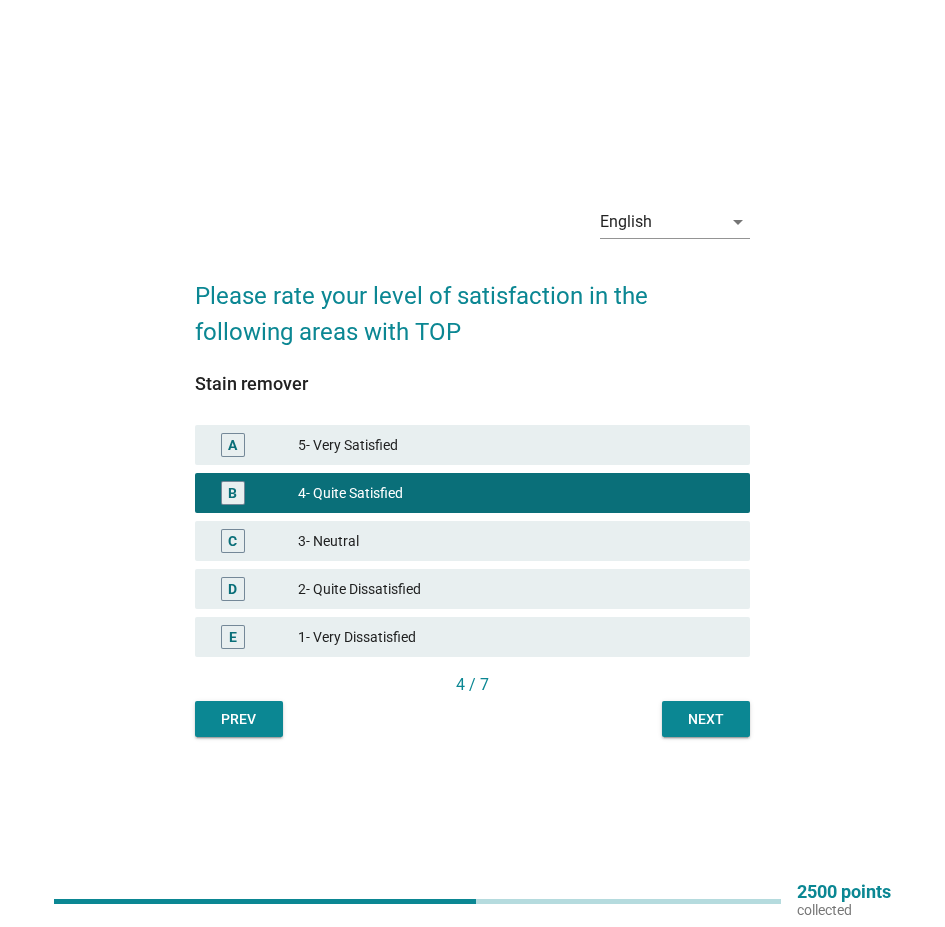 click on "Next" at bounding box center (706, 719) 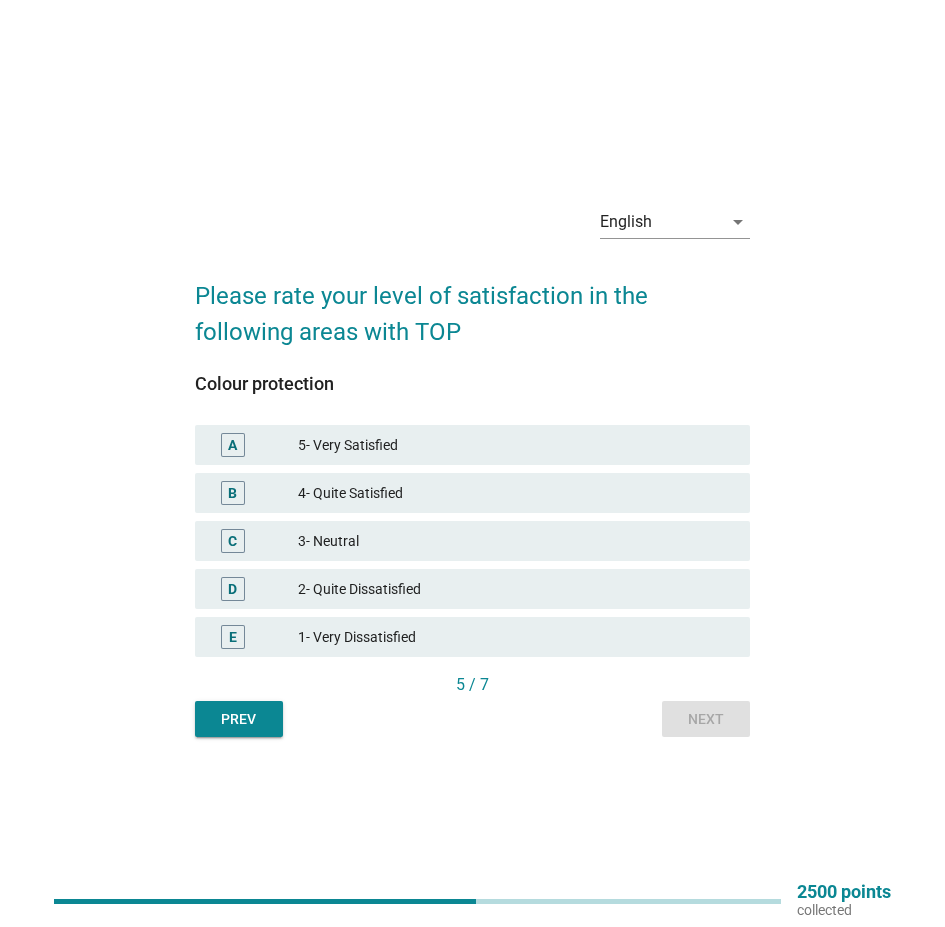 click on "4- Quite Satisfied" at bounding box center (516, 493) 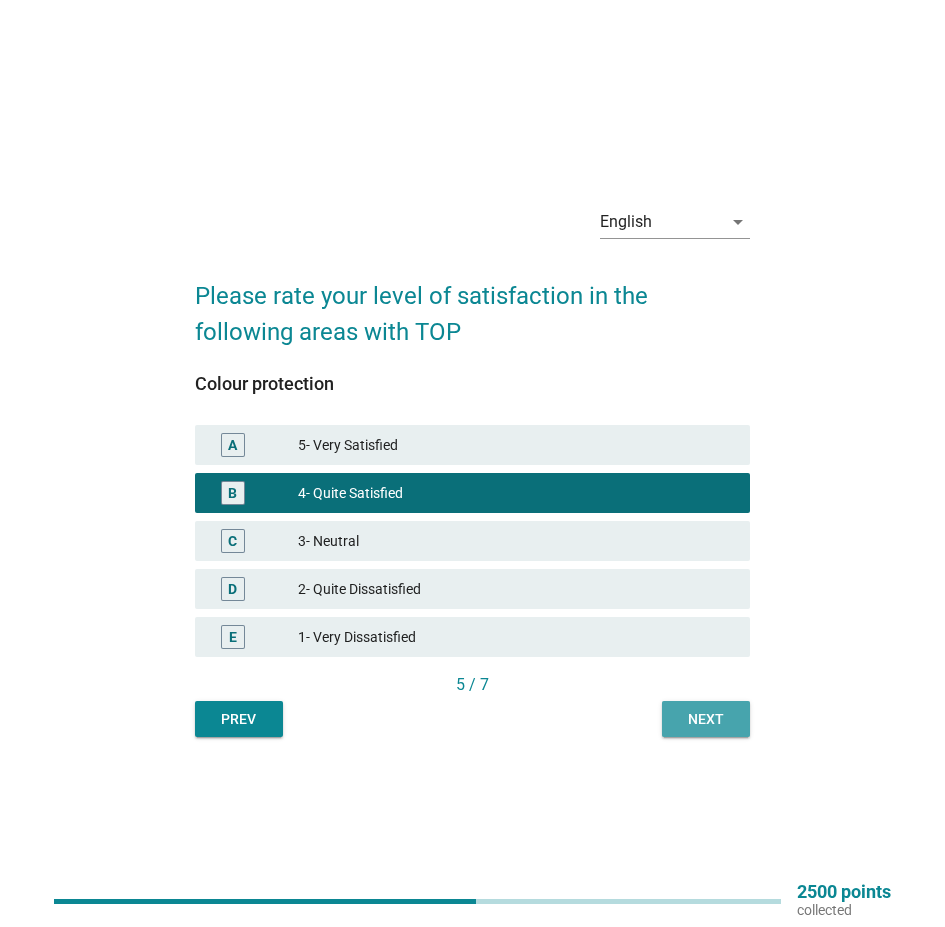 click on "Next" at bounding box center (706, 719) 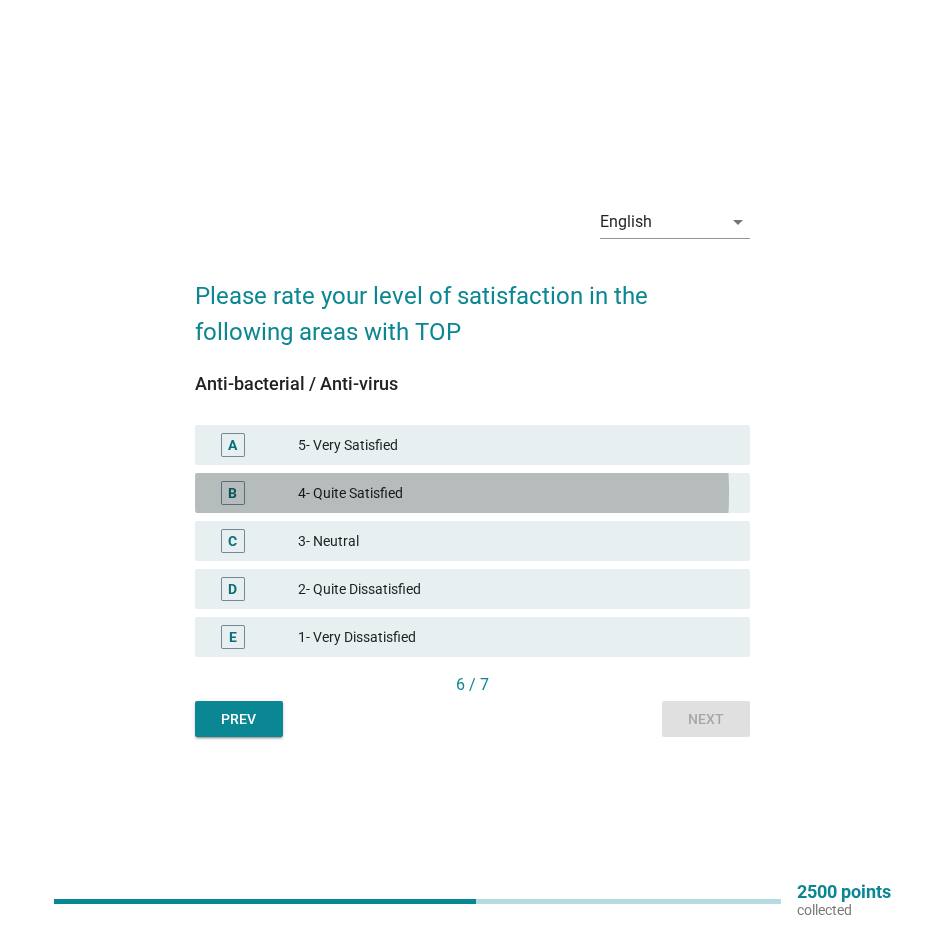 click on "4- Quite Satisfied" at bounding box center (516, 493) 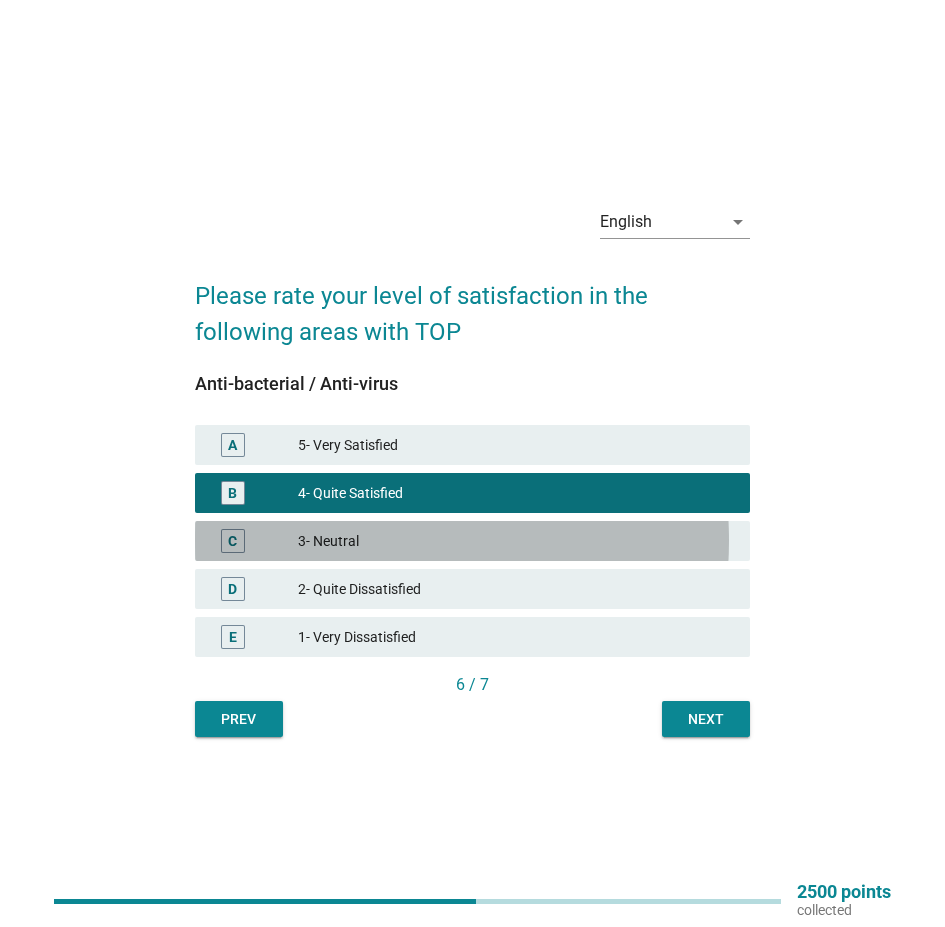 click on "3- Neutral" at bounding box center [516, 541] 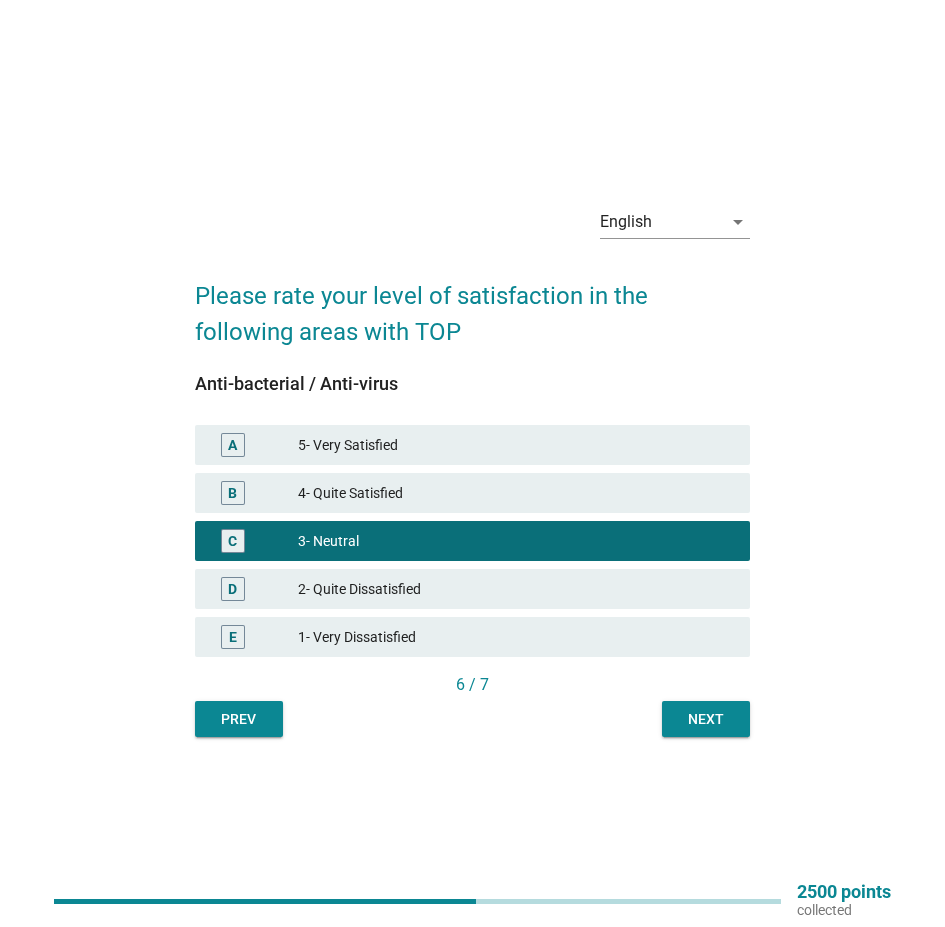 click on "Next" at bounding box center (706, 719) 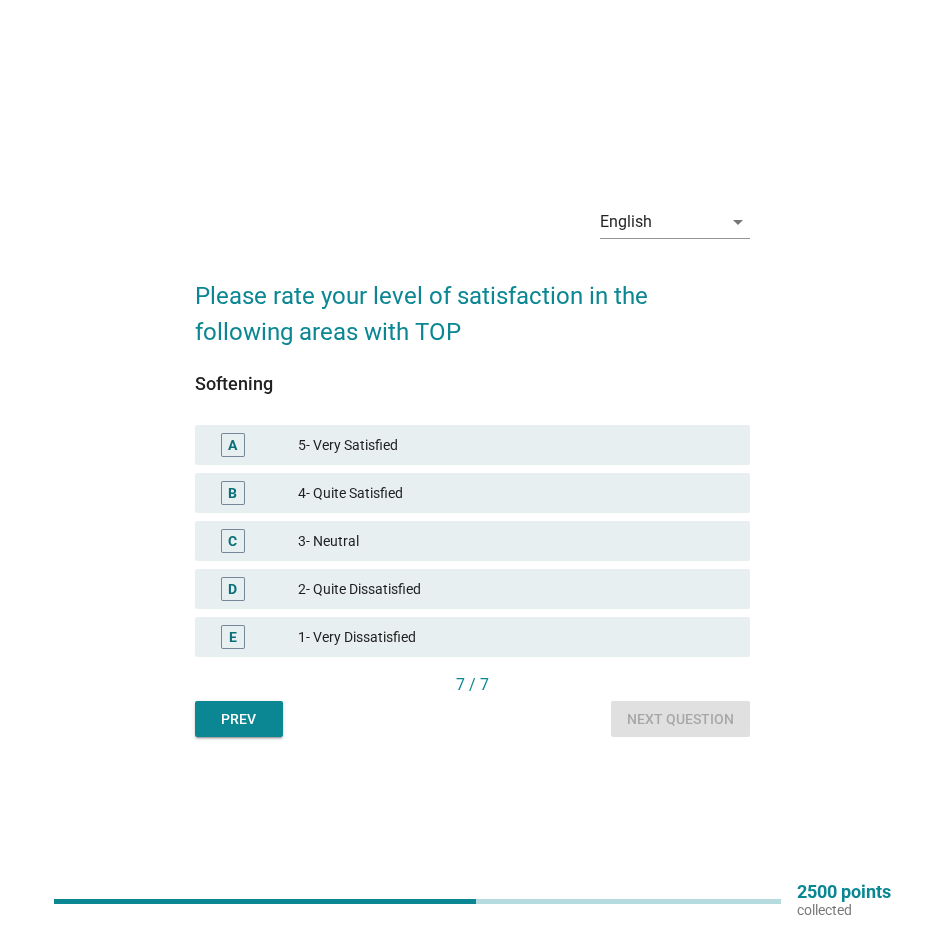 click on "C   3- Neutral" at bounding box center [472, 541] 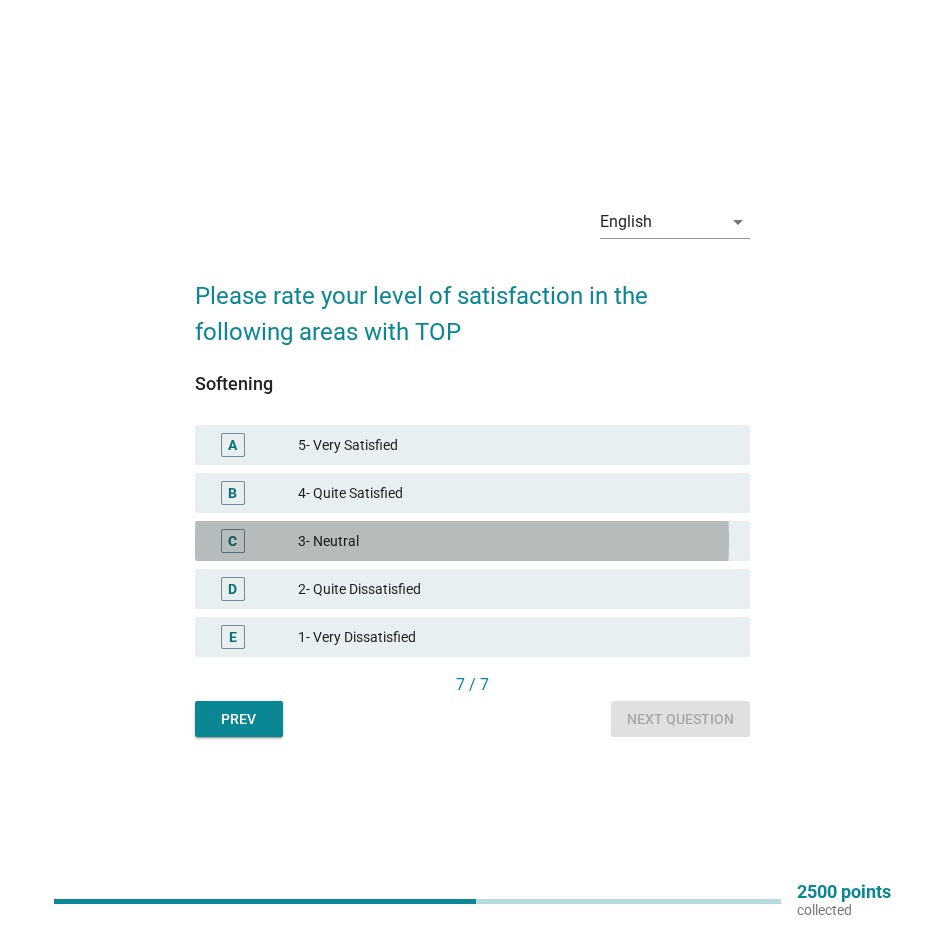 click on "C   3- Neutral" at bounding box center (472, 541) 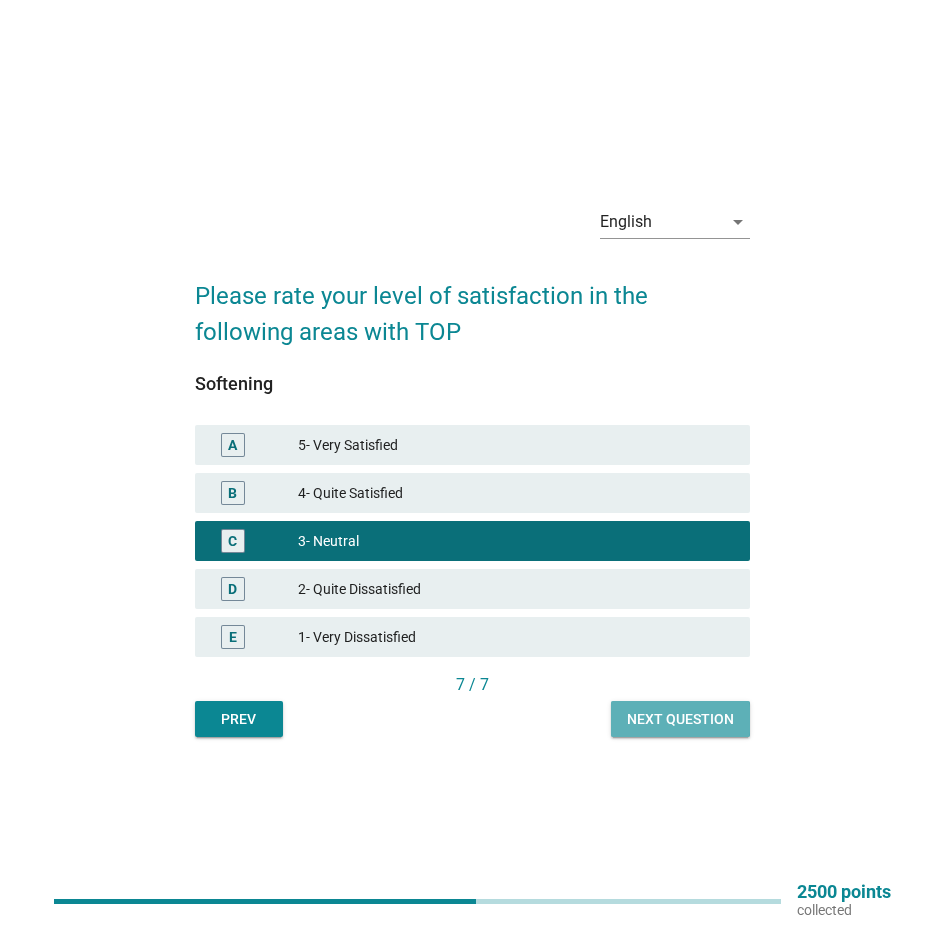 click on "Next question" at bounding box center (680, 719) 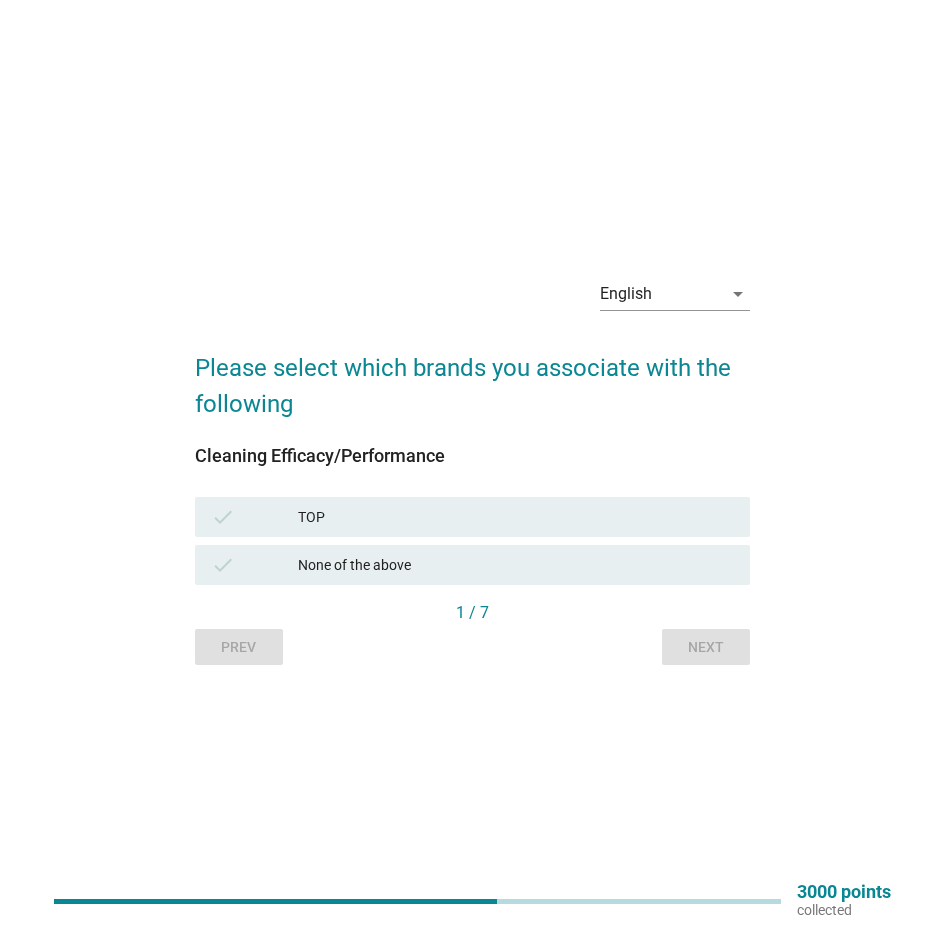 click on "TOP" at bounding box center (516, 517) 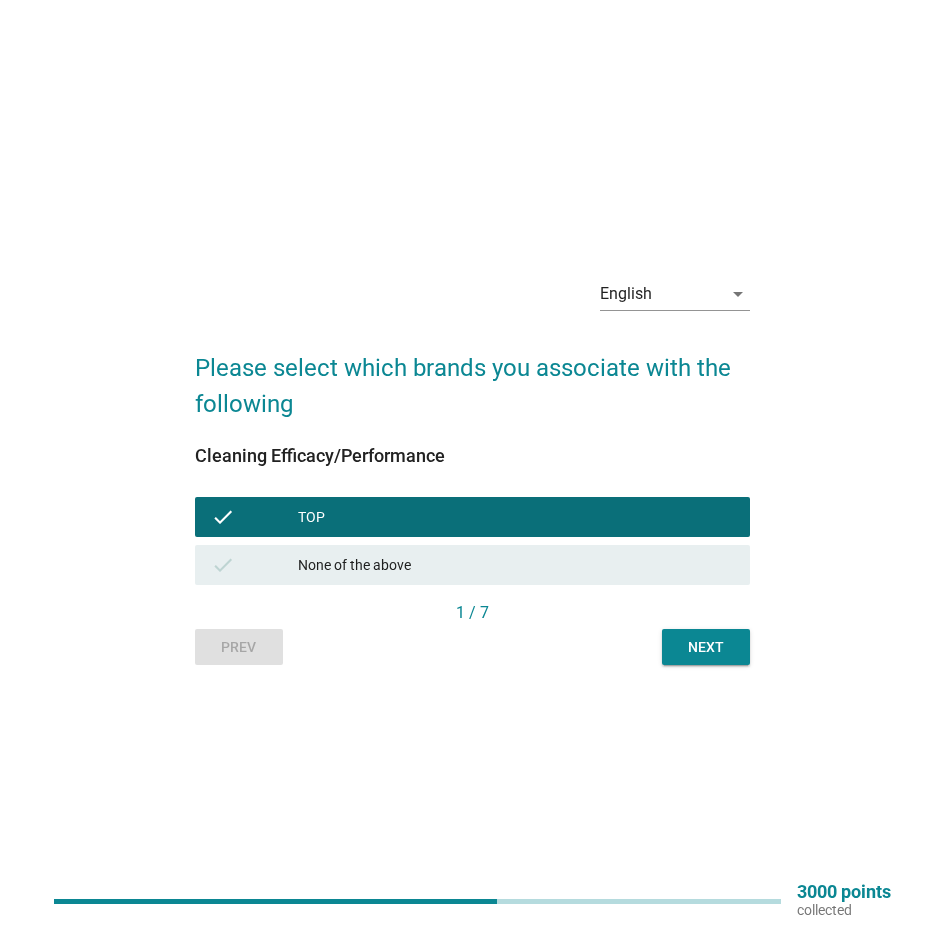 click on "Next" at bounding box center [706, 647] 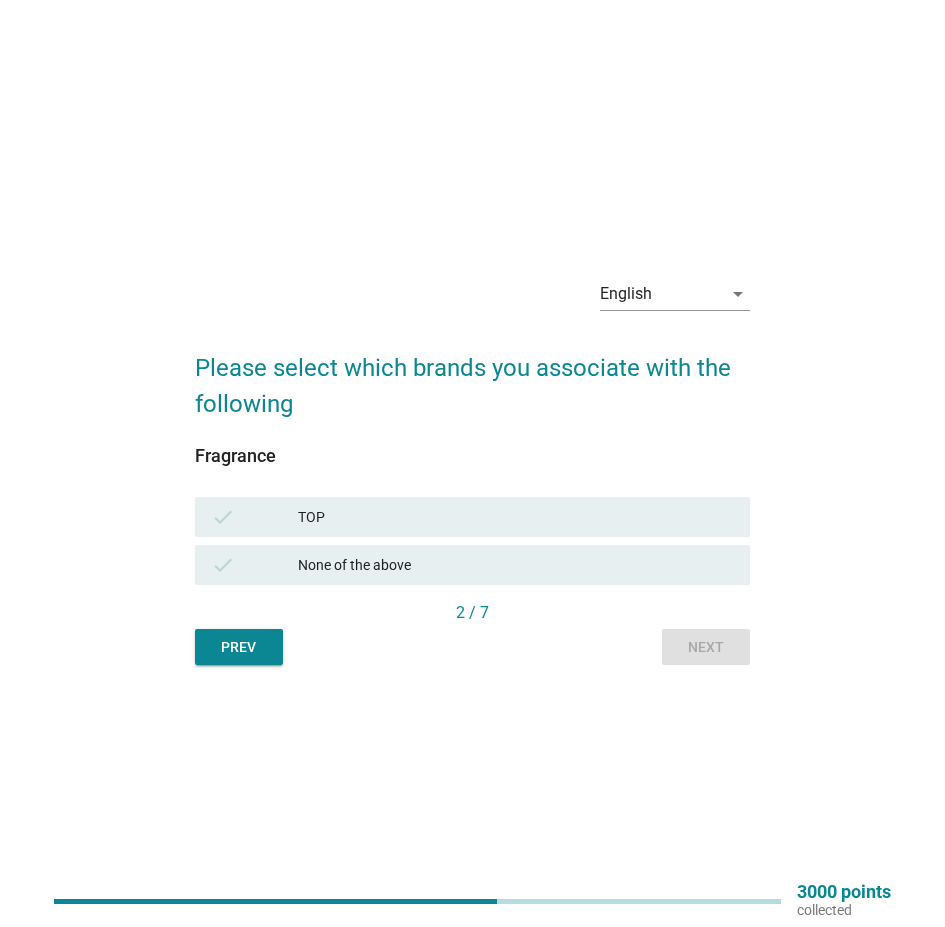 click on "TOP" at bounding box center [516, 517] 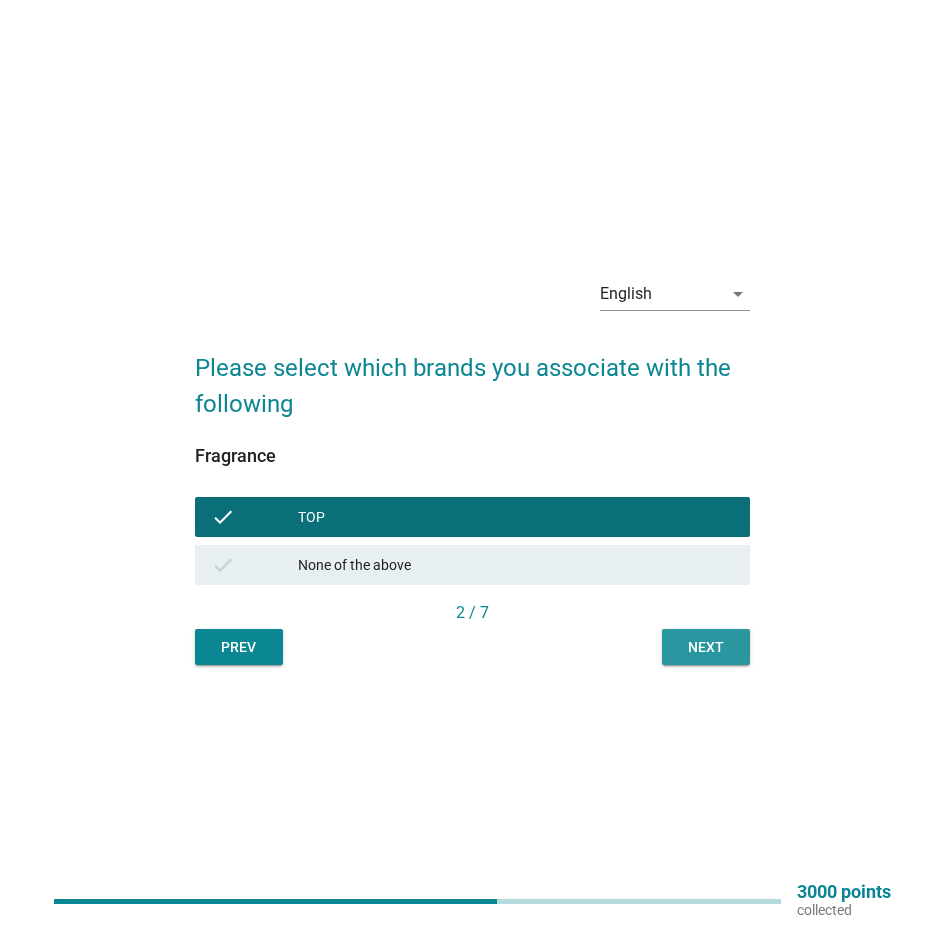 click on "Next" at bounding box center [706, 647] 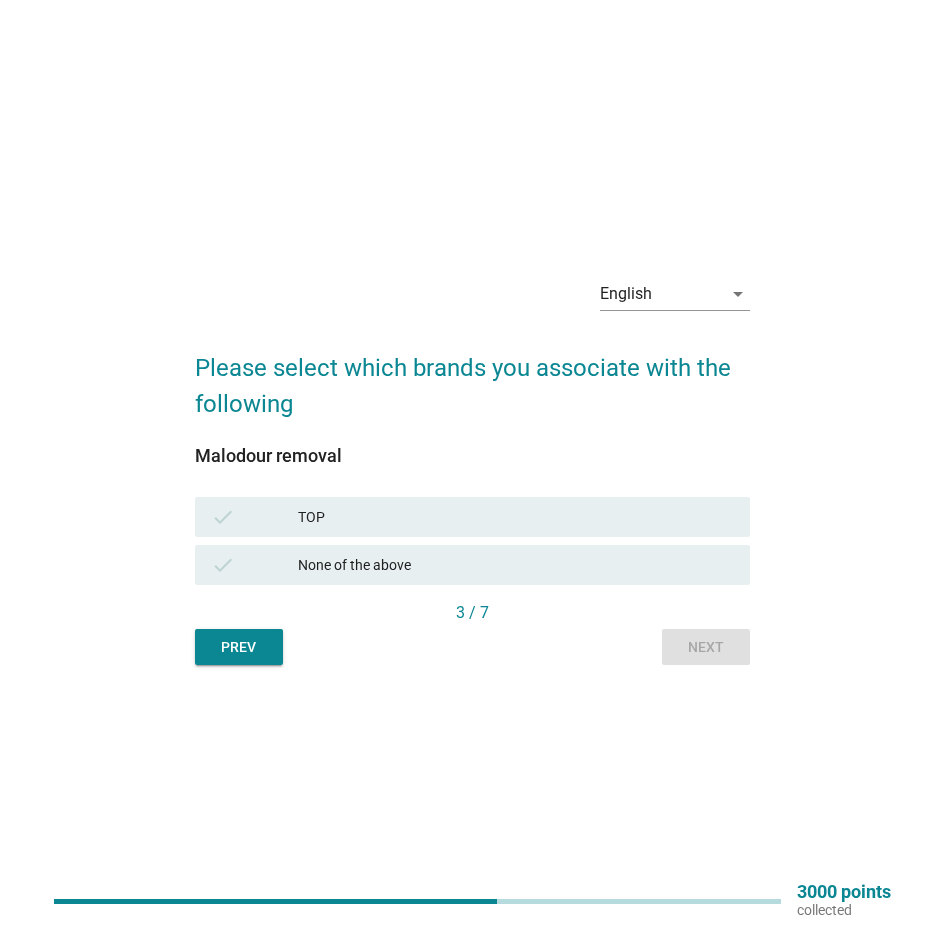 click on "TOP" at bounding box center (516, 517) 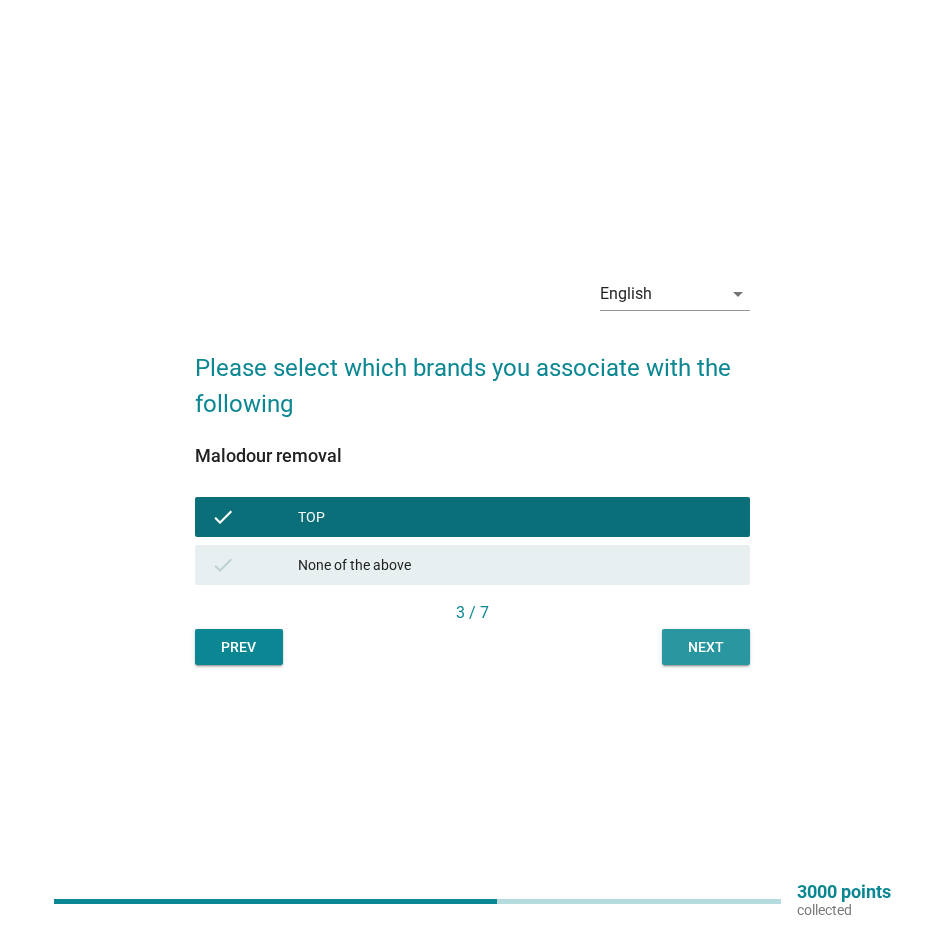 click on "Next" at bounding box center (706, 647) 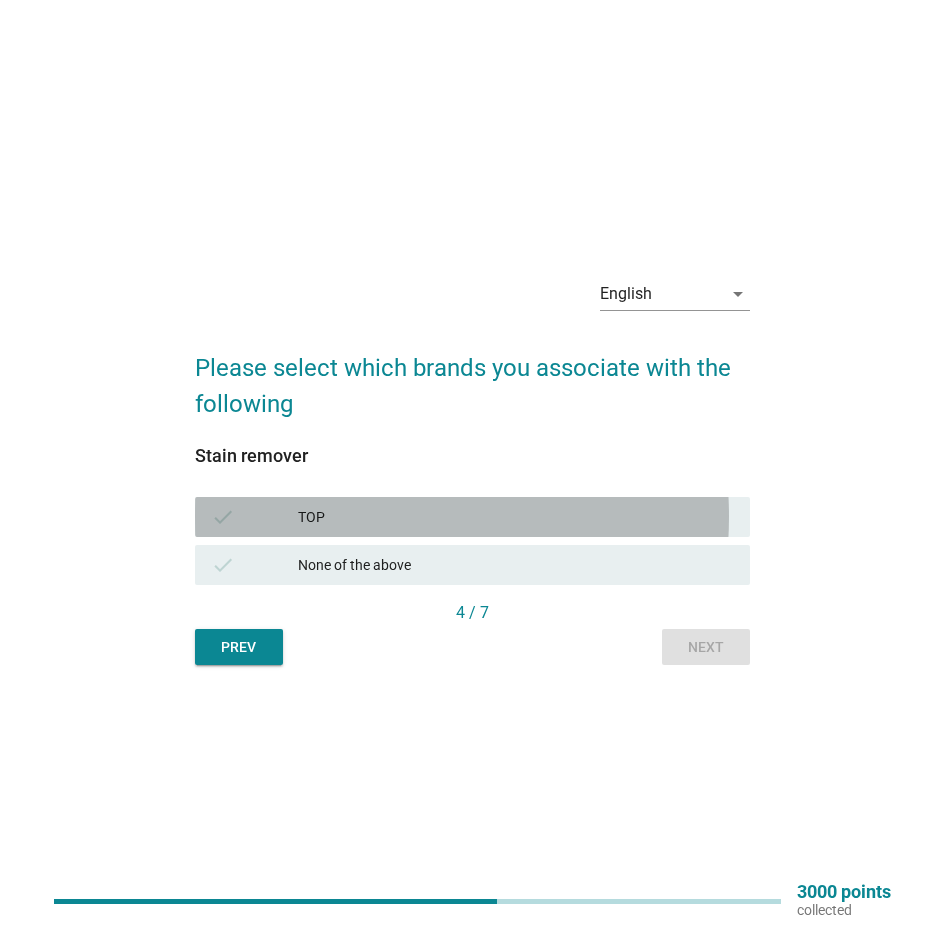 click on "TOP" at bounding box center (516, 517) 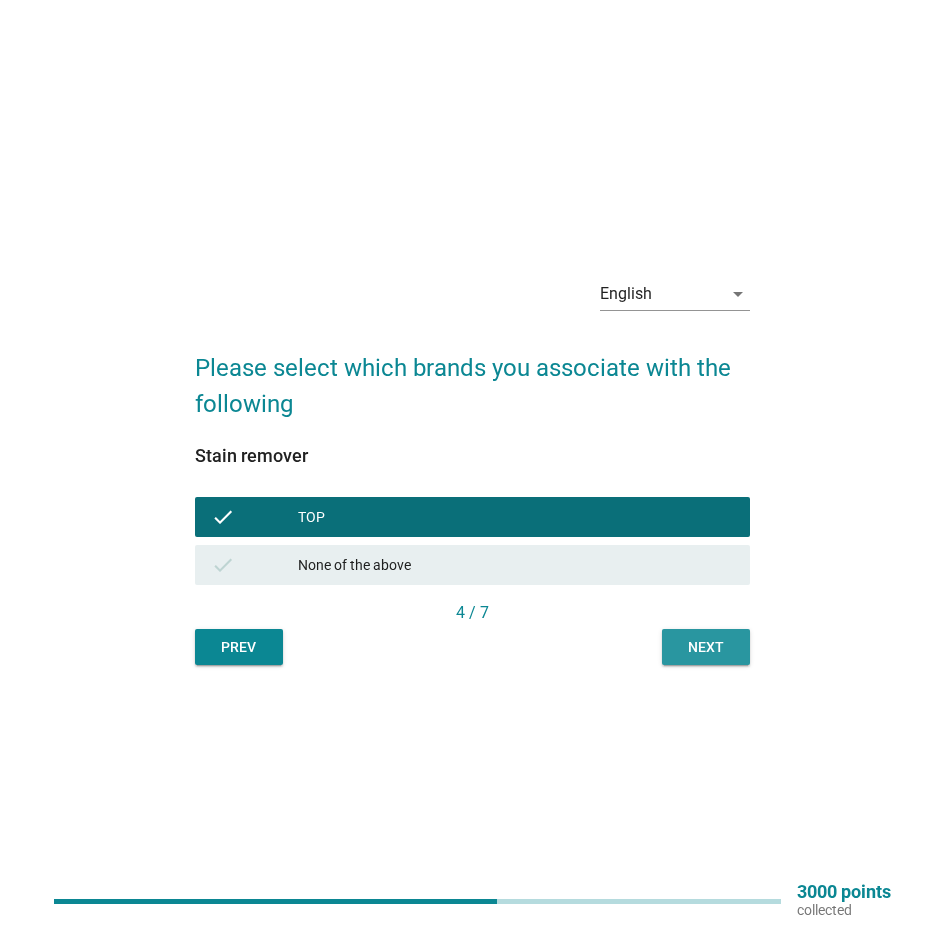click on "Next" at bounding box center [706, 647] 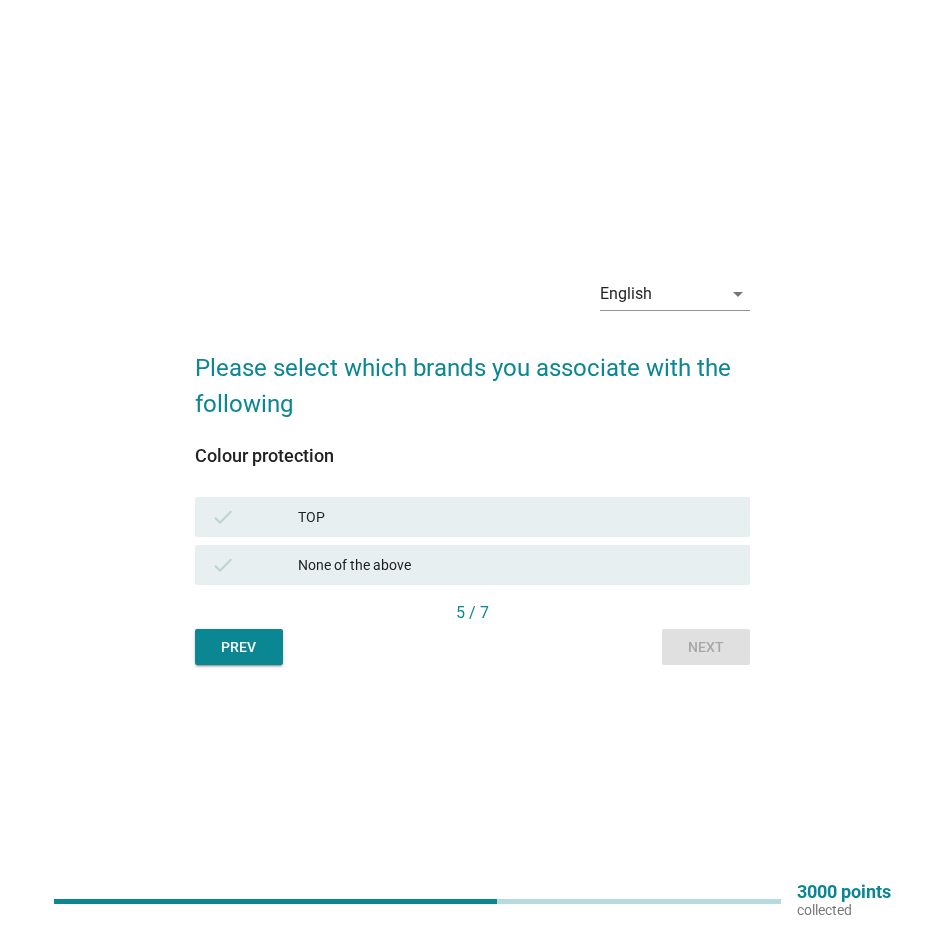 click on "check   TOP" at bounding box center (472, 517) 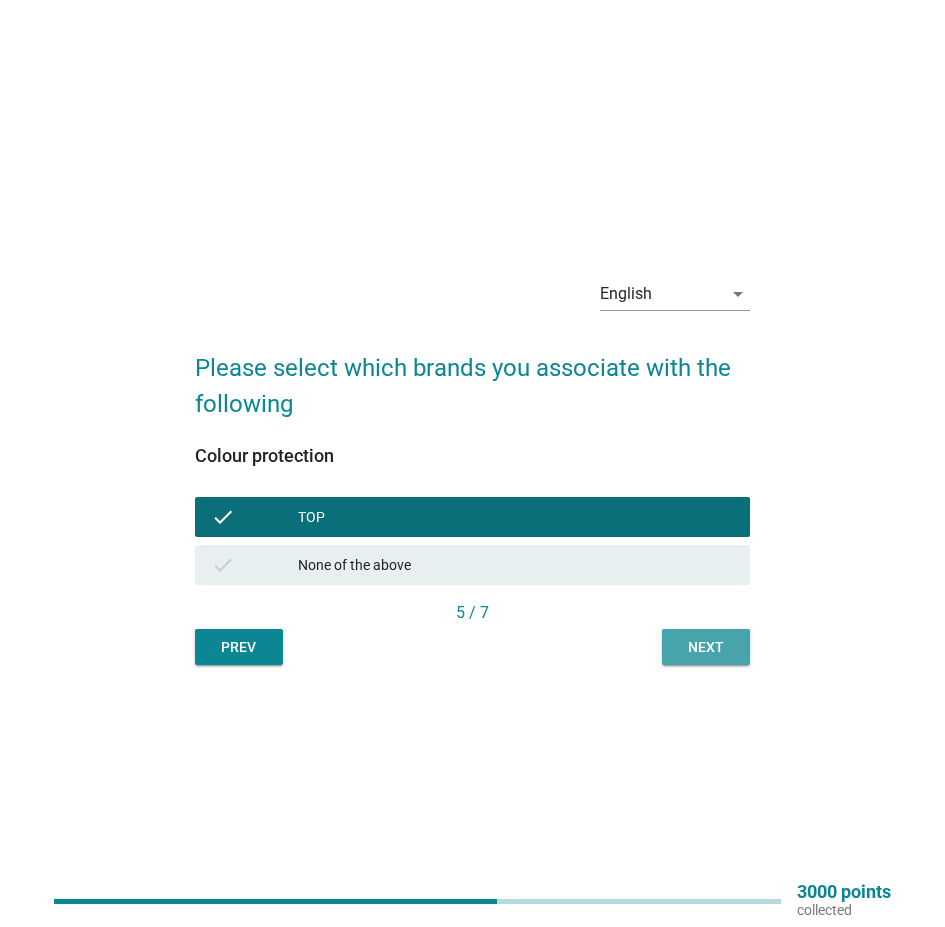 click on "Next" at bounding box center (706, 647) 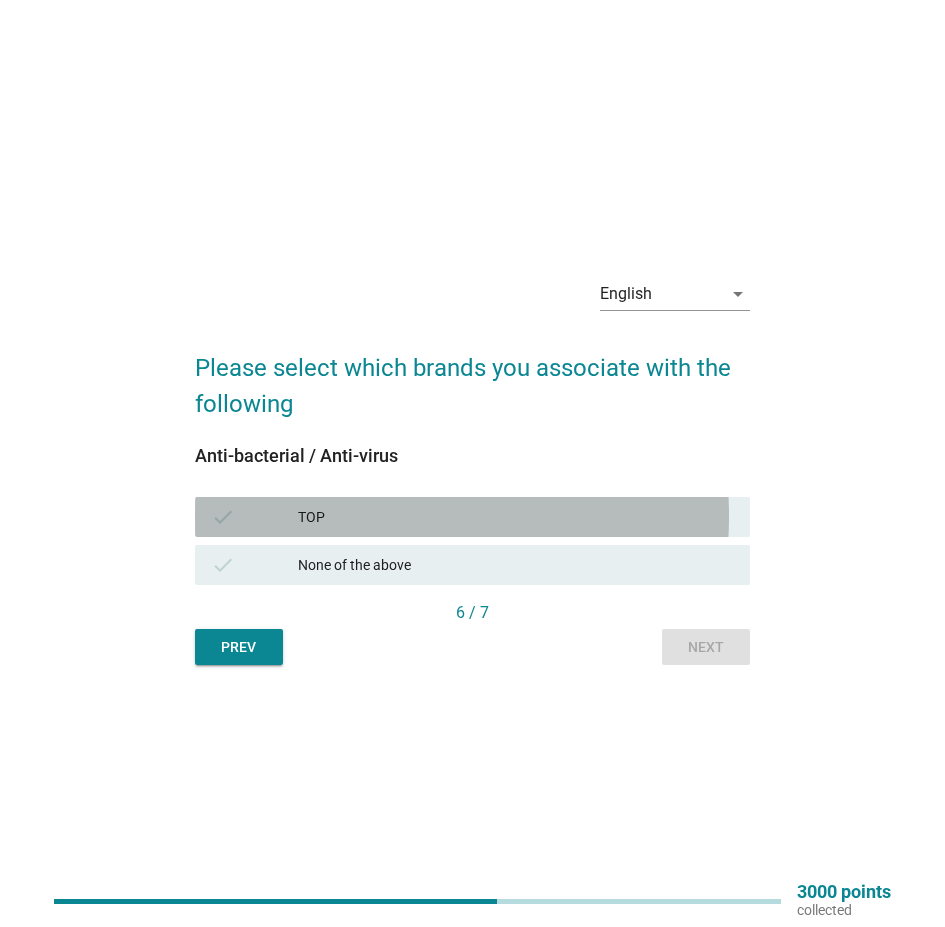 click on "check   TOP" at bounding box center (472, 517) 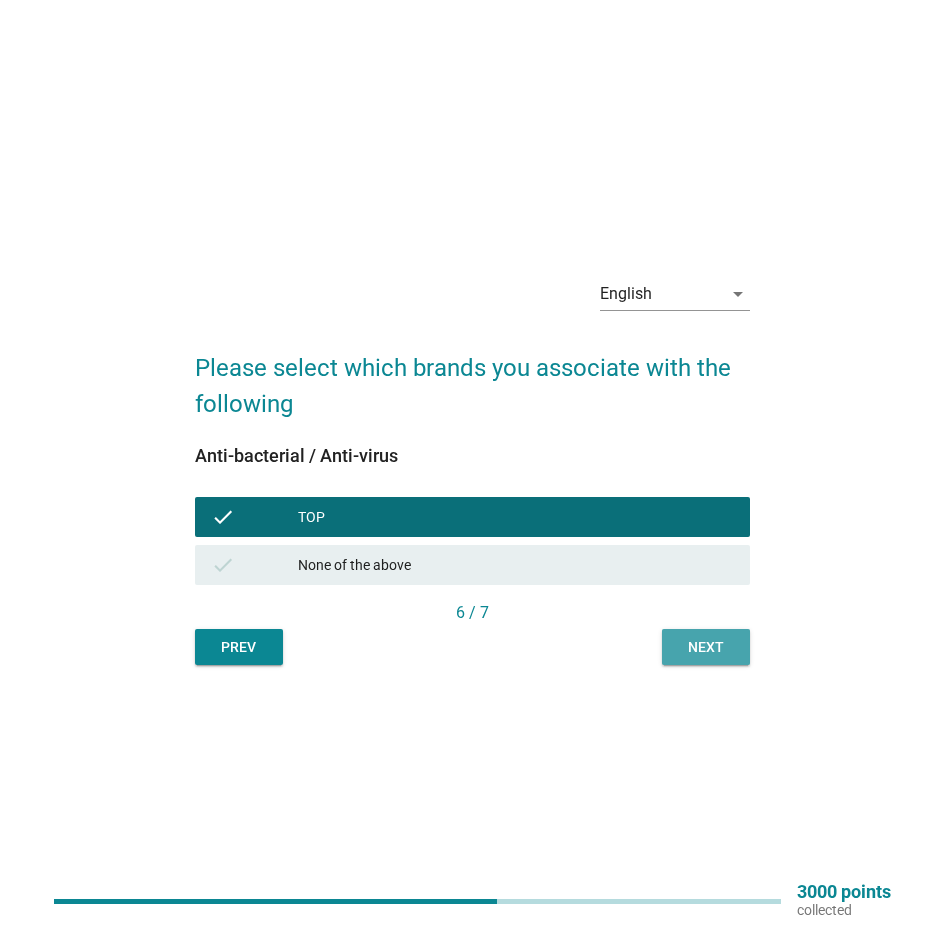 click on "Next" at bounding box center (706, 647) 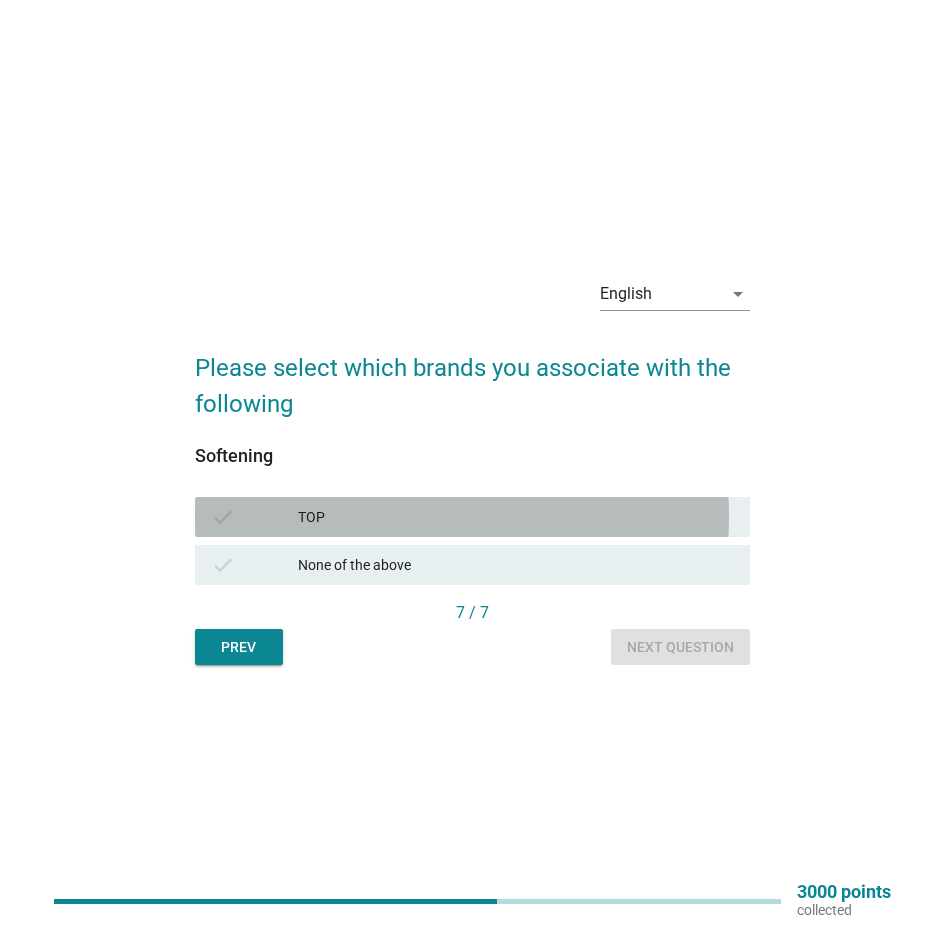 click on "TOP" at bounding box center (516, 517) 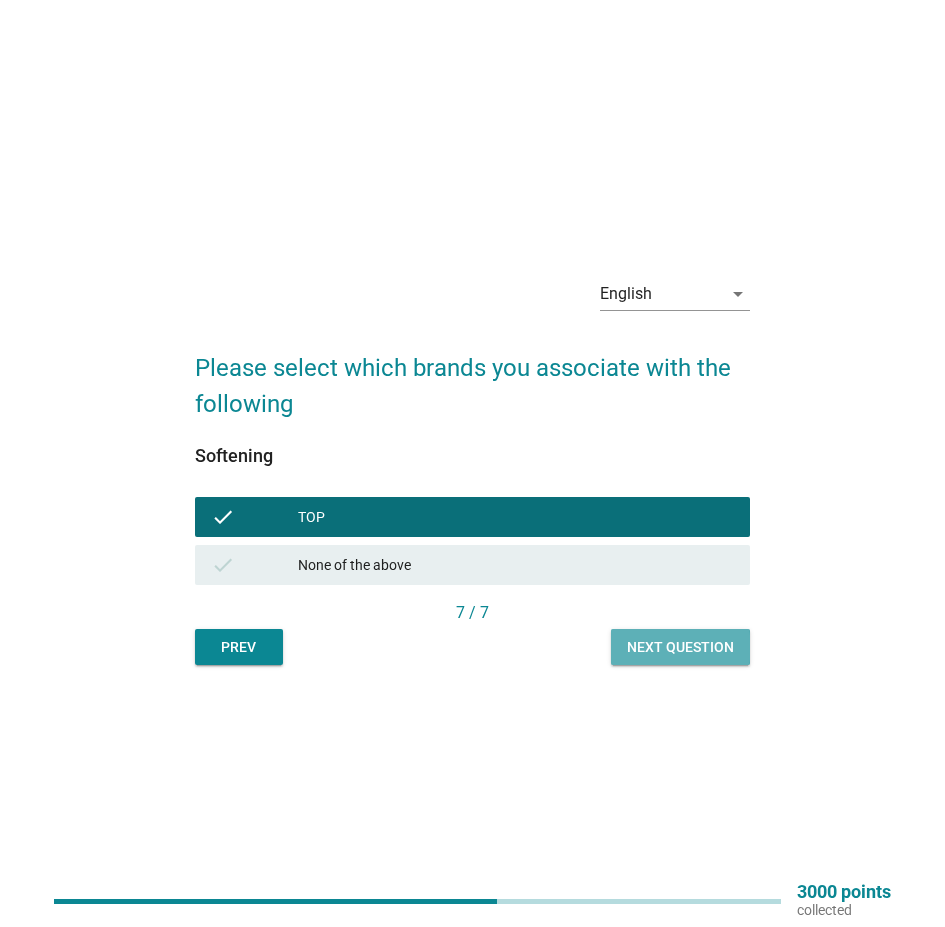 click on "Next question" at bounding box center [680, 647] 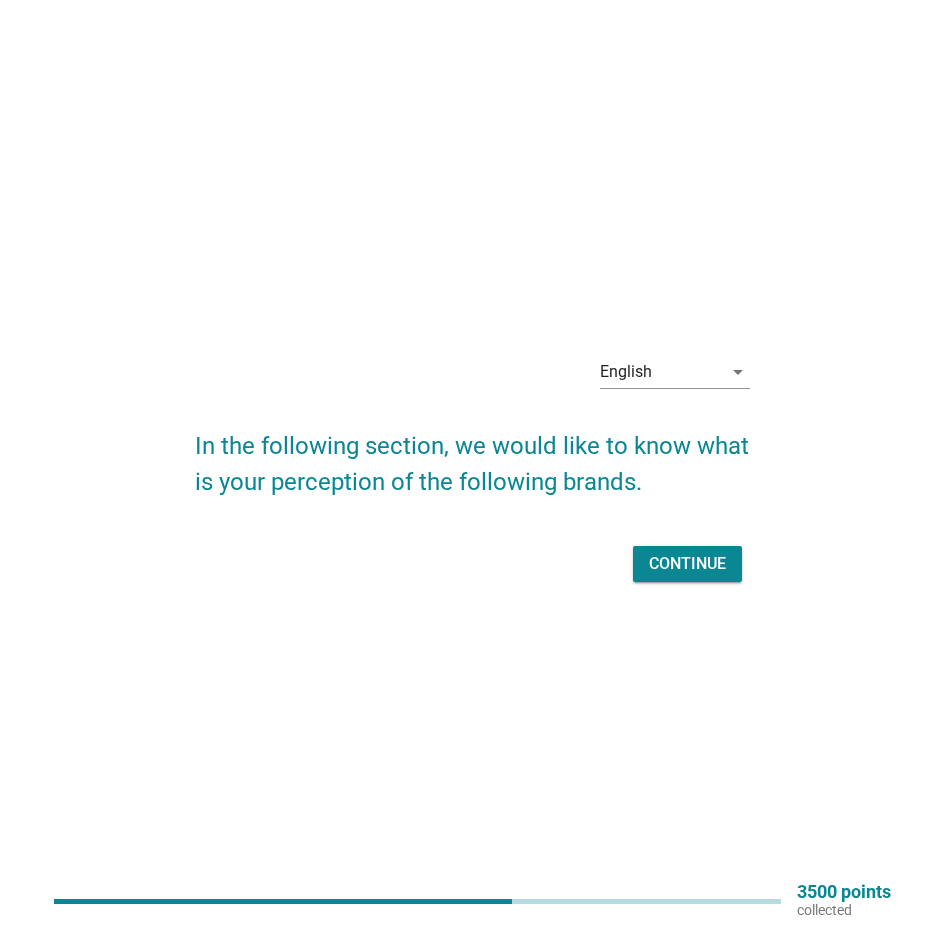 click on "Continue" at bounding box center [687, 564] 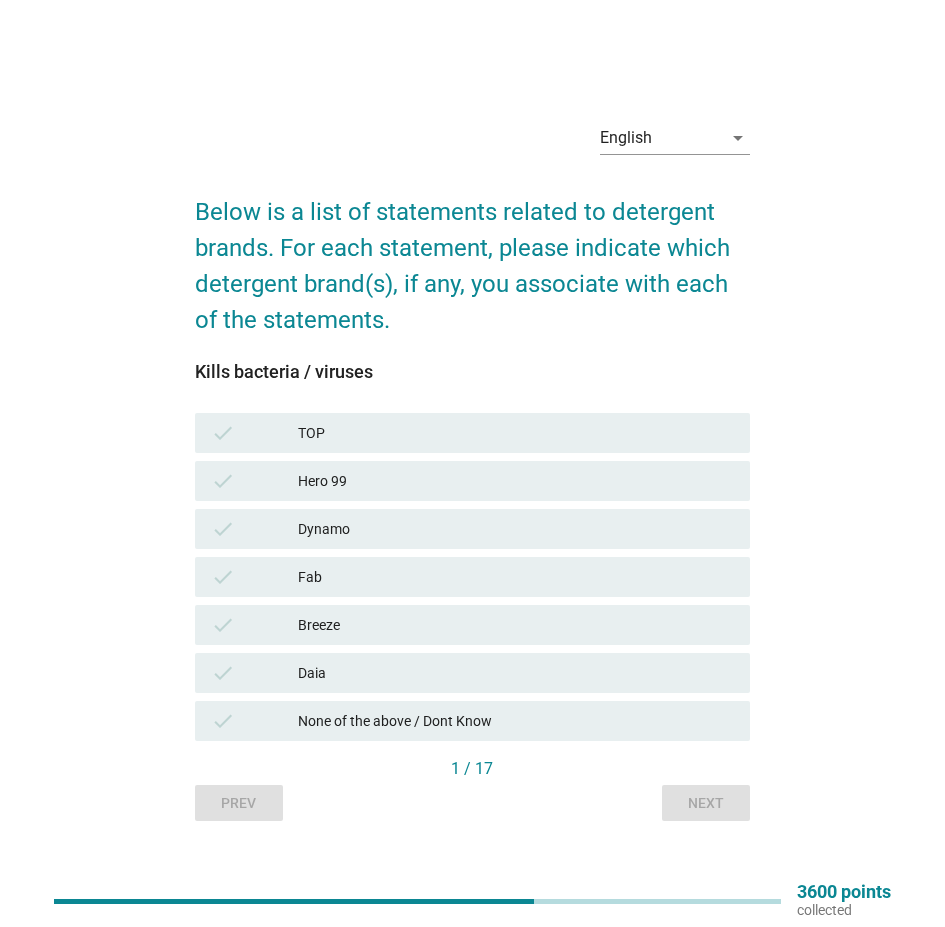 click on "TOP" at bounding box center (516, 433) 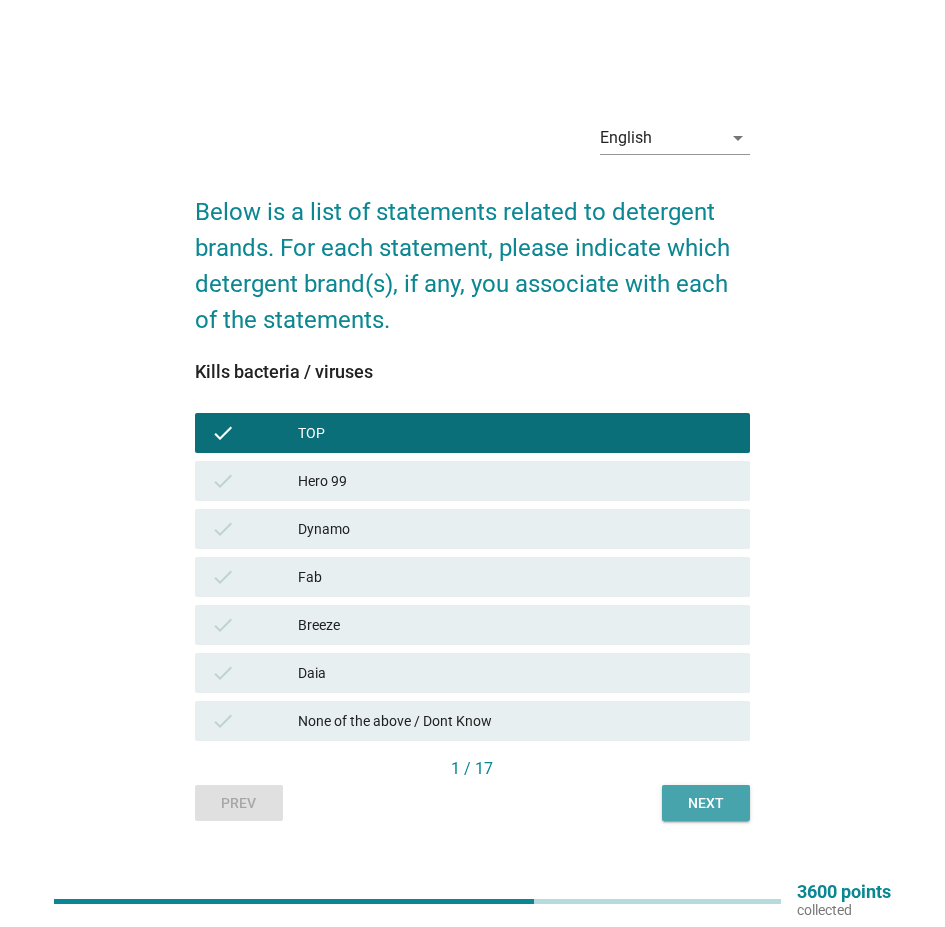 click on "Next" at bounding box center [706, 803] 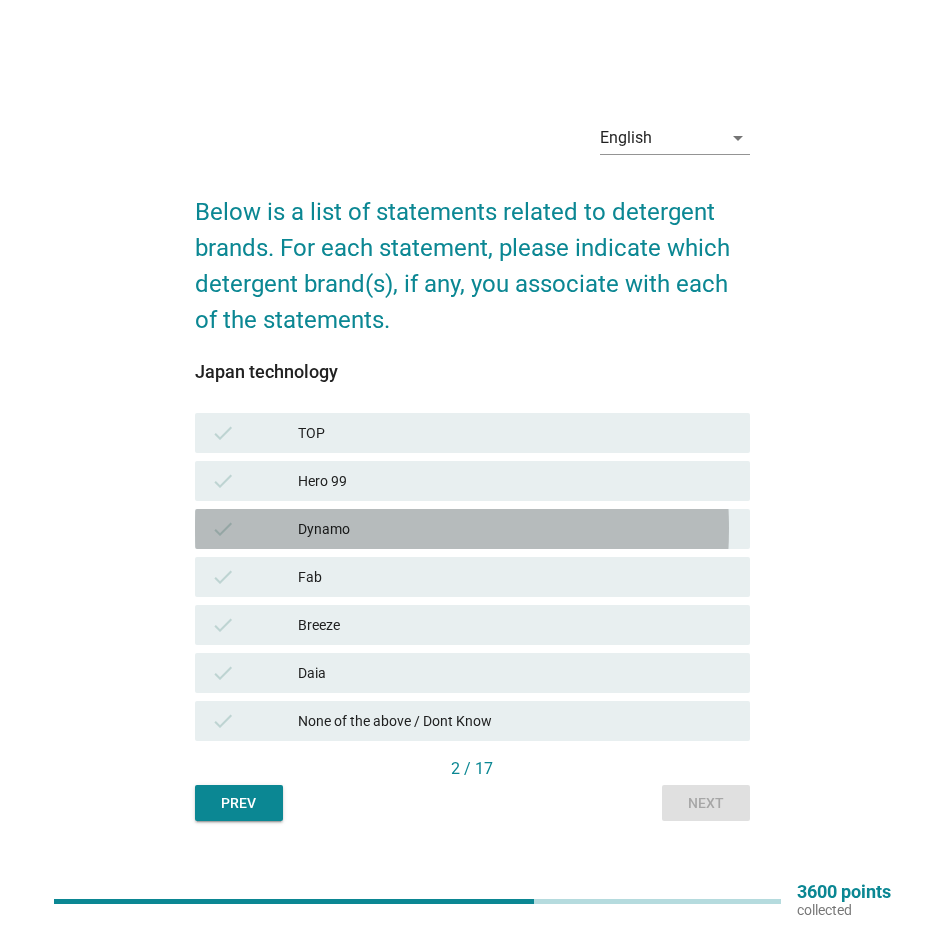 click on "check   Dynamo" at bounding box center [472, 529] 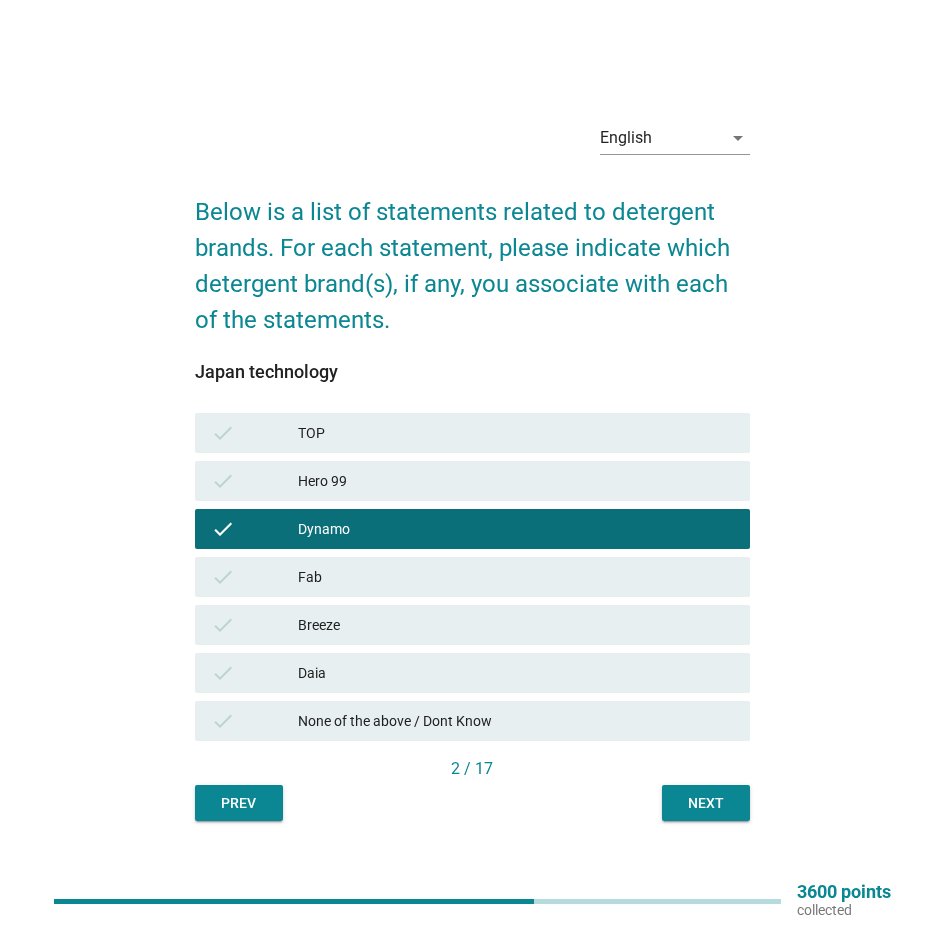 click on "Next" at bounding box center (706, 803) 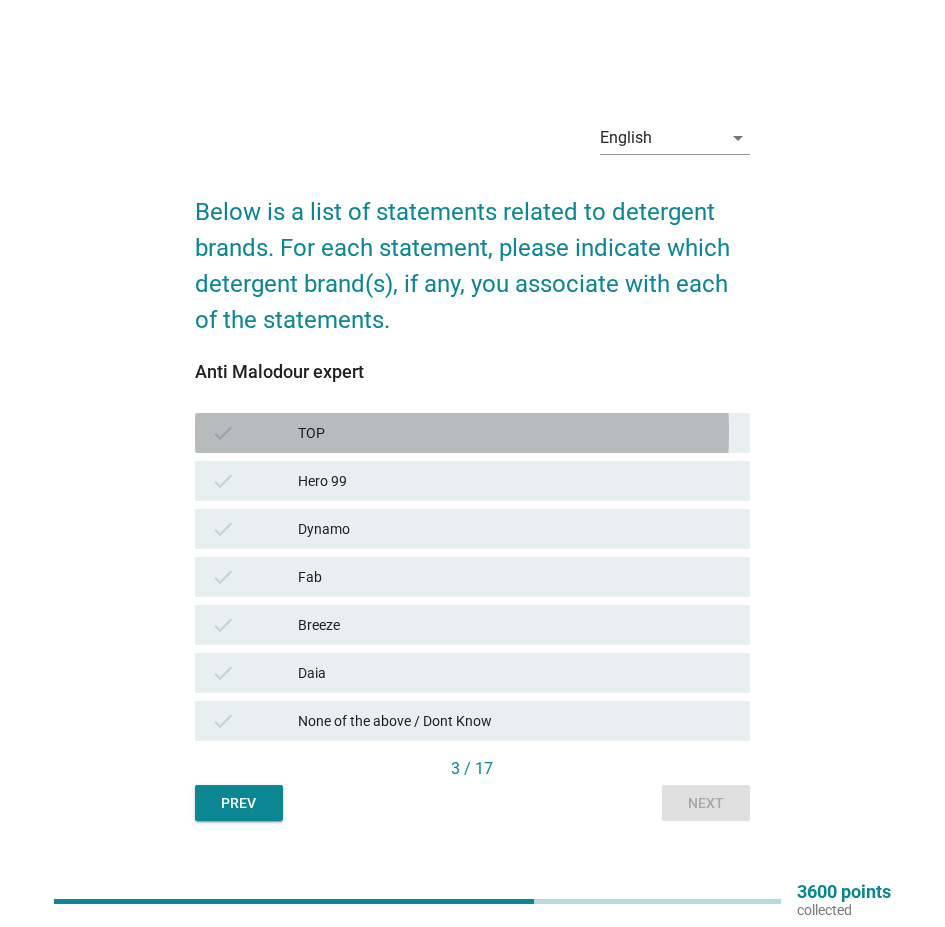 click on "TOP" at bounding box center [516, 433] 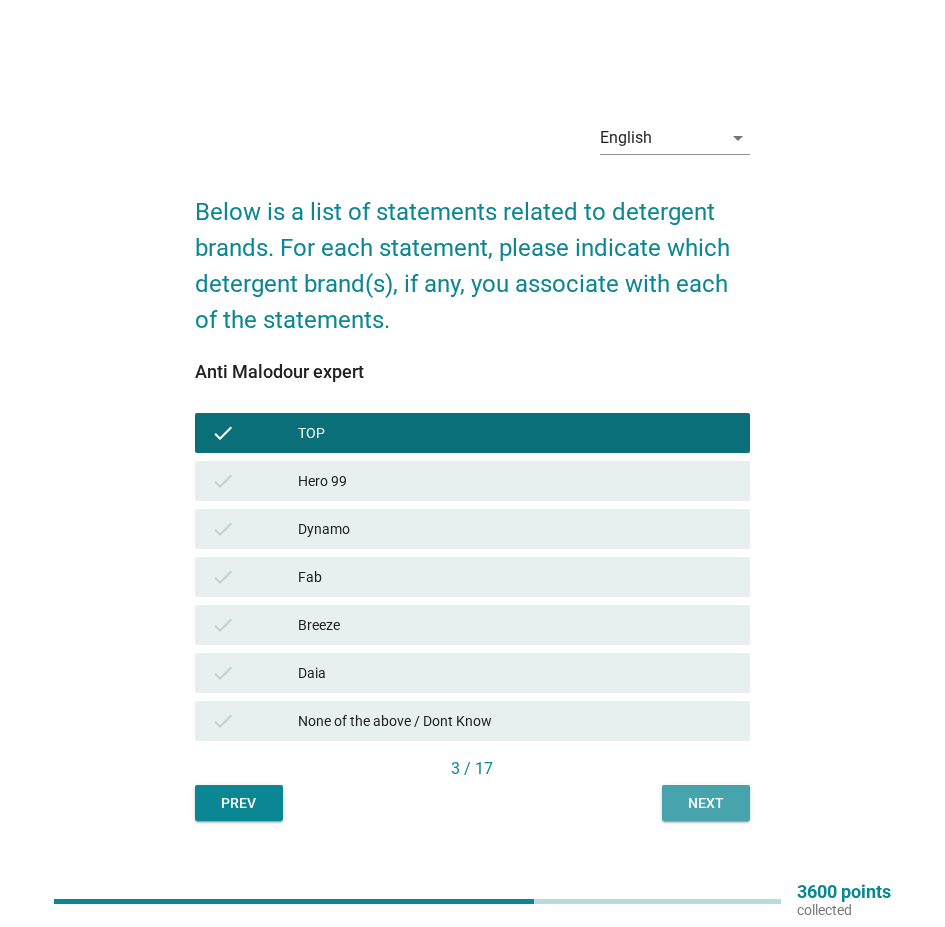 click on "Next" at bounding box center (706, 803) 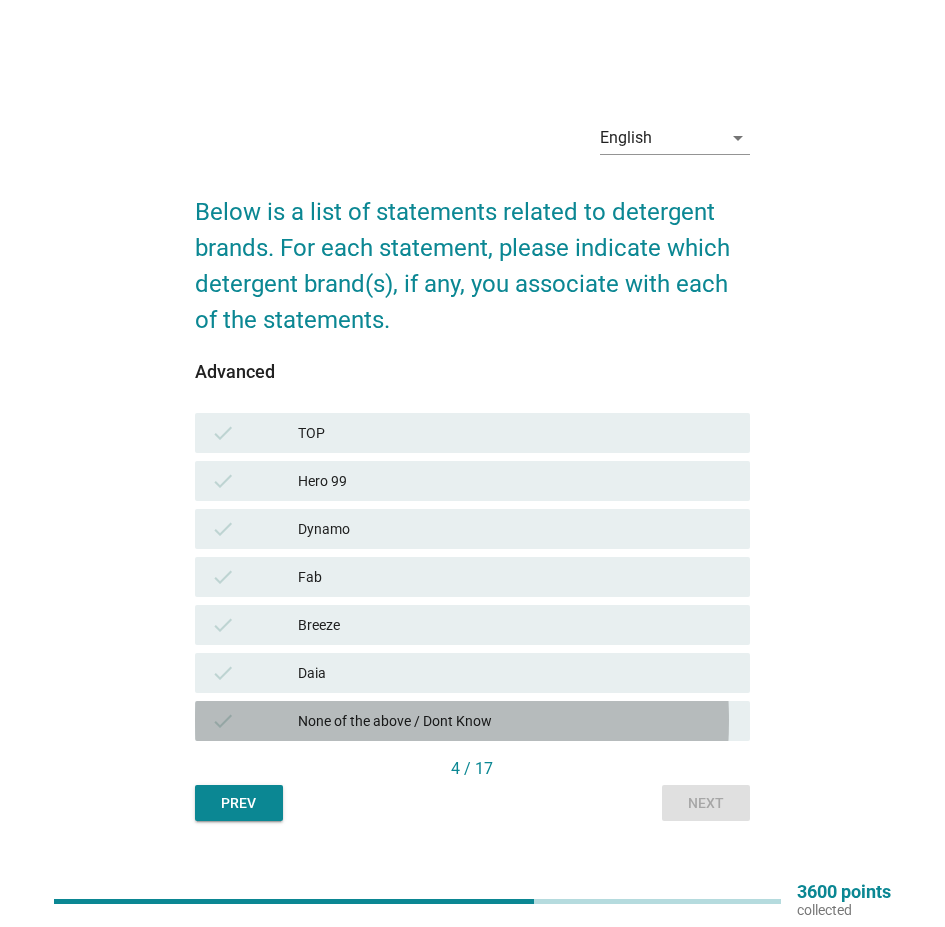 click on "None of the above / Dont Know" at bounding box center [516, 721] 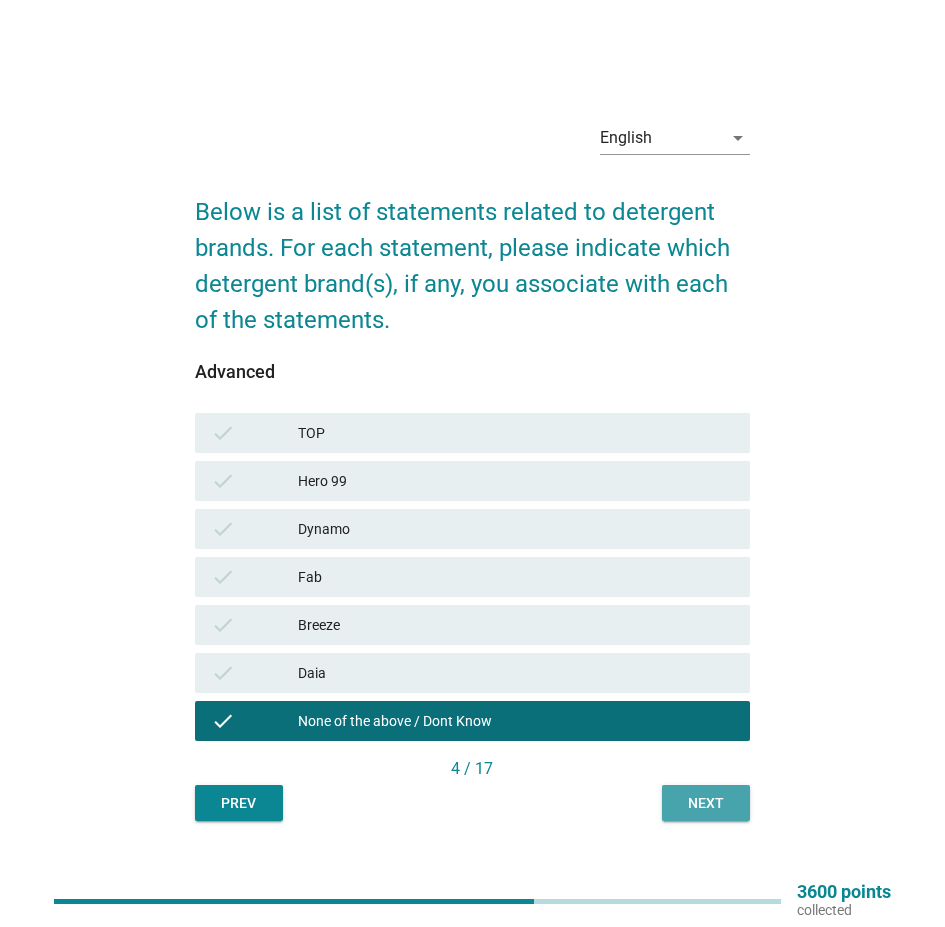 click on "Next" at bounding box center (706, 803) 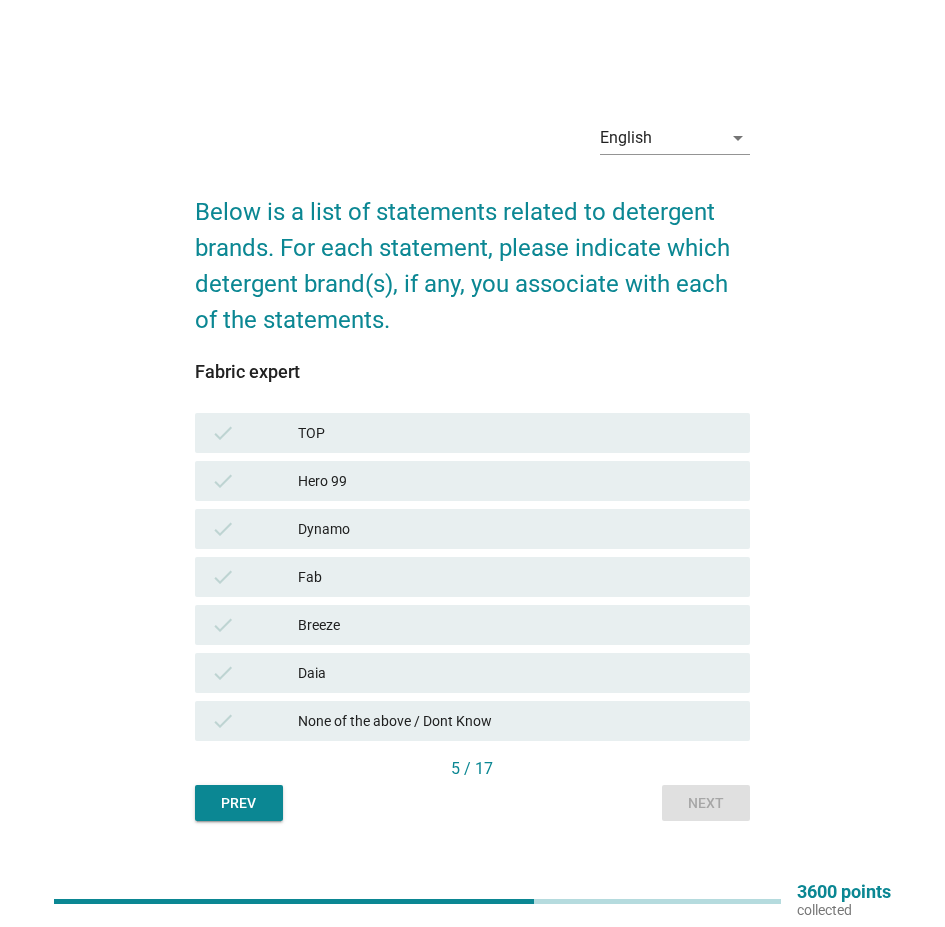 drag, startPoint x: 685, startPoint y: 702, endPoint x: 685, endPoint y: 715, distance: 13 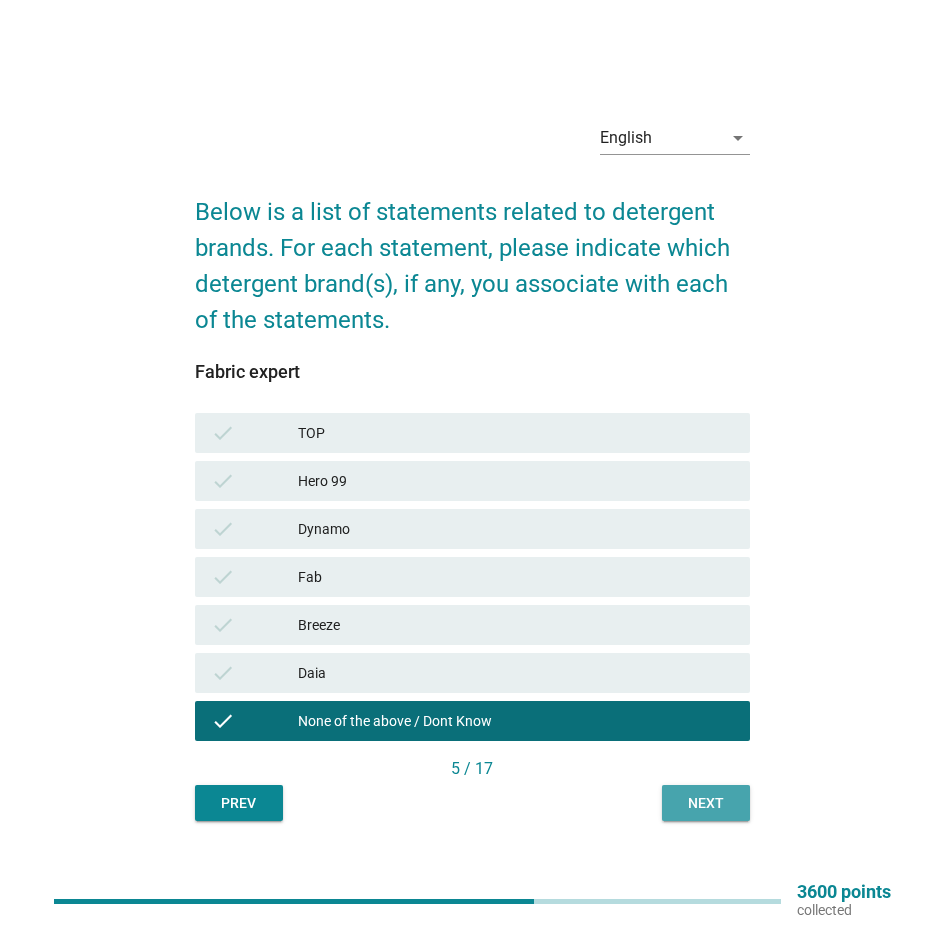 click on "Next" at bounding box center (706, 803) 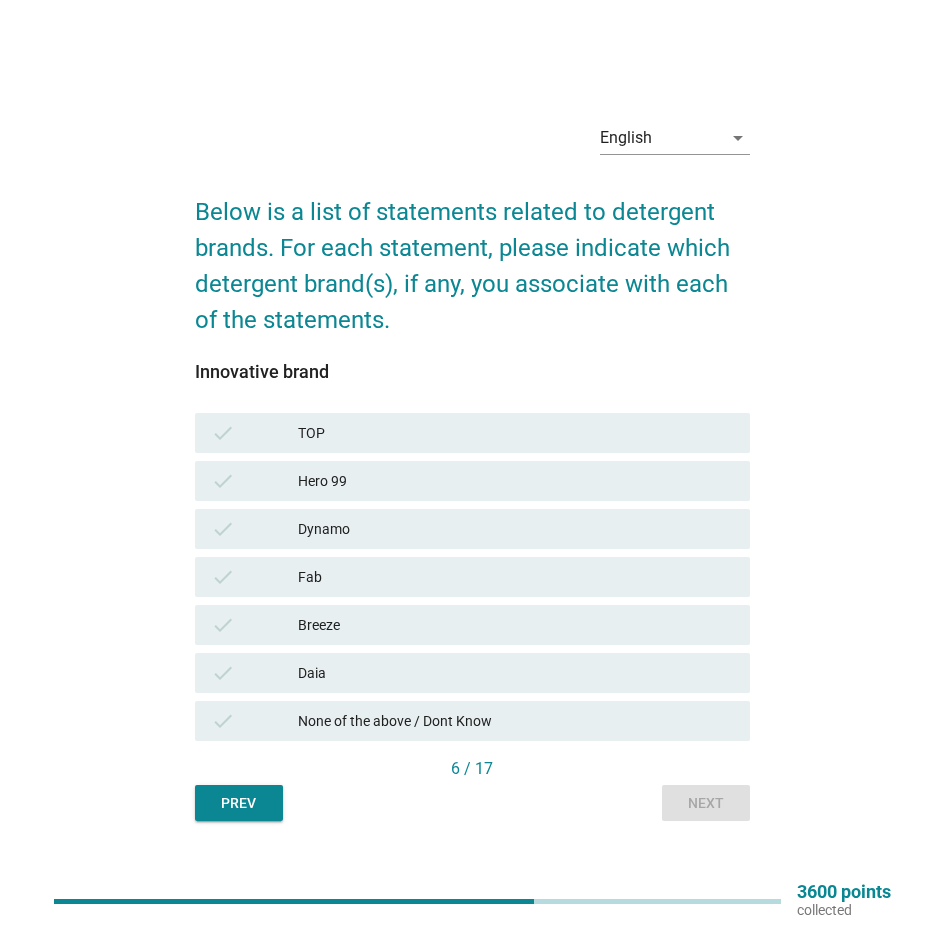 click on "None of the above / Dont Know" at bounding box center [516, 721] 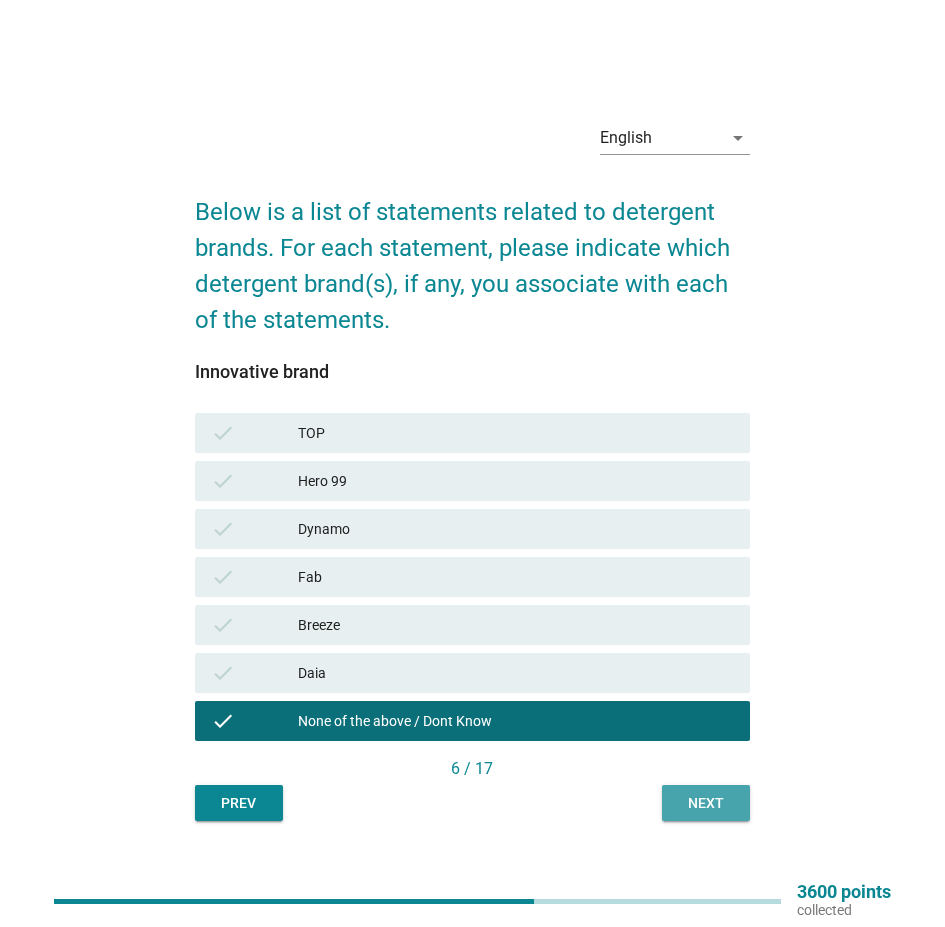 click on "Next" at bounding box center (706, 803) 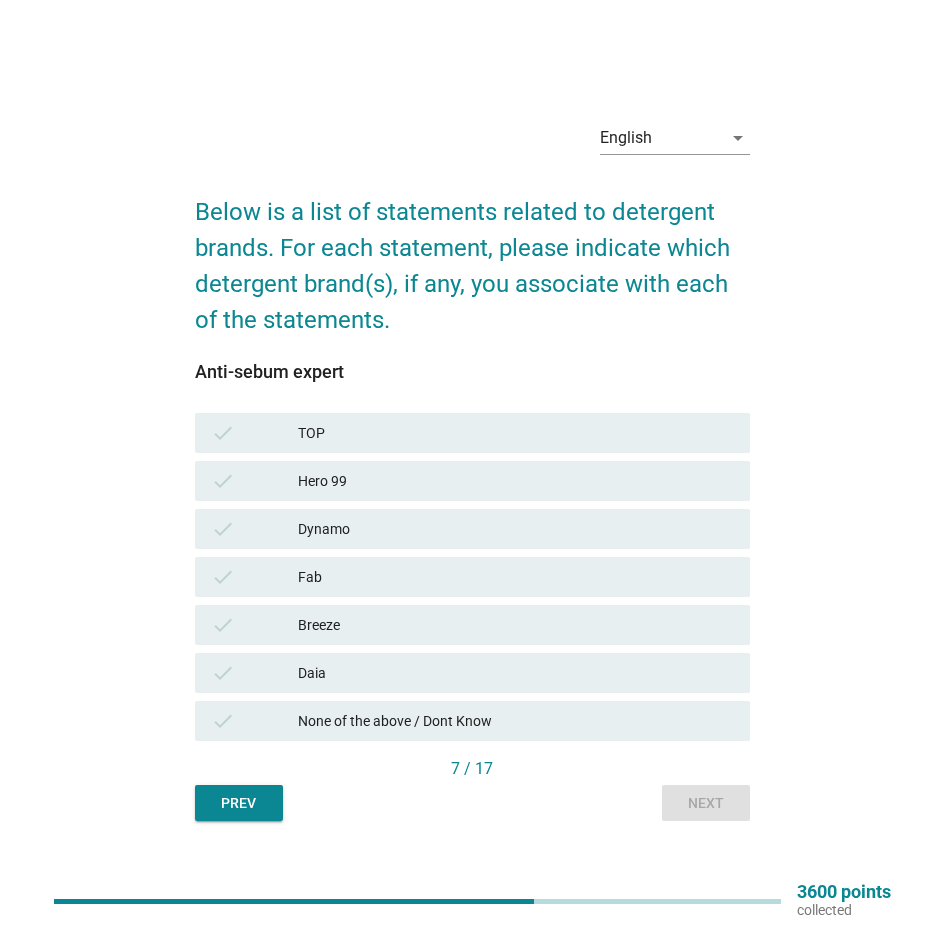 click on "check   None of the above / Dont Know" at bounding box center (472, 721) 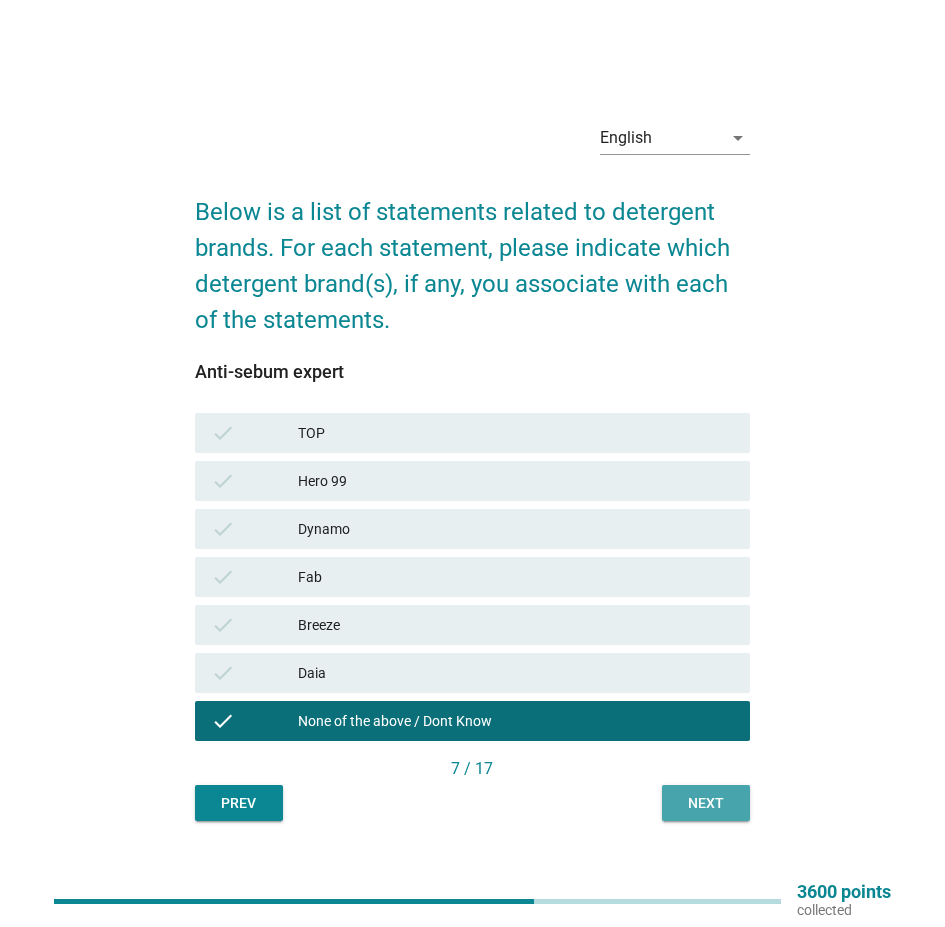 click on "Next" at bounding box center [706, 803] 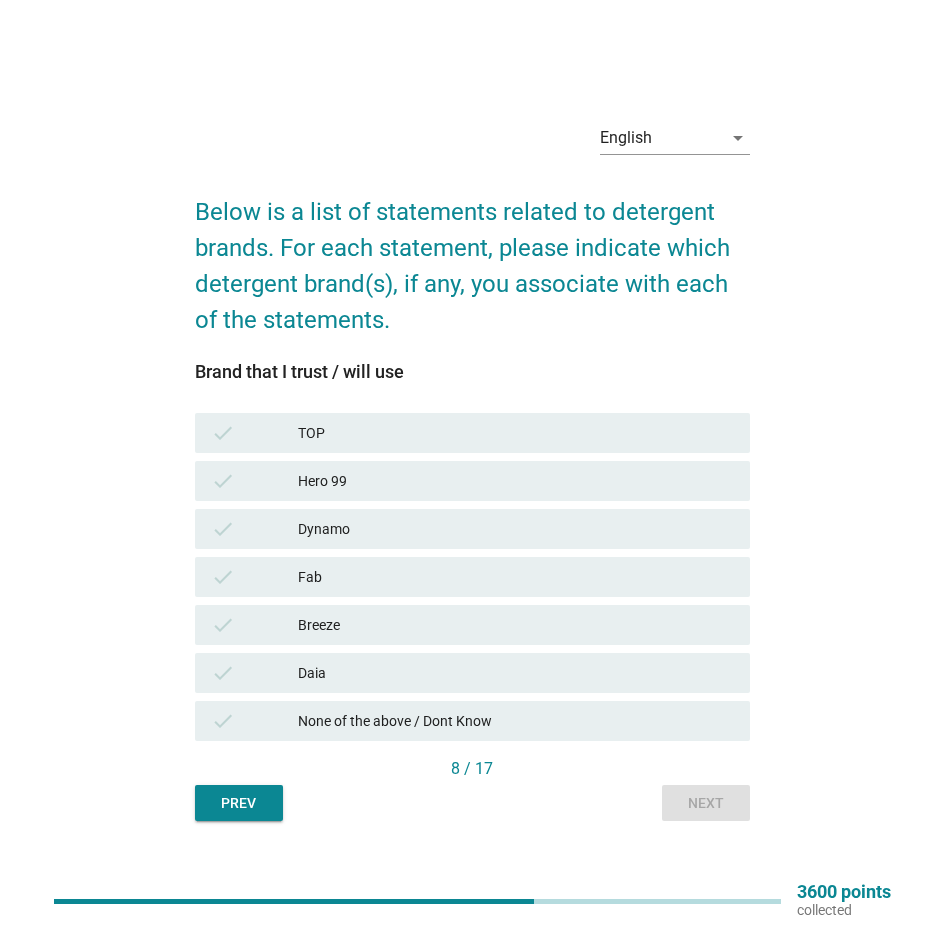 click on "TOP" at bounding box center [516, 433] 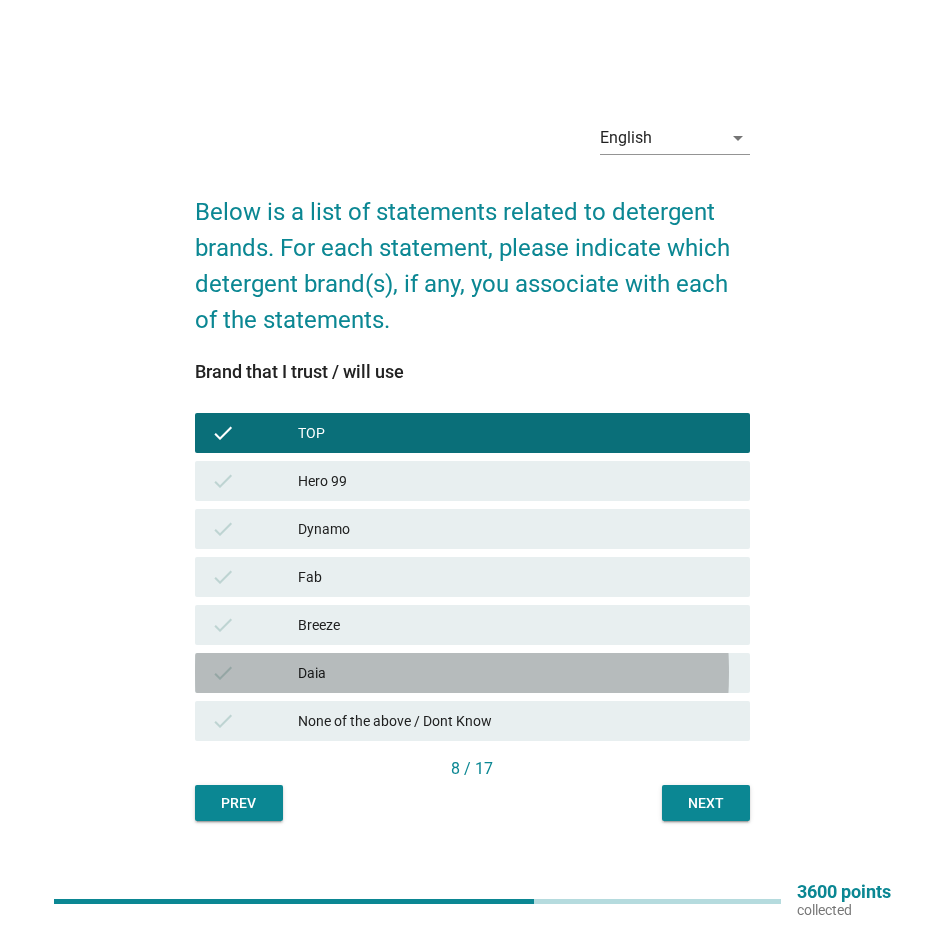 click on "Daia" at bounding box center [516, 673] 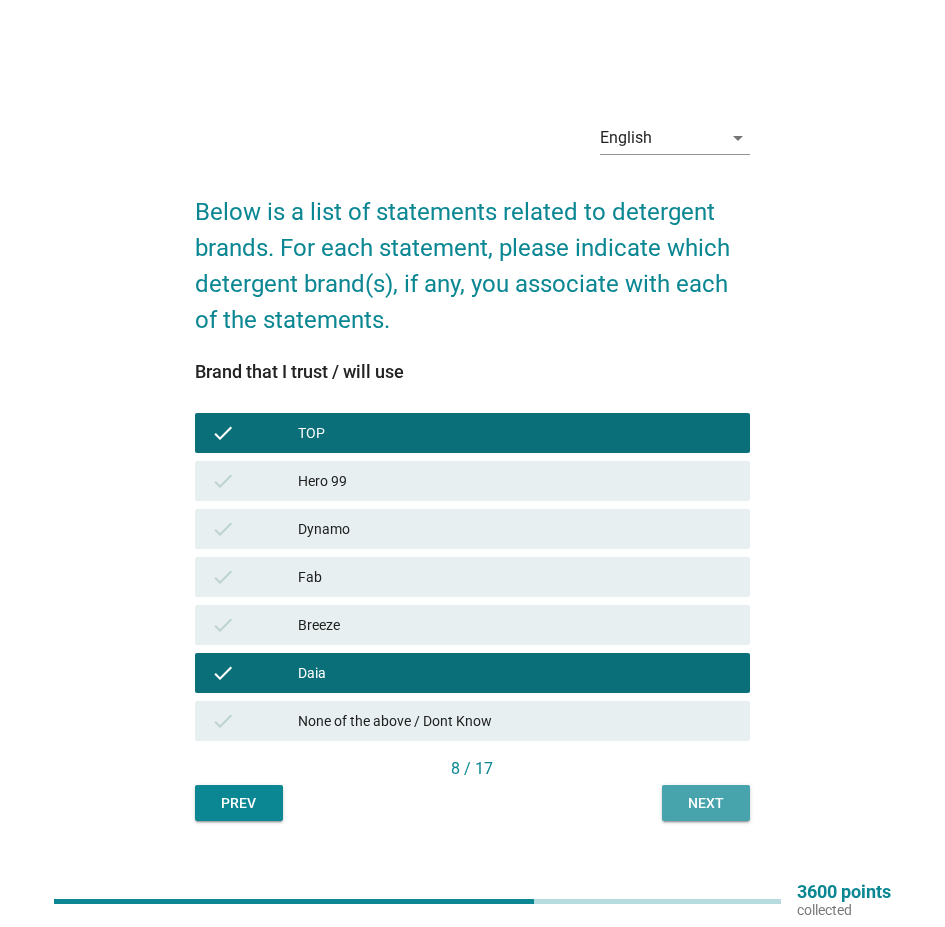 click on "Next" at bounding box center [706, 803] 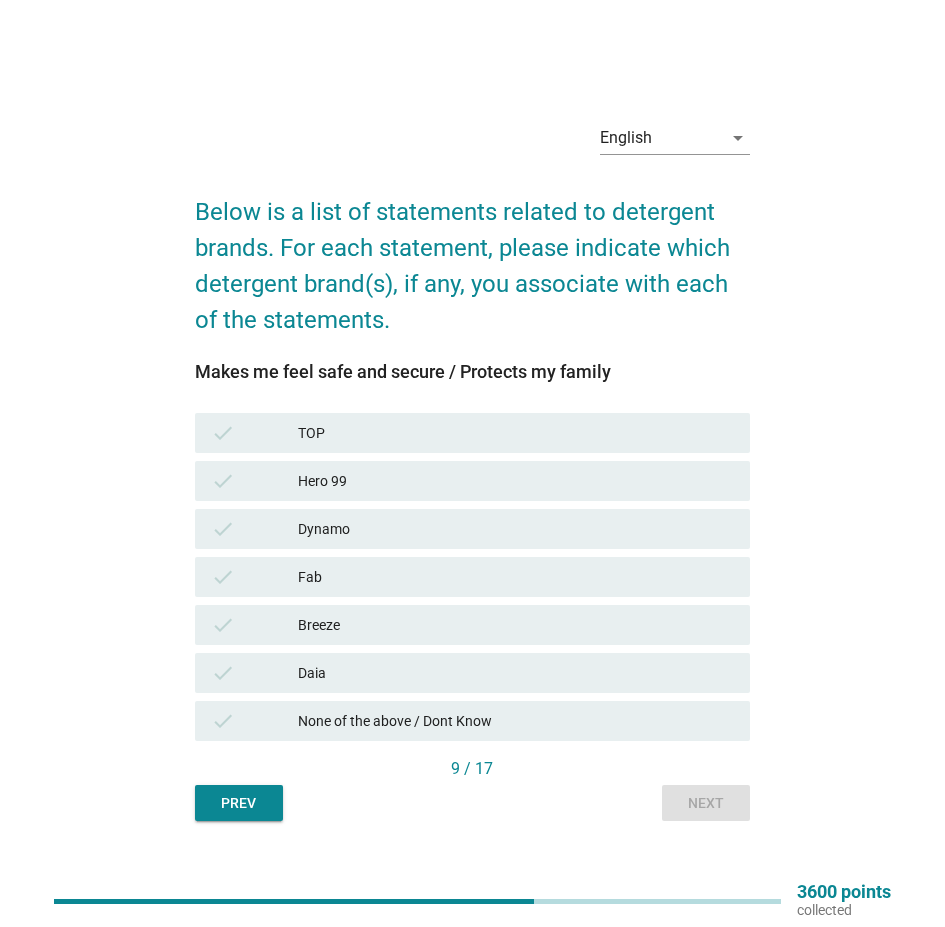 click on "TOP" at bounding box center (516, 433) 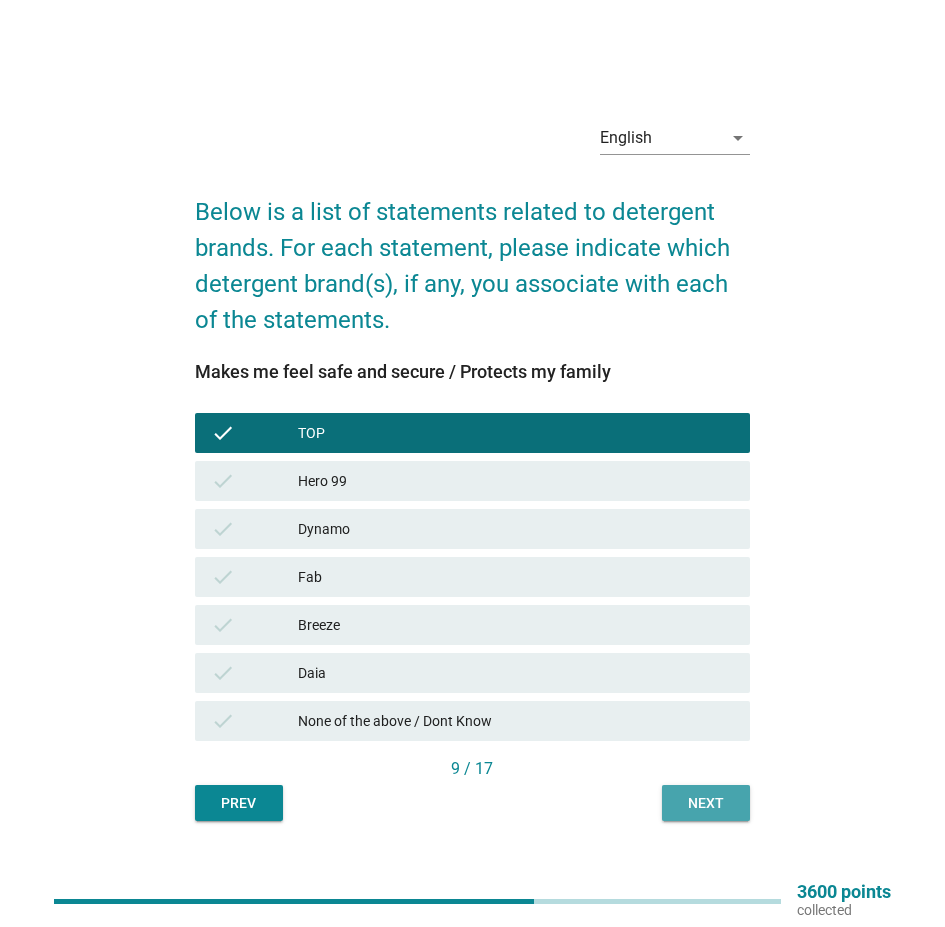 click on "Next" at bounding box center [706, 803] 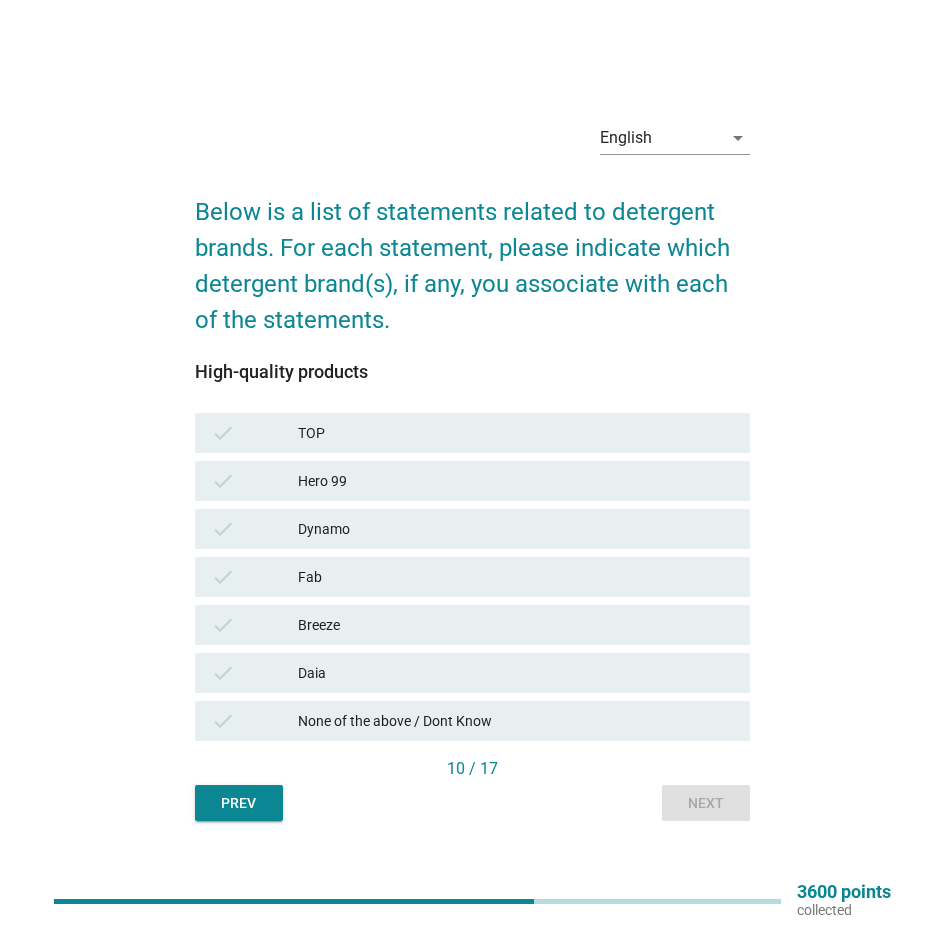 click on "TOP" at bounding box center [516, 433] 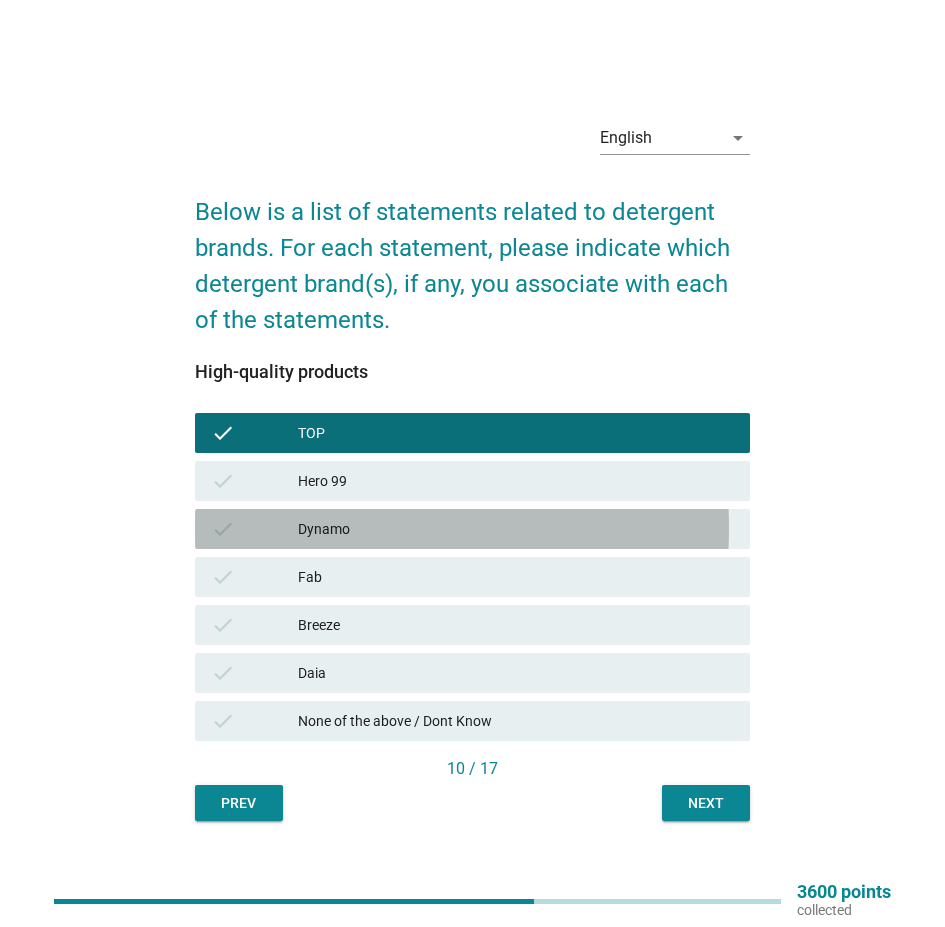 click on "check   Dynamo" at bounding box center [472, 529] 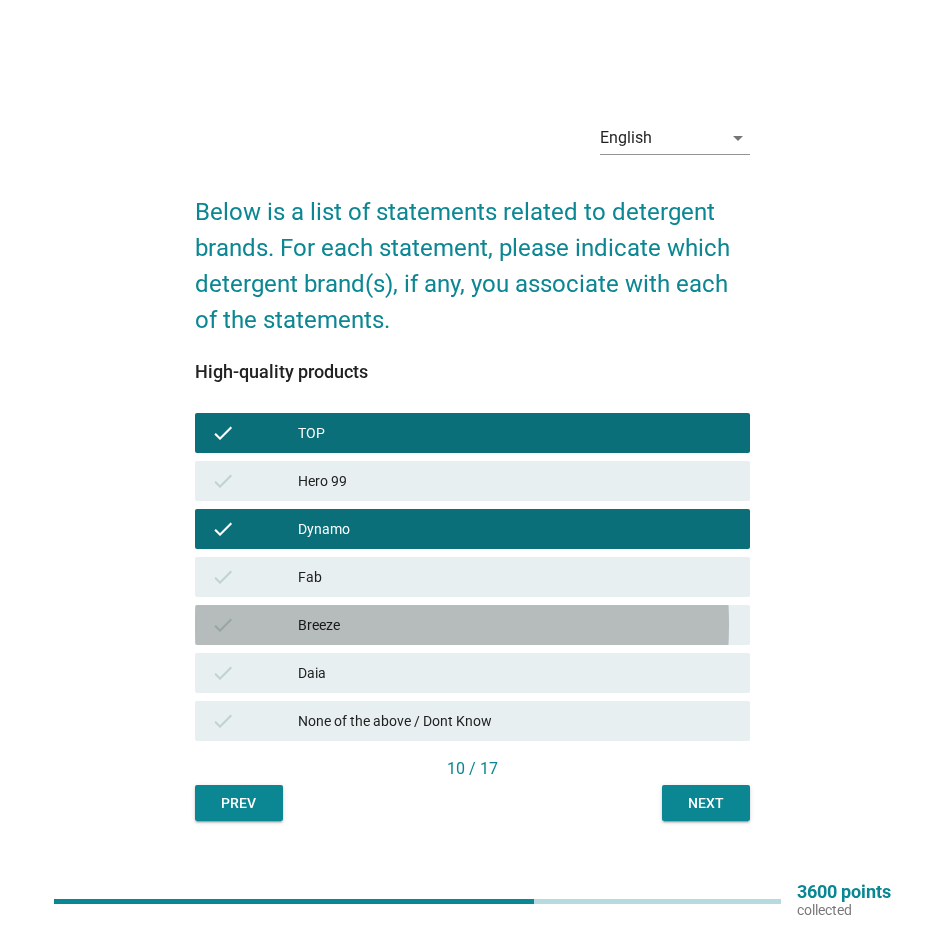 click on "check   Breeze" at bounding box center [472, 625] 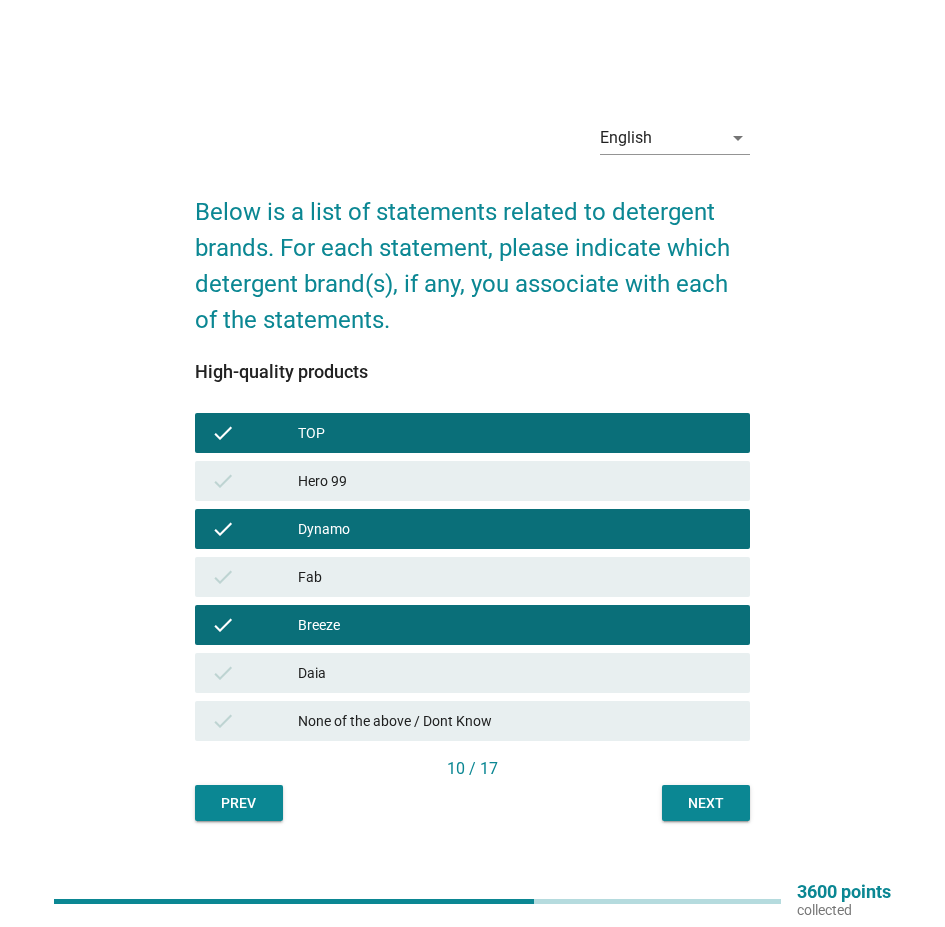 click on "check   Daia" at bounding box center [472, 673] 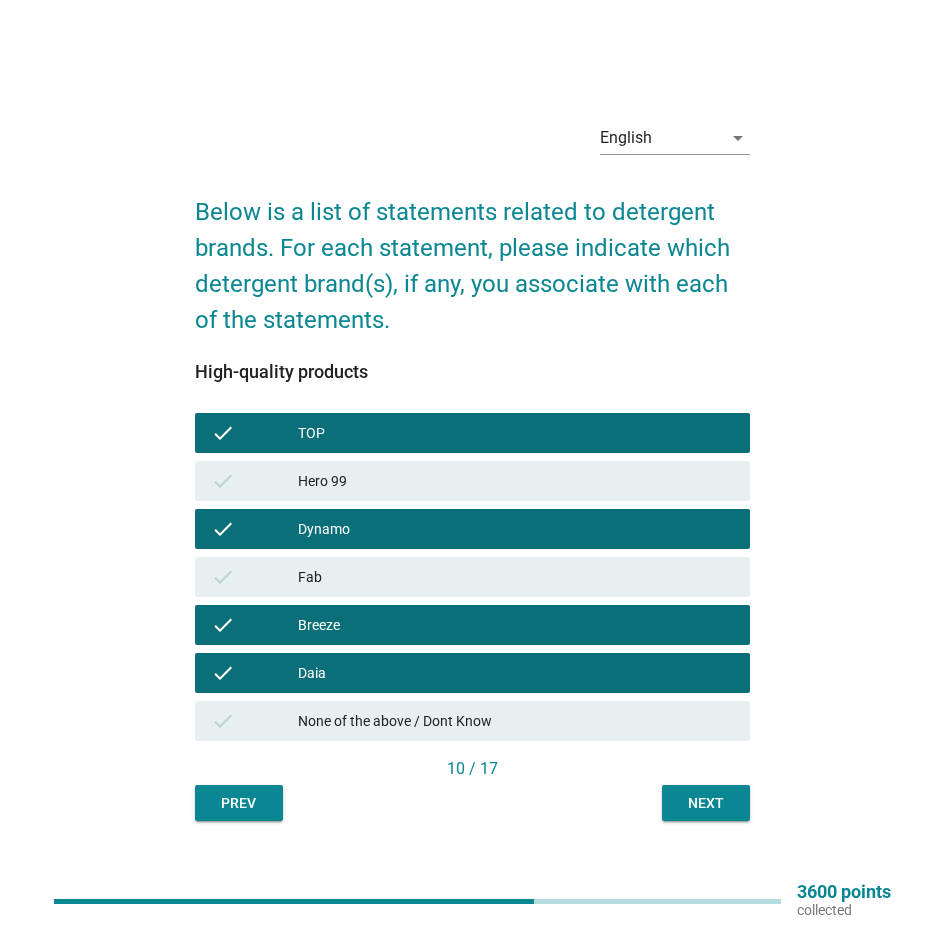 drag, startPoint x: 679, startPoint y: 771, endPoint x: 679, endPoint y: 784, distance: 13 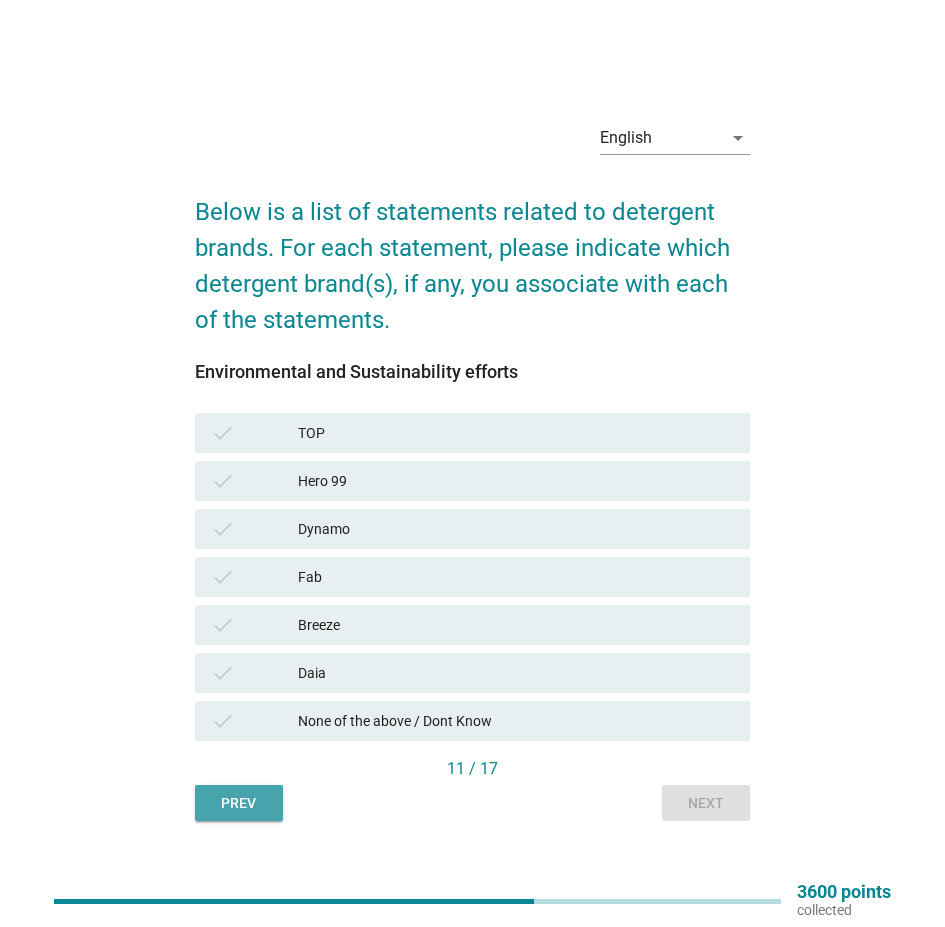 click on "Prev" at bounding box center (239, 803) 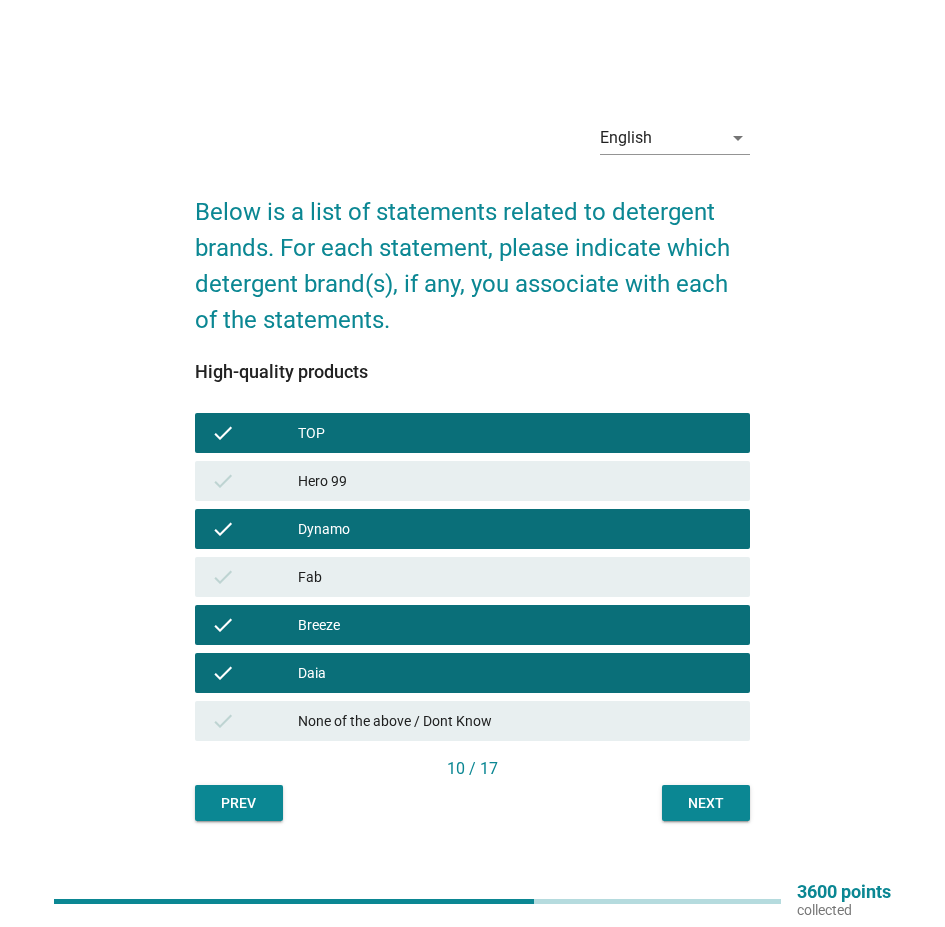click on "check   Fab" at bounding box center [472, 577] 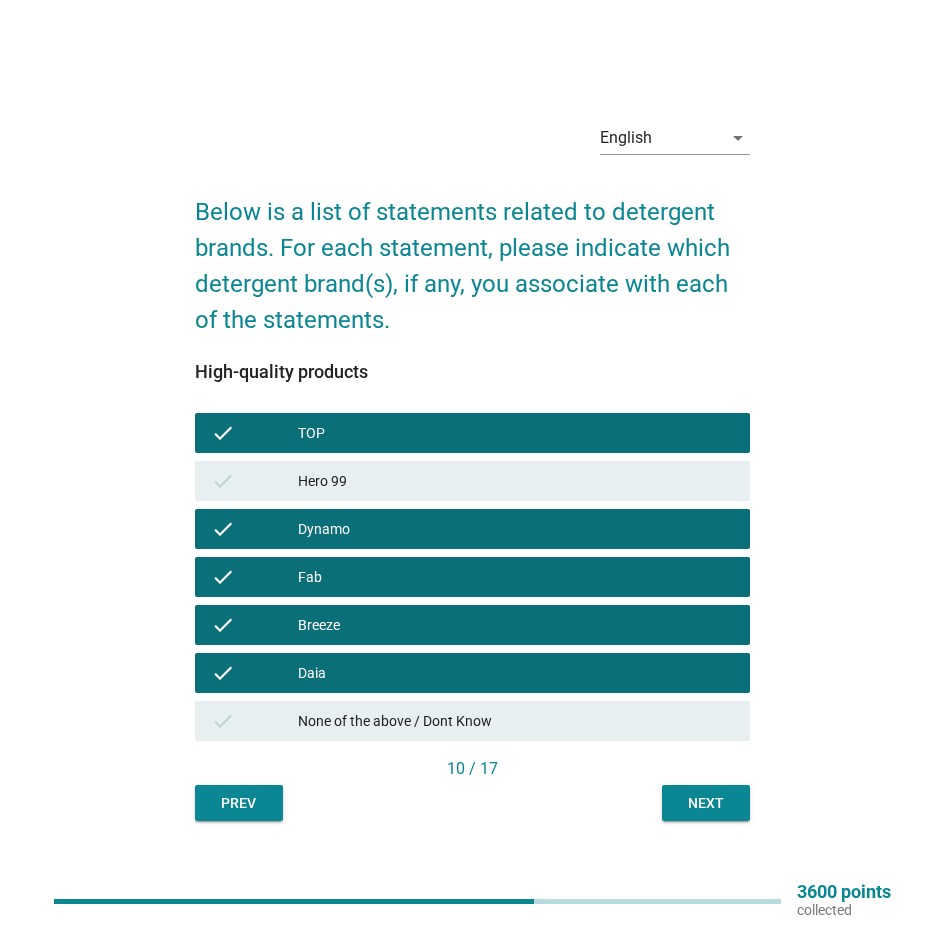 click on "Next" at bounding box center (706, 803) 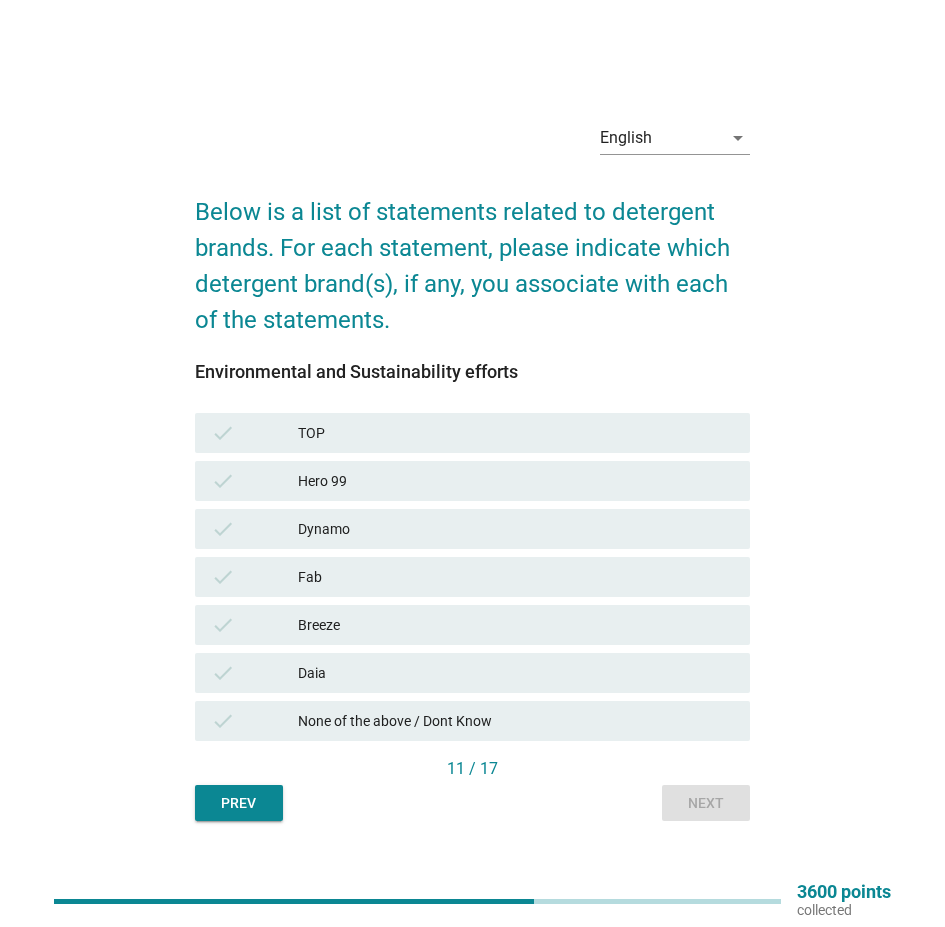 click on "check   None of the above / Dont Know" at bounding box center [472, 721] 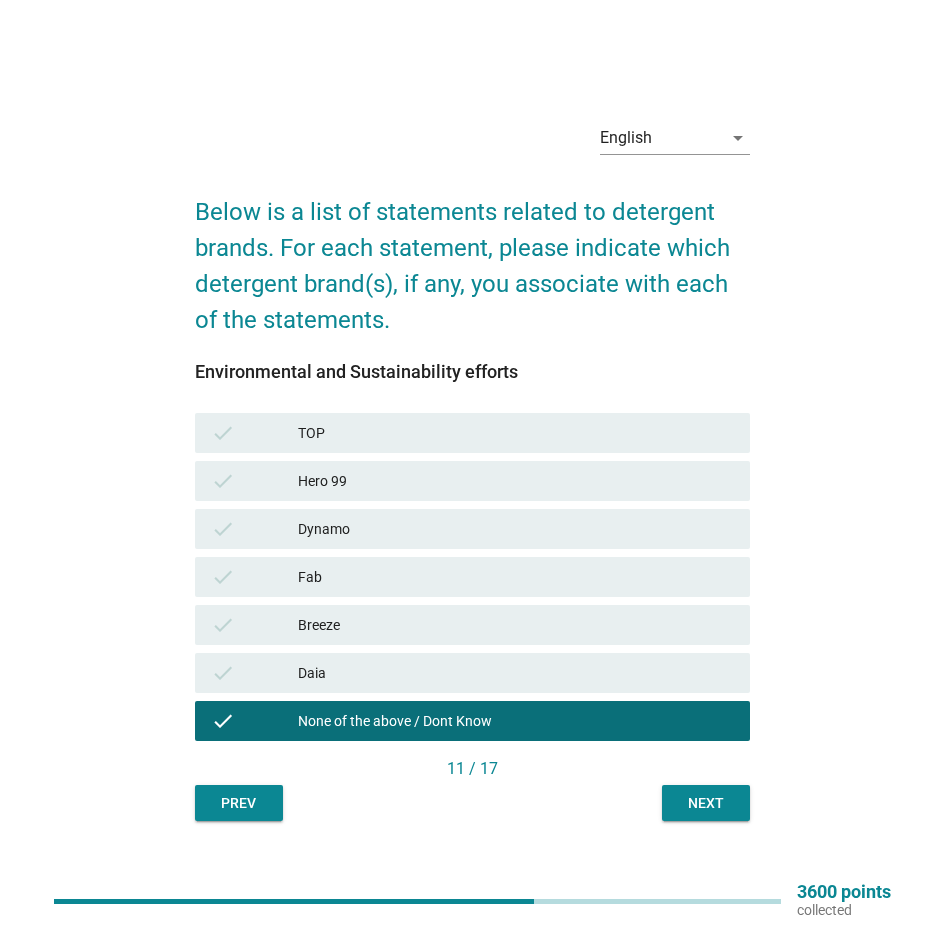 click on "11 / 17" at bounding box center (472, 771) 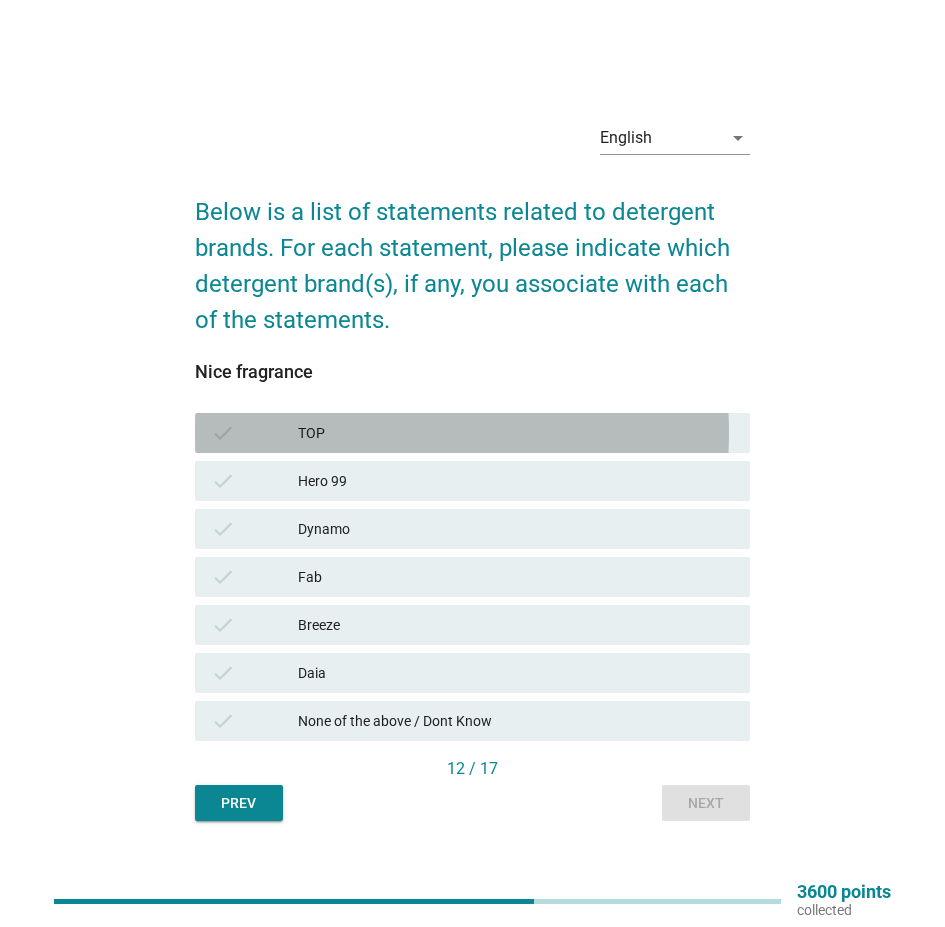 click on "check   TOP" at bounding box center [472, 433] 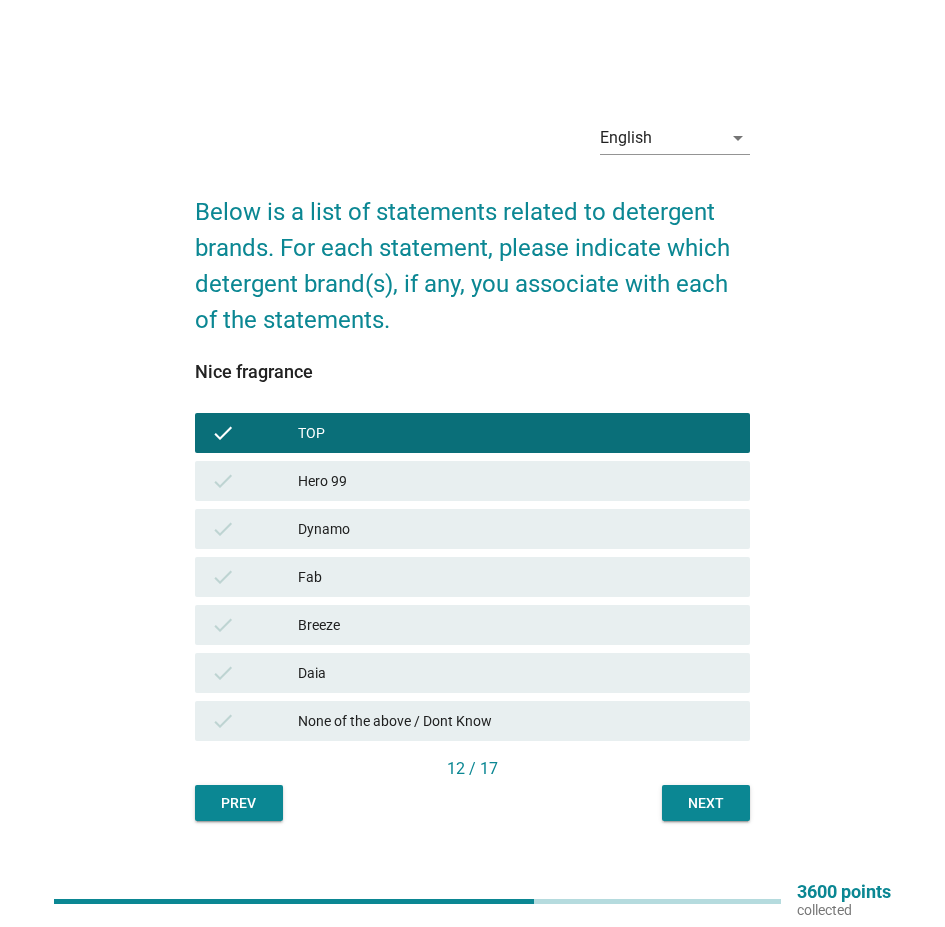 click on "Next" at bounding box center [706, 803] 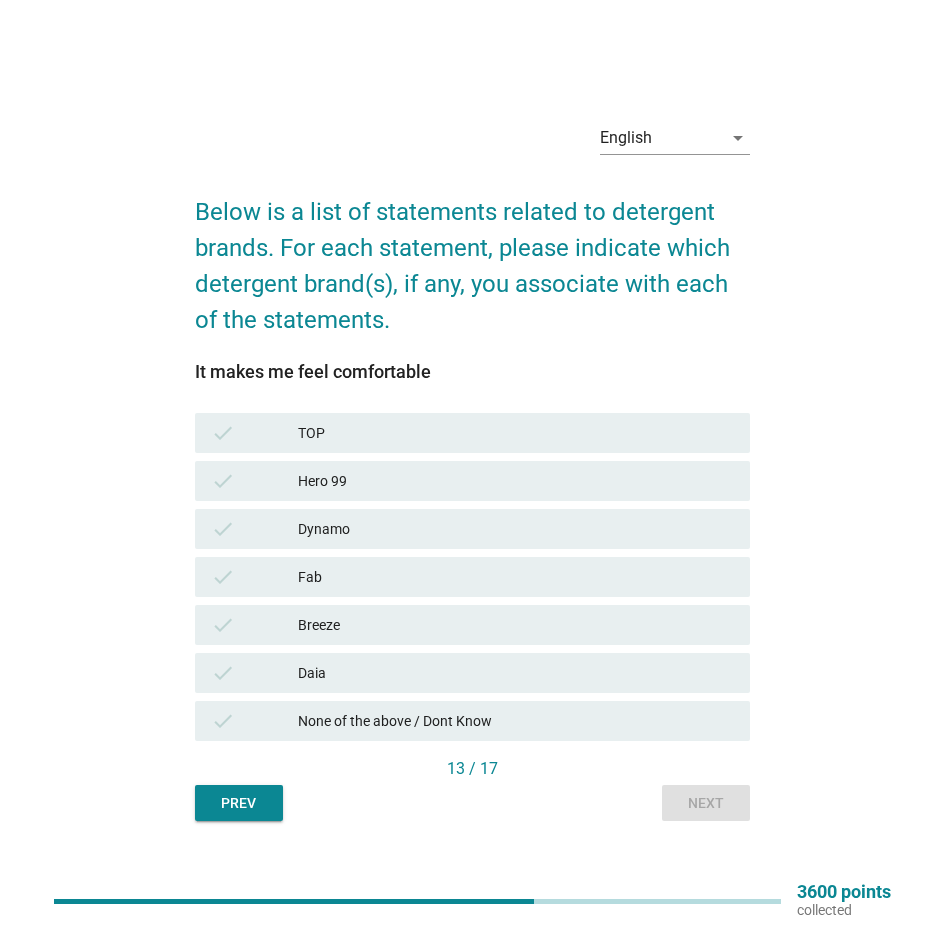 click on "TOP" at bounding box center [516, 433] 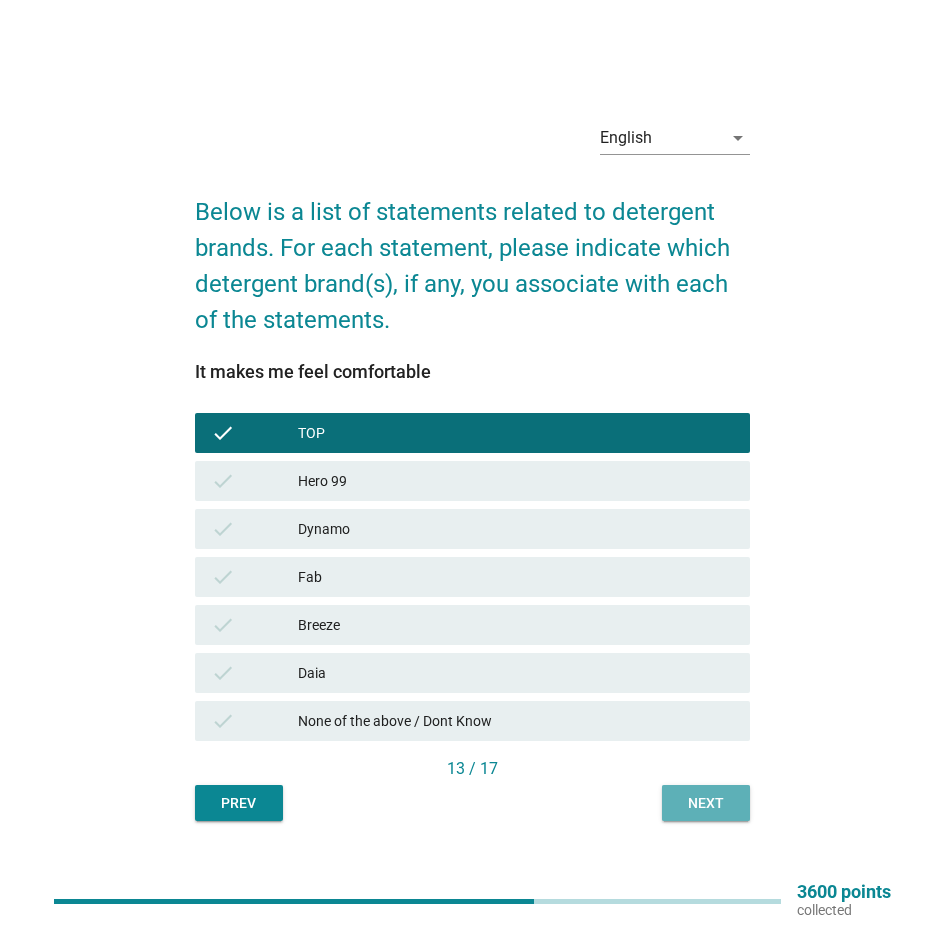 click on "Next" at bounding box center [706, 803] 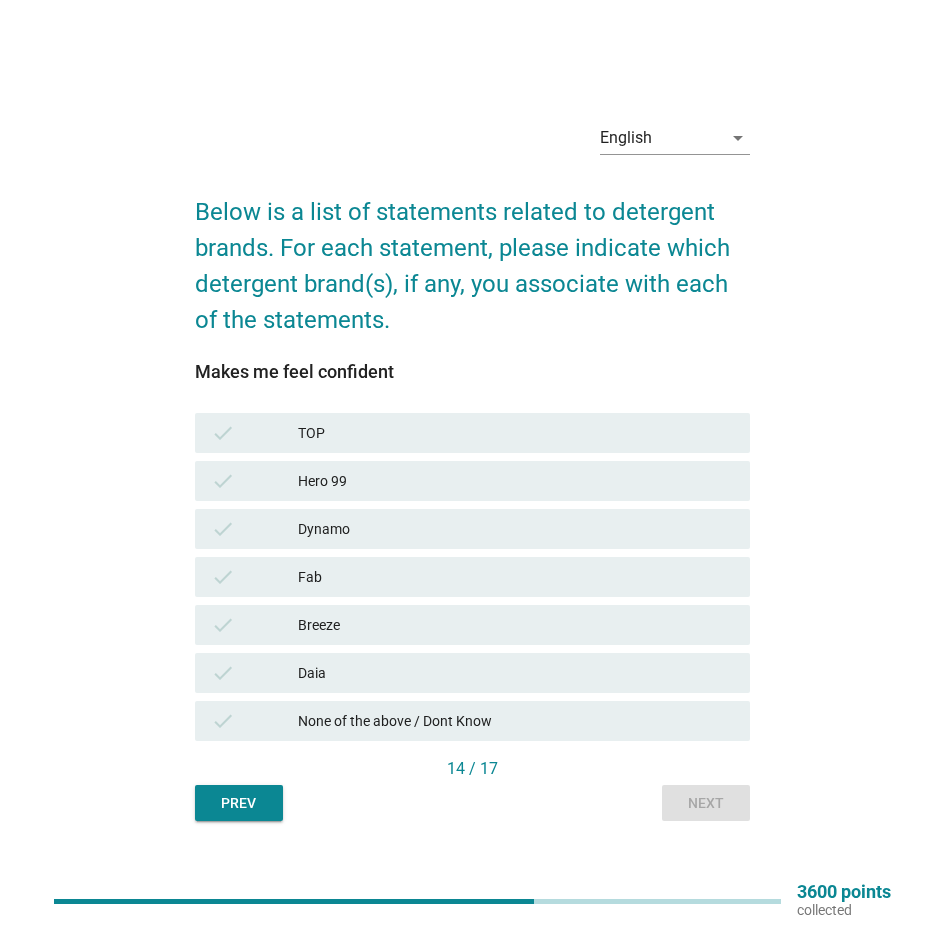click on "check   TOP" at bounding box center (472, 433) 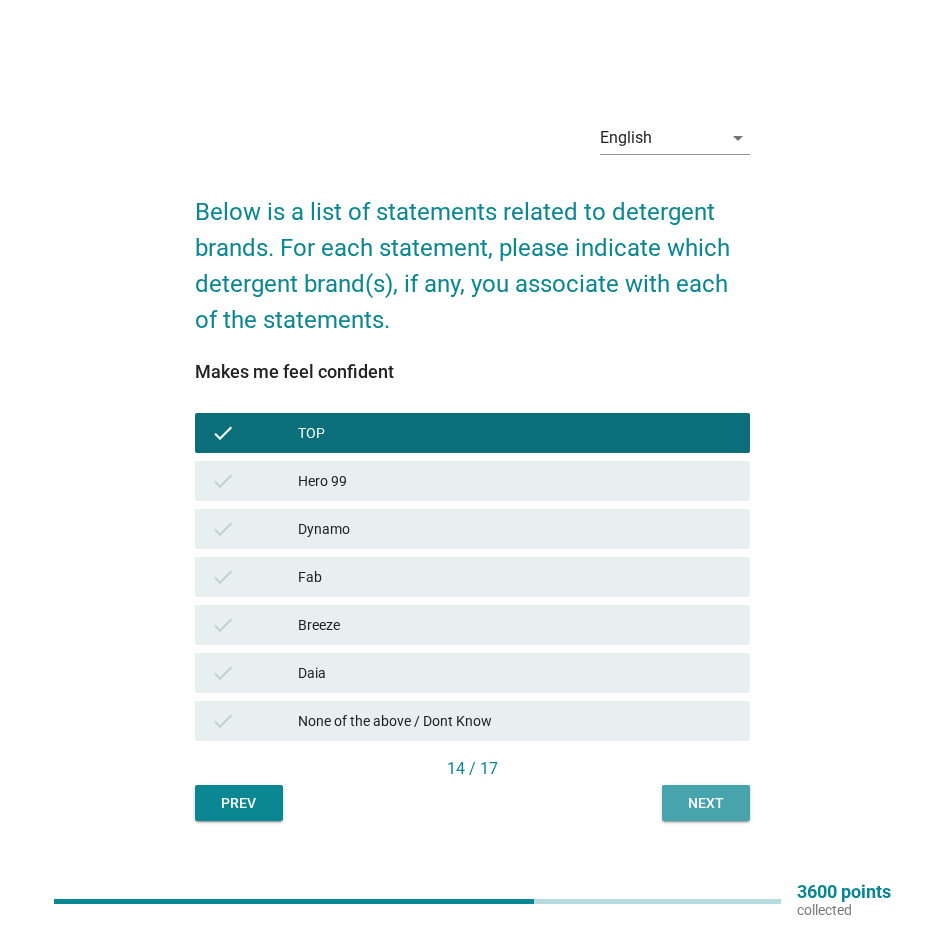 click on "Next" at bounding box center [706, 803] 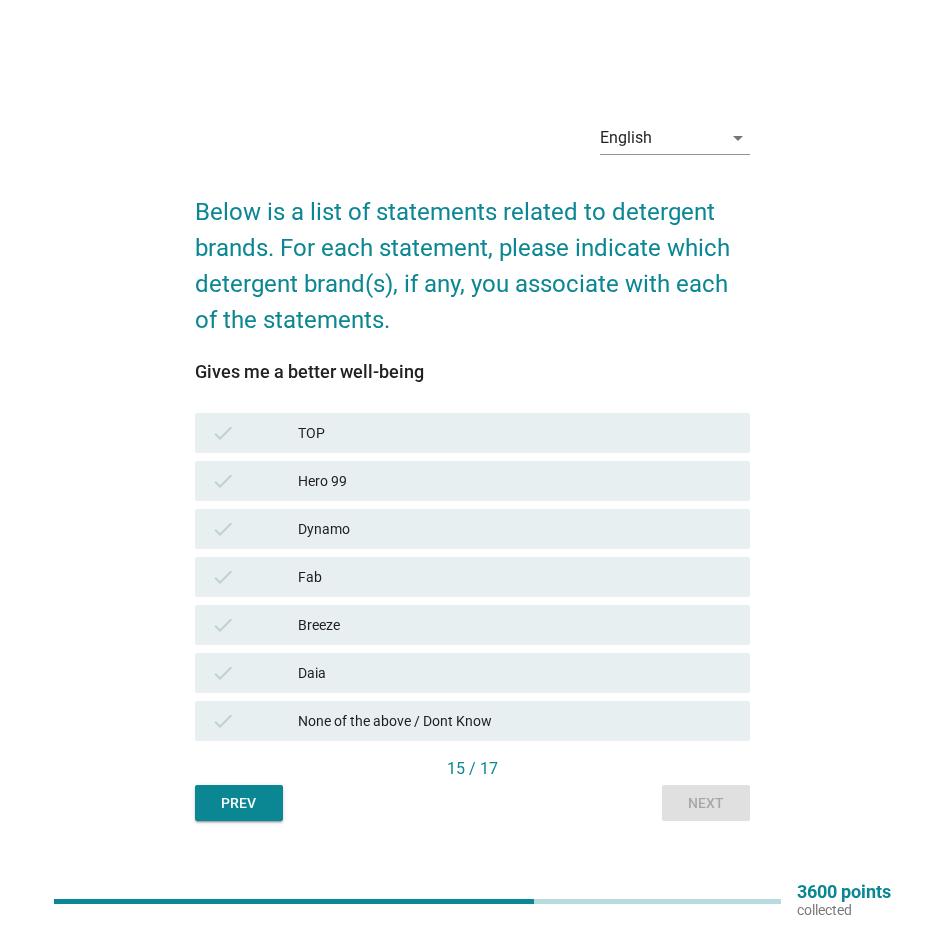 click on "TOP" at bounding box center (516, 433) 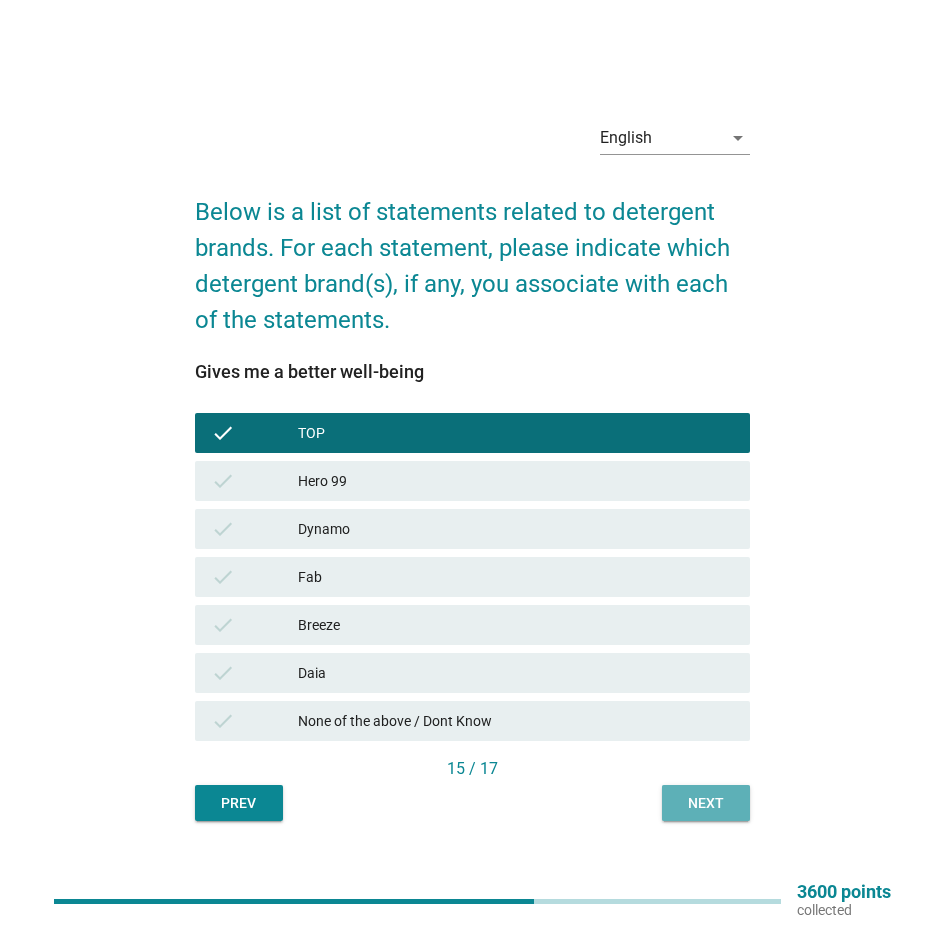 click on "Next" at bounding box center [706, 803] 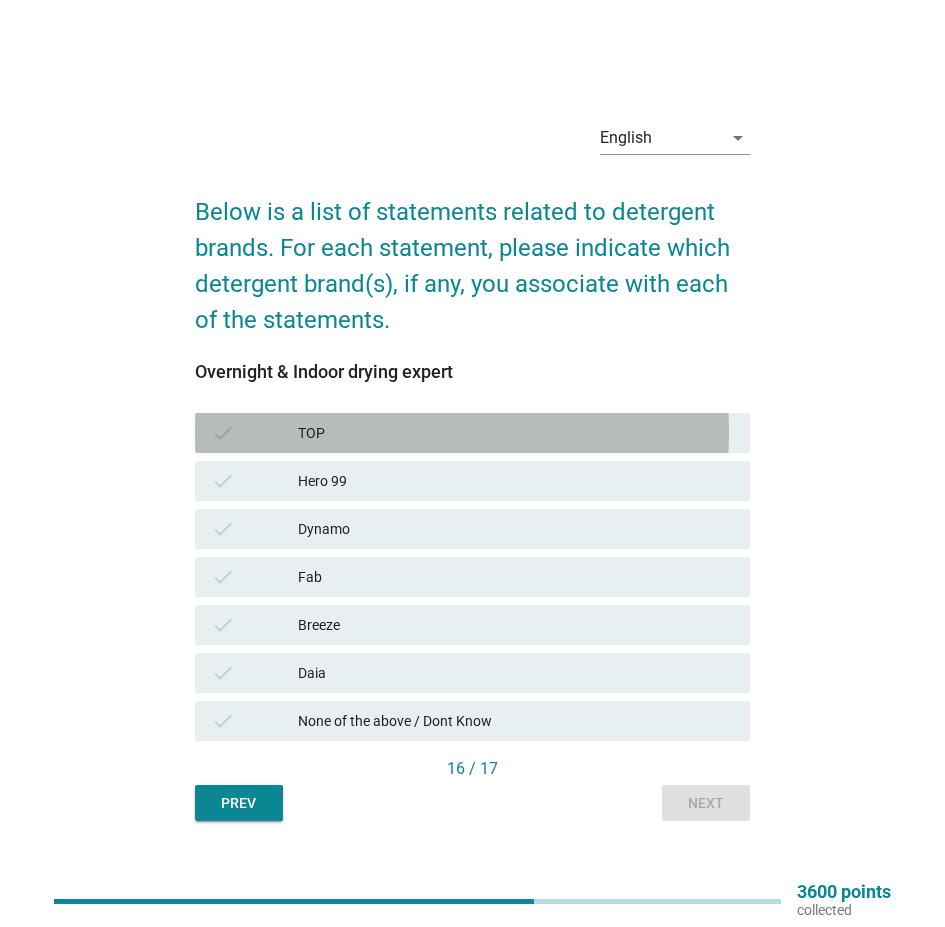 click on "TOP" at bounding box center [516, 433] 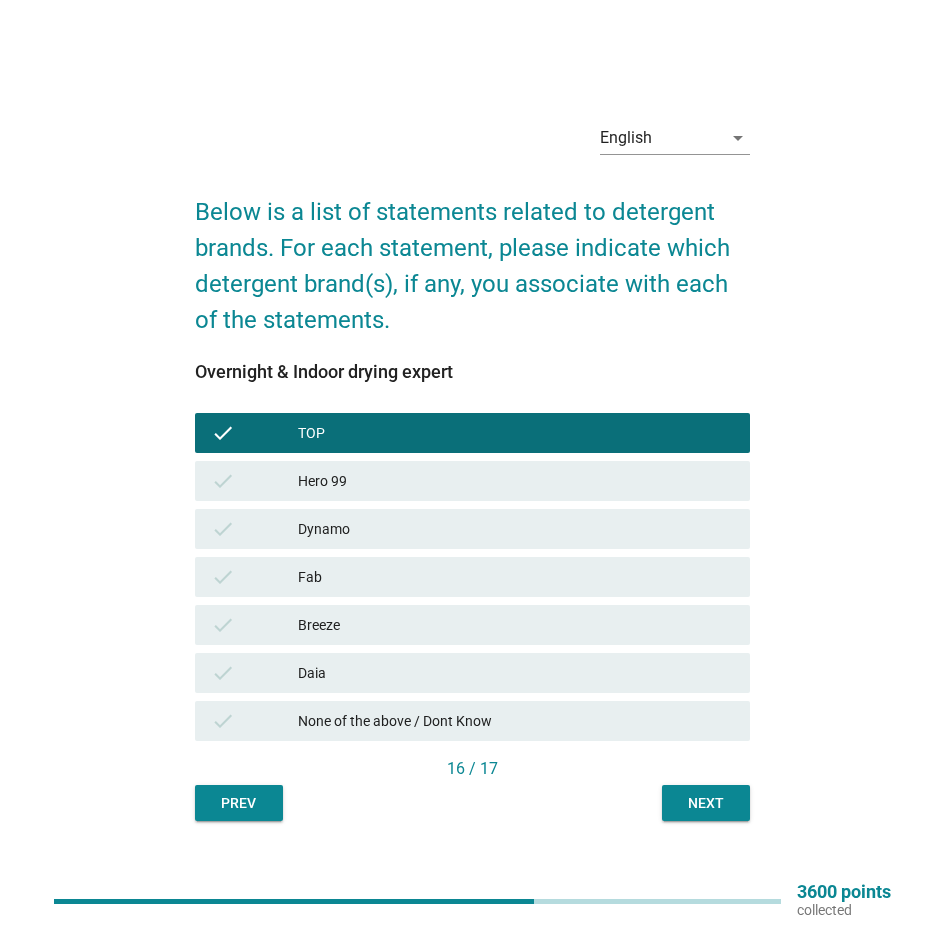 click on "Next" at bounding box center (706, 803) 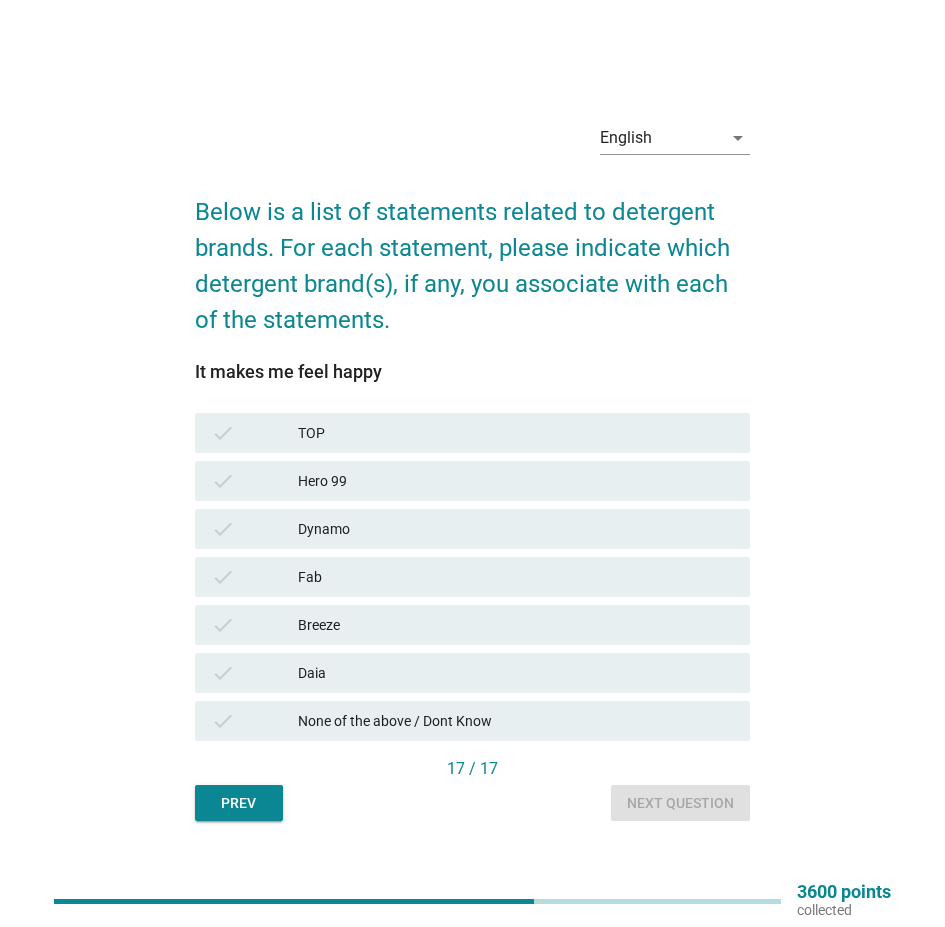 drag, startPoint x: 657, startPoint y: 438, endPoint x: 649, endPoint y: 469, distance: 32.01562 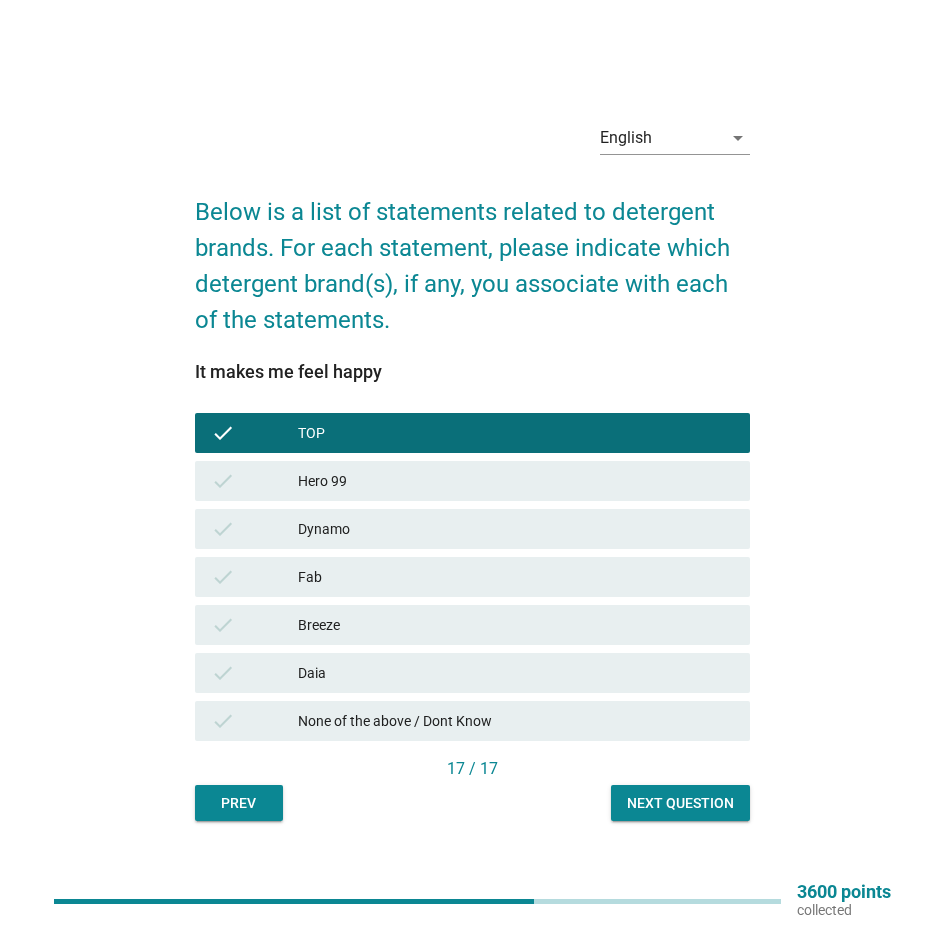 click on "Next question" at bounding box center [680, 803] 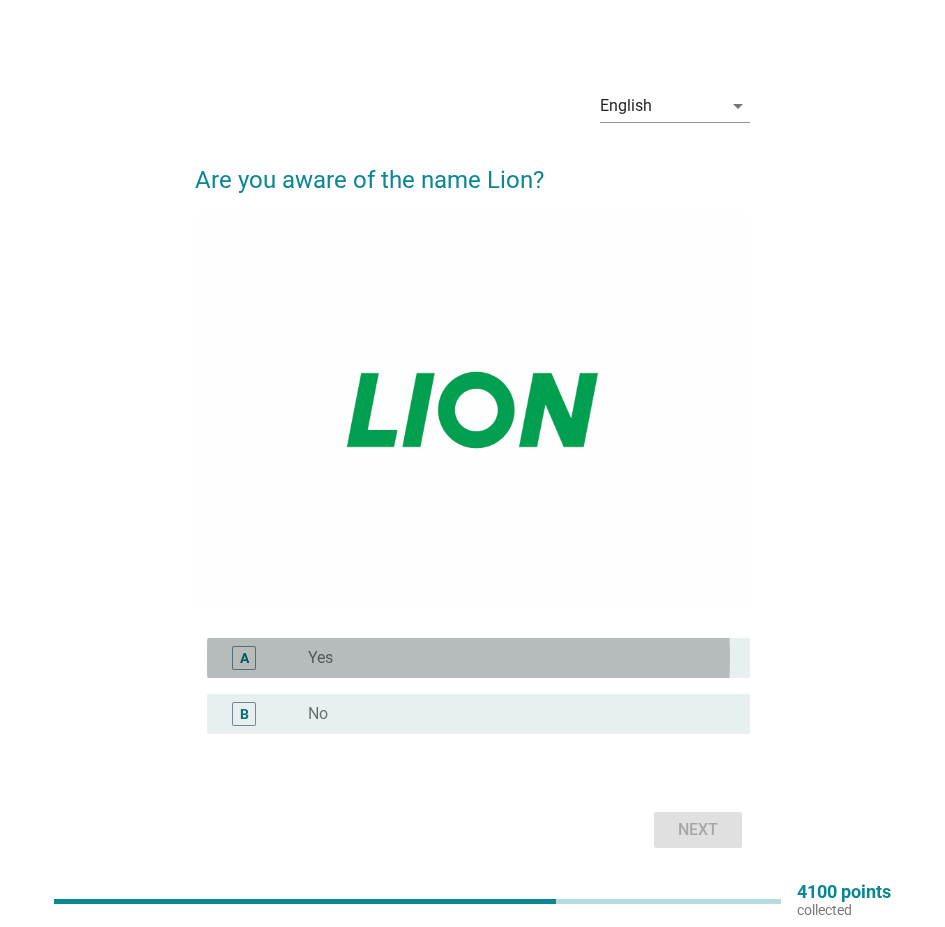 click on "radio_button_unchecked Yes" at bounding box center [513, 658] 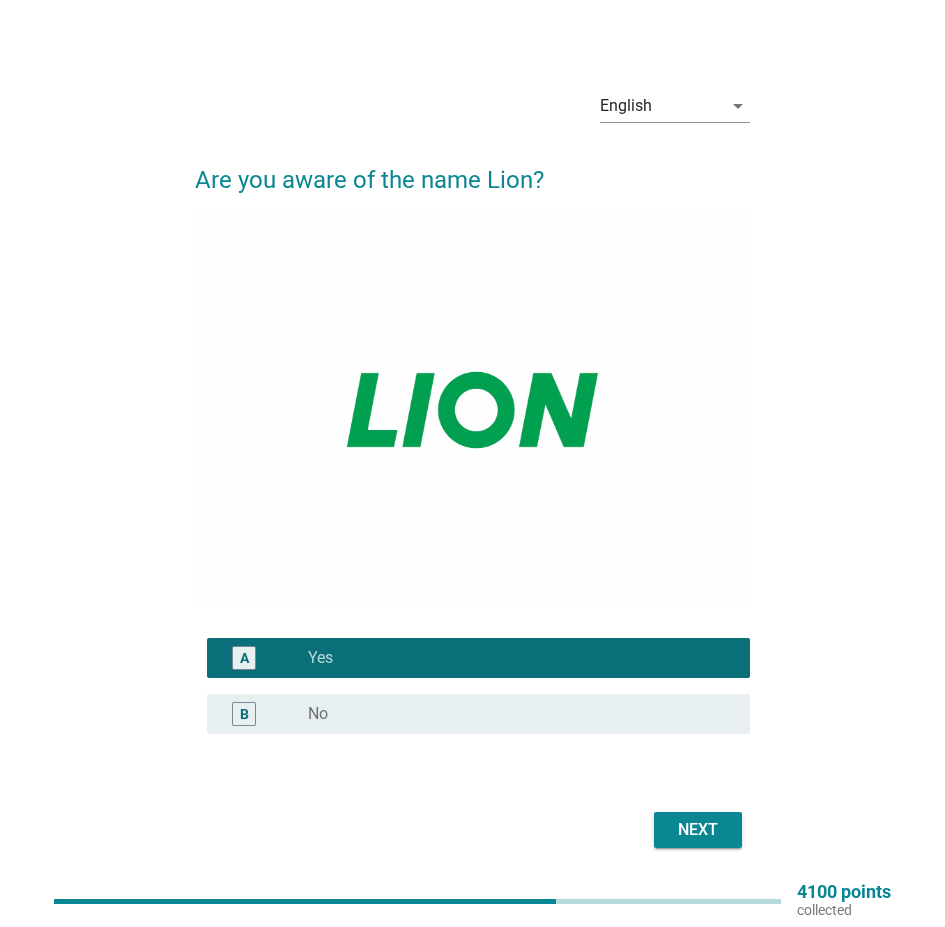 click on "Next" at bounding box center [472, 830] 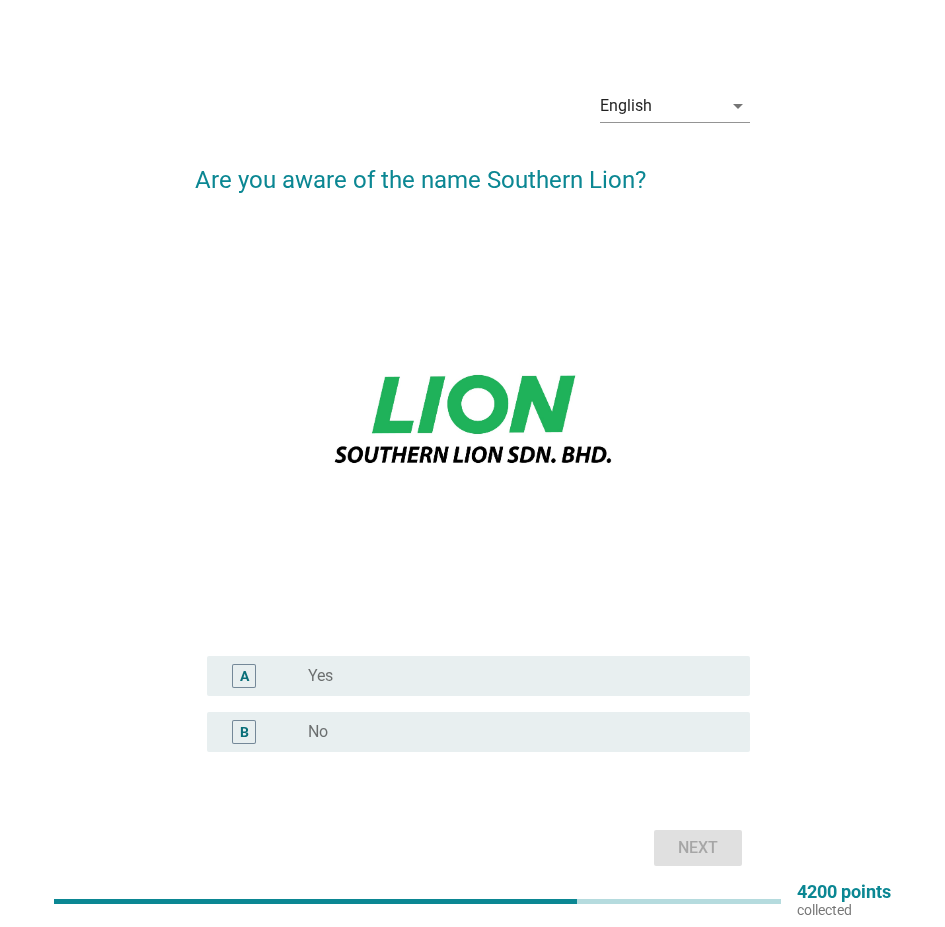 click on "B     radio_button_unchecked No" at bounding box center [472, 732] 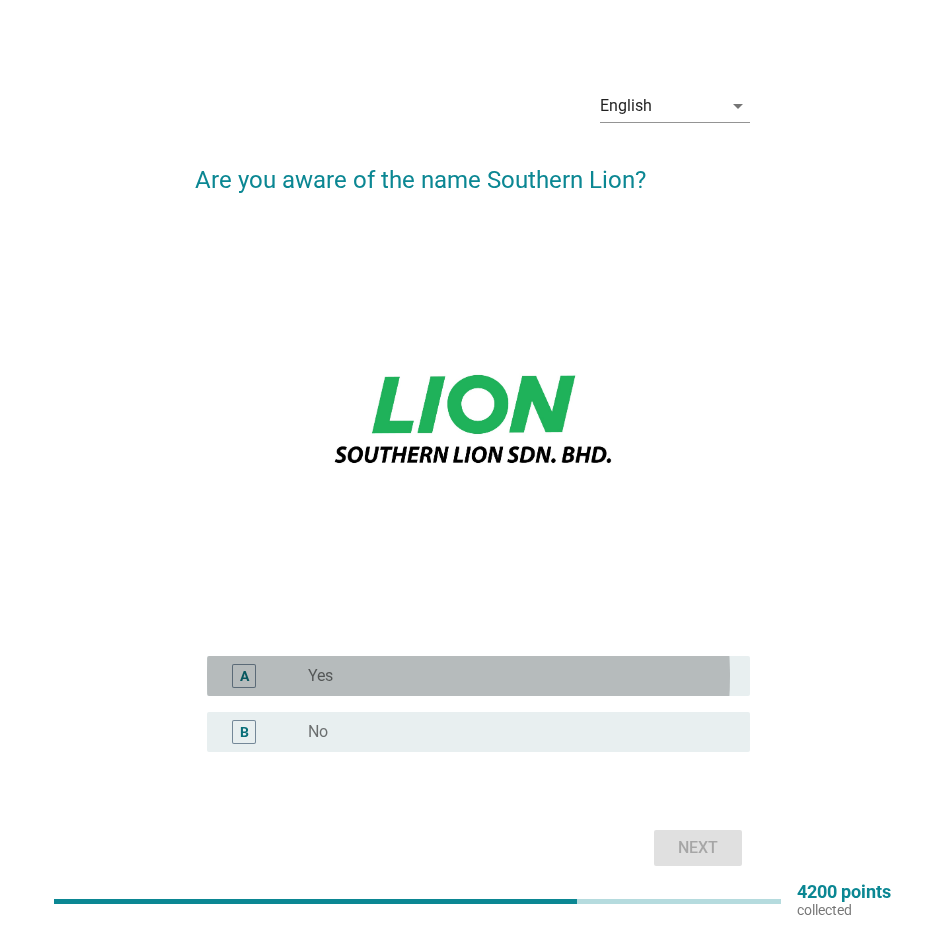 click on "radio_button_unchecked Yes" at bounding box center (513, 676) 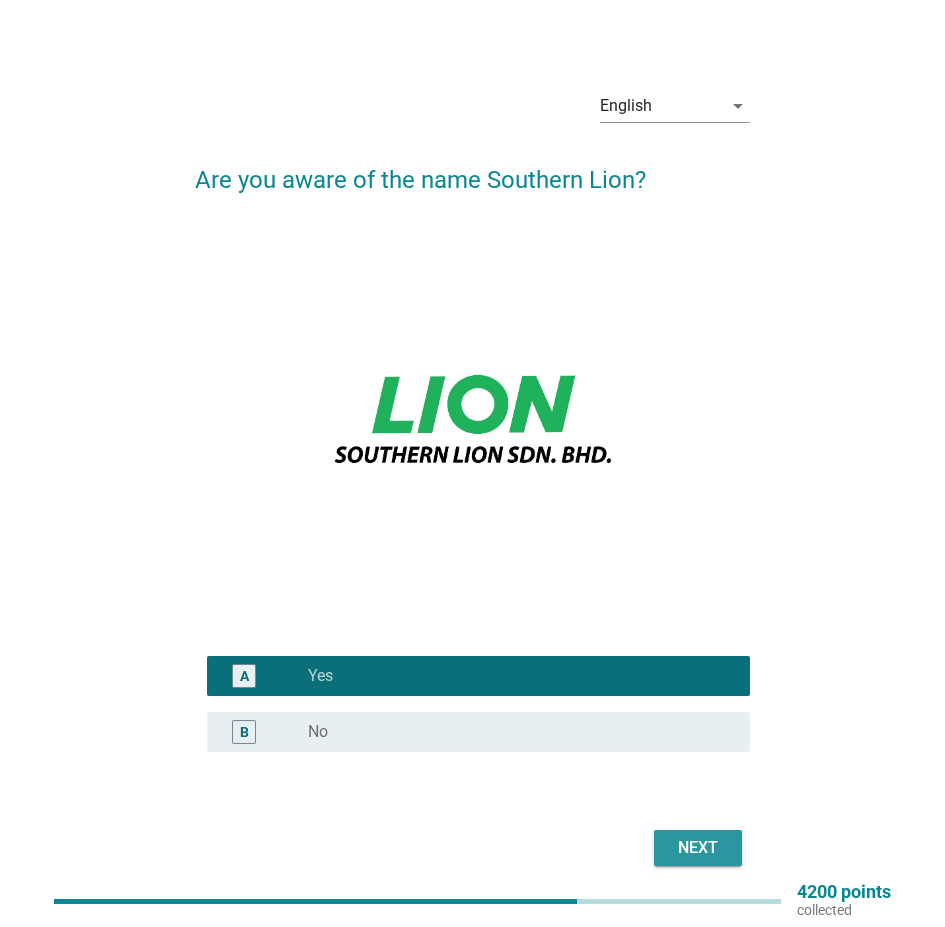 click on "Next" at bounding box center (698, 848) 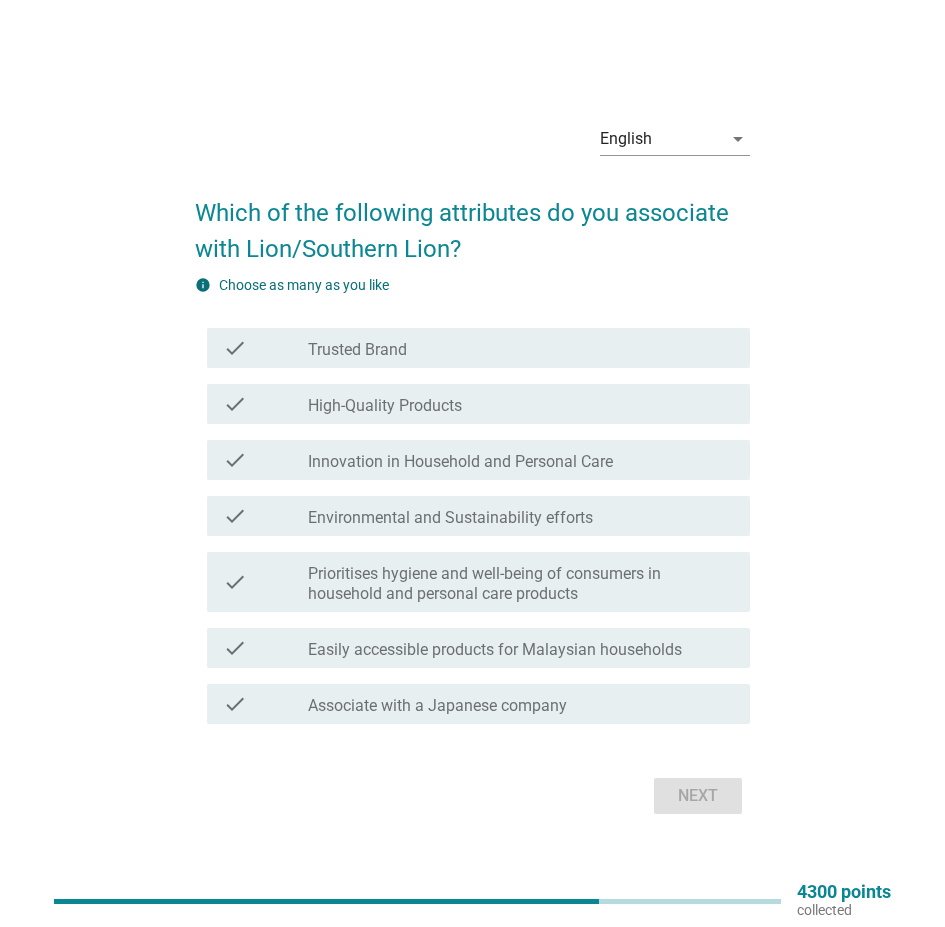 click on "check_box_outline_blank High-Quality Products" at bounding box center (521, 404) 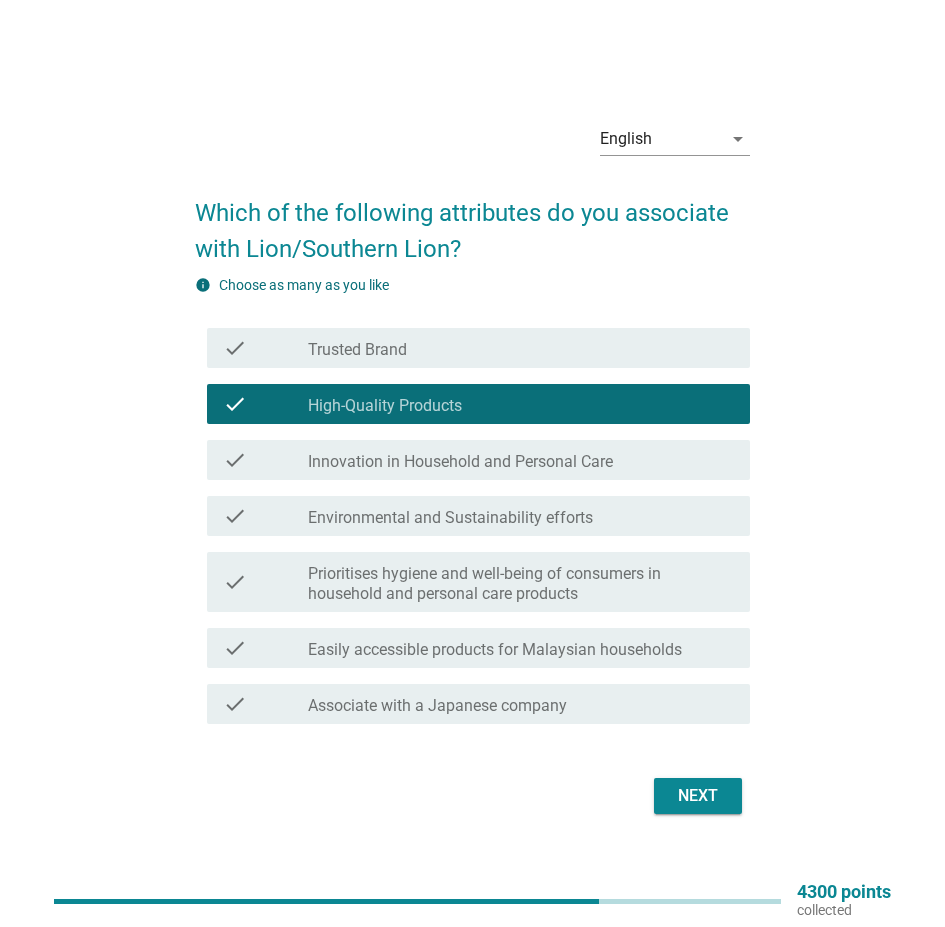 click on "check_box_outline_blank Associate with a Japanese company" at bounding box center [521, 704] 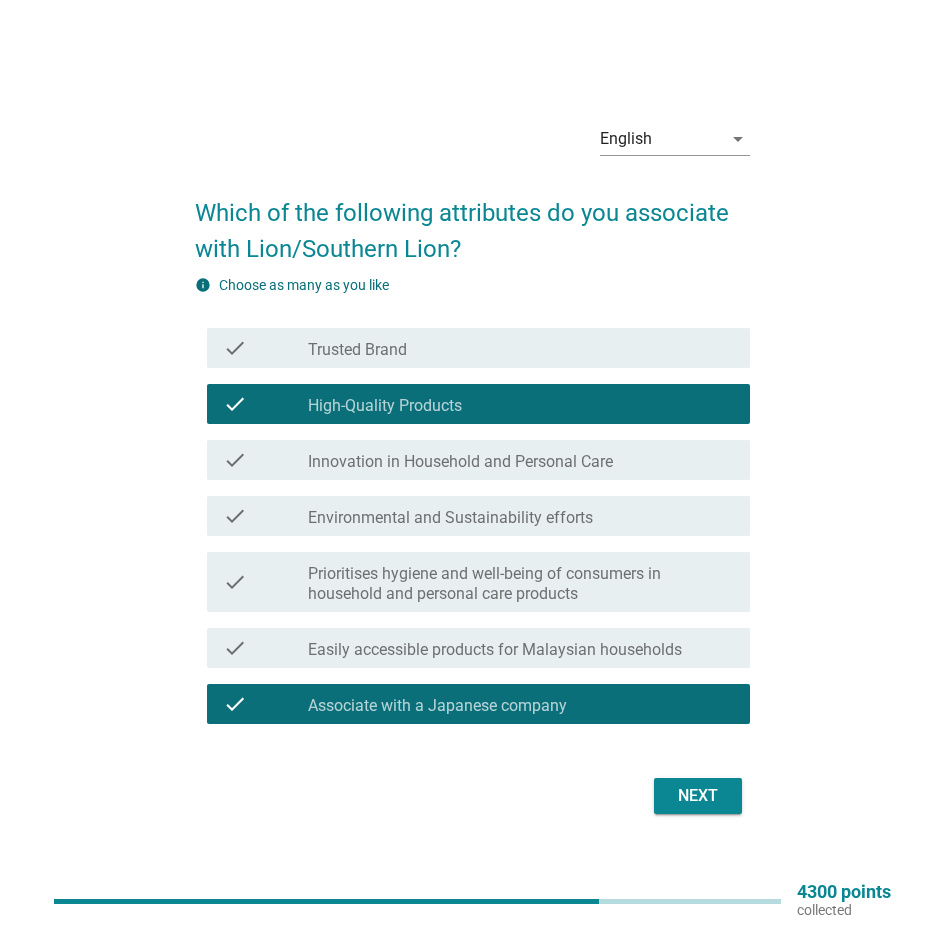 click on "Next" at bounding box center (698, 796) 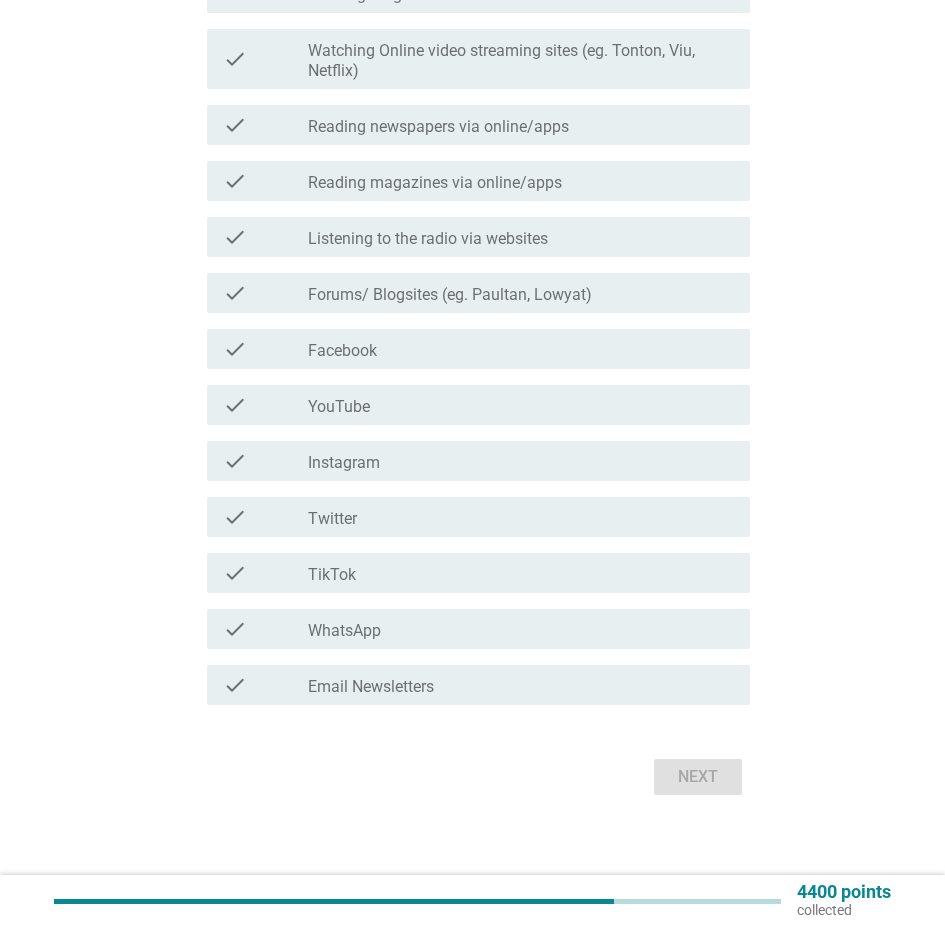 scroll, scrollTop: 634, scrollLeft: 0, axis: vertical 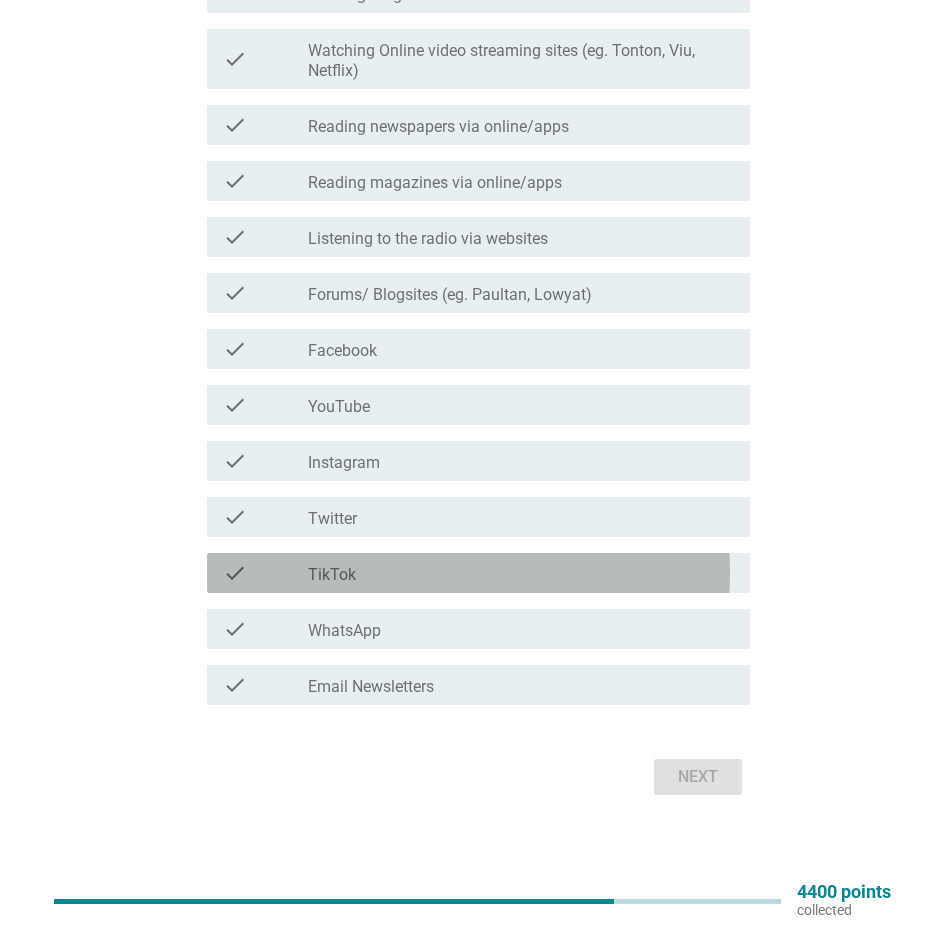 click on "check_box_outline_blank TikTok" at bounding box center [521, 573] 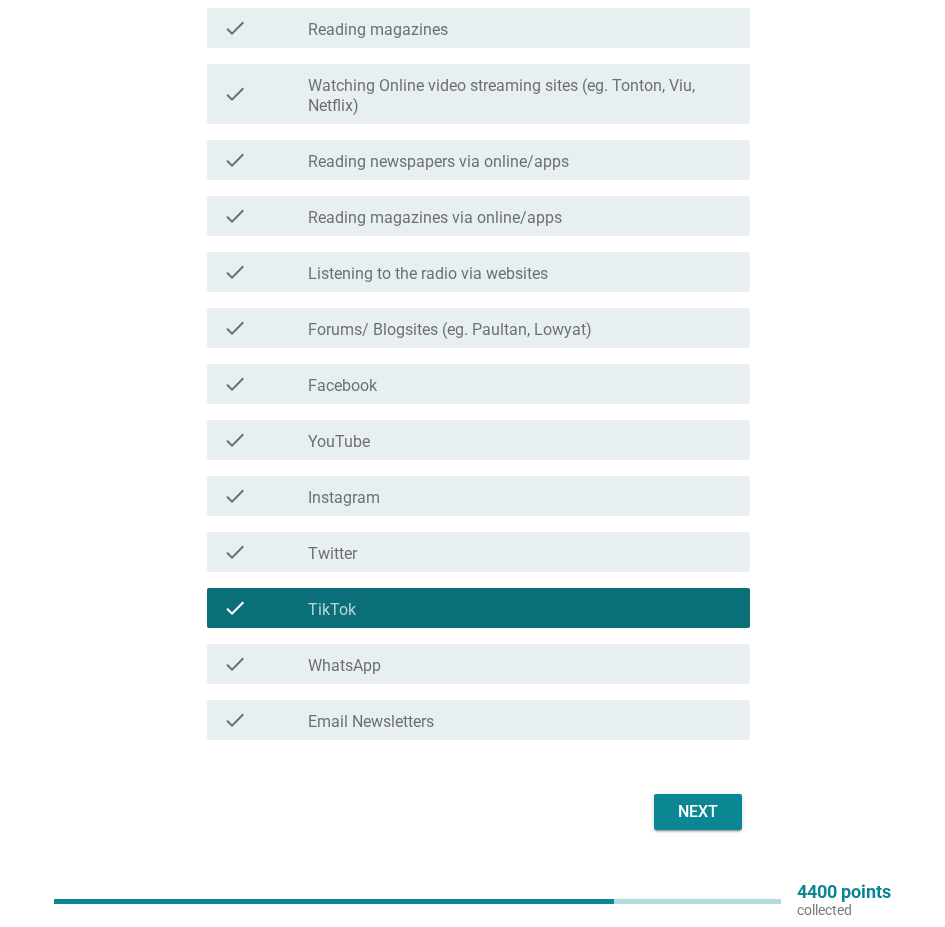 scroll, scrollTop: 534, scrollLeft: 0, axis: vertical 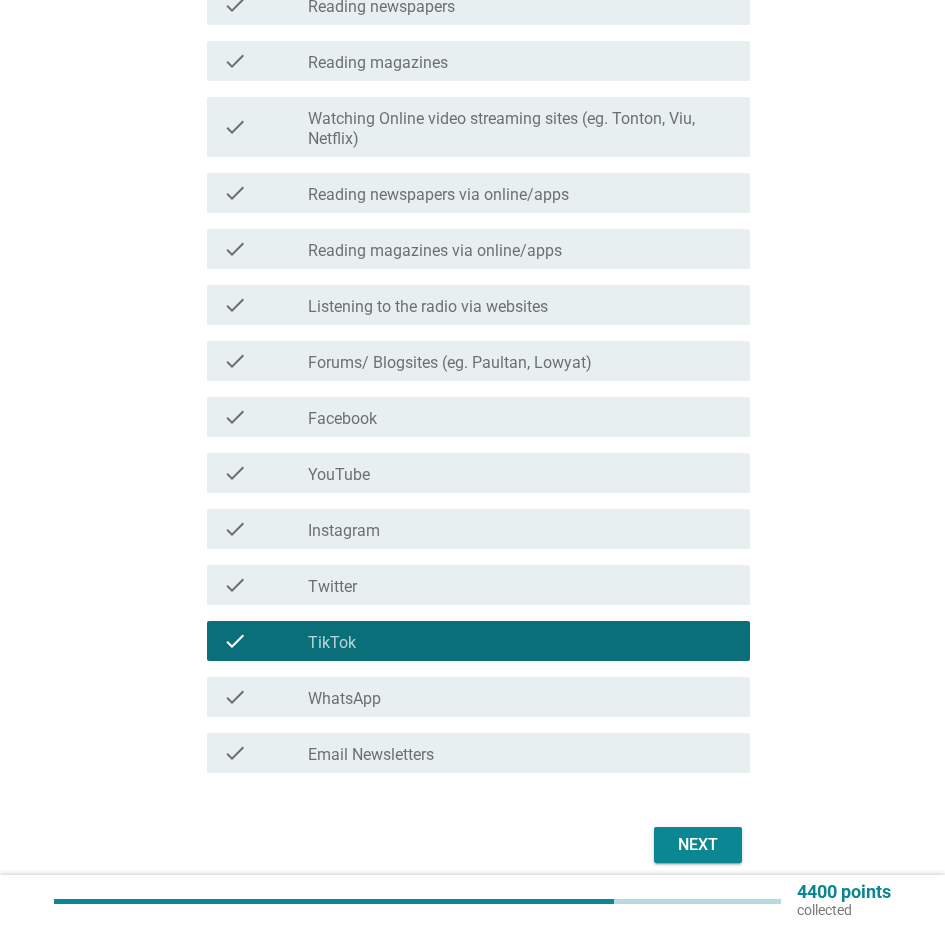 click on "Watching Online video streaming sites (eg. Tonton, Viu, Netflix)" at bounding box center [521, 129] 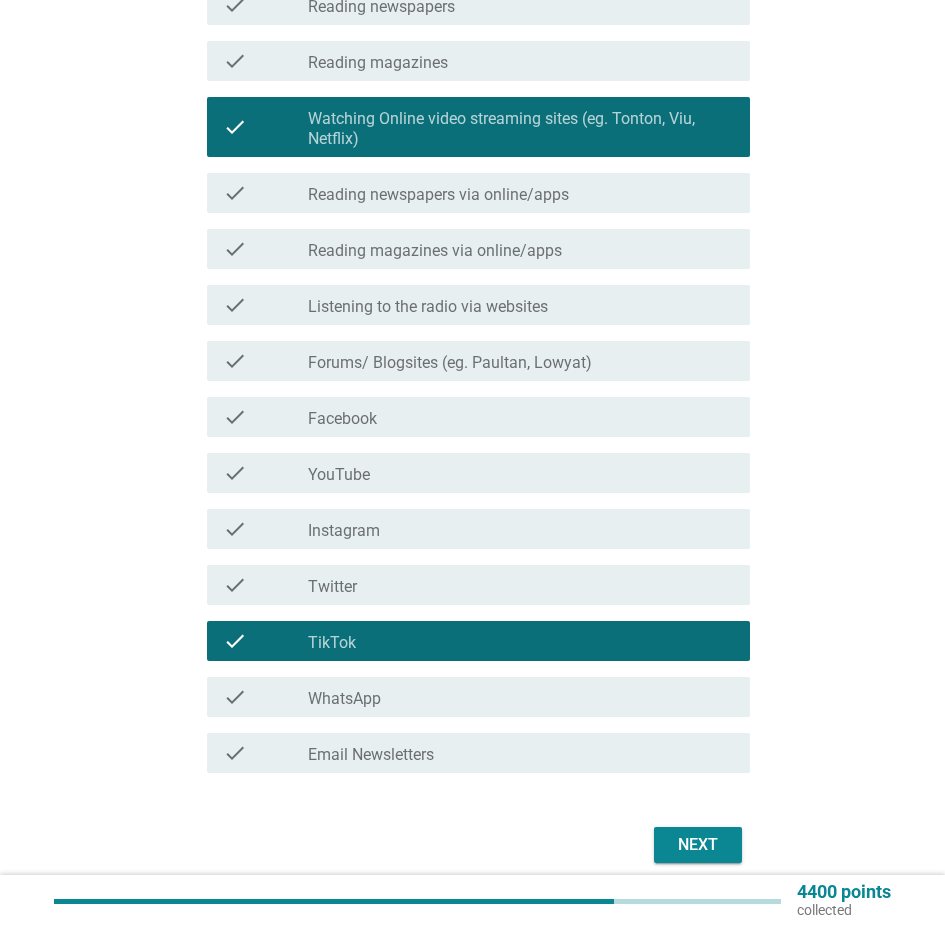 click on "Next" at bounding box center (698, 845) 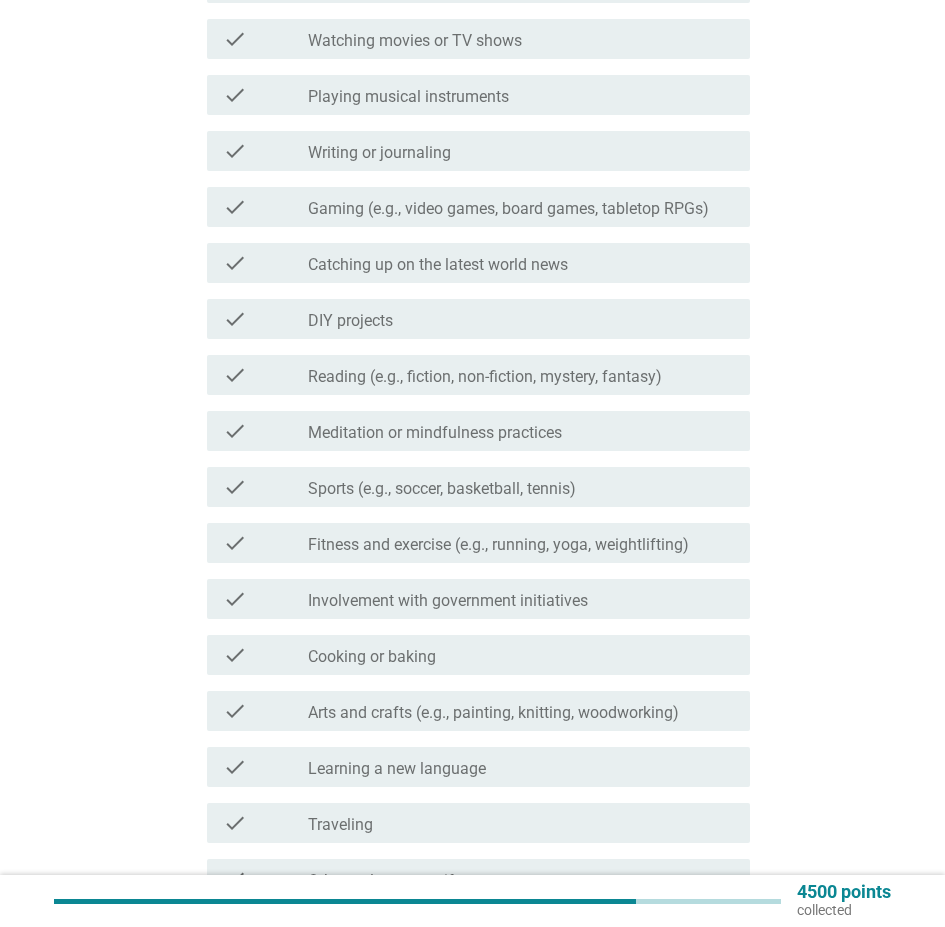 scroll, scrollTop: 600, scrollLeft: 0, axis: vertical 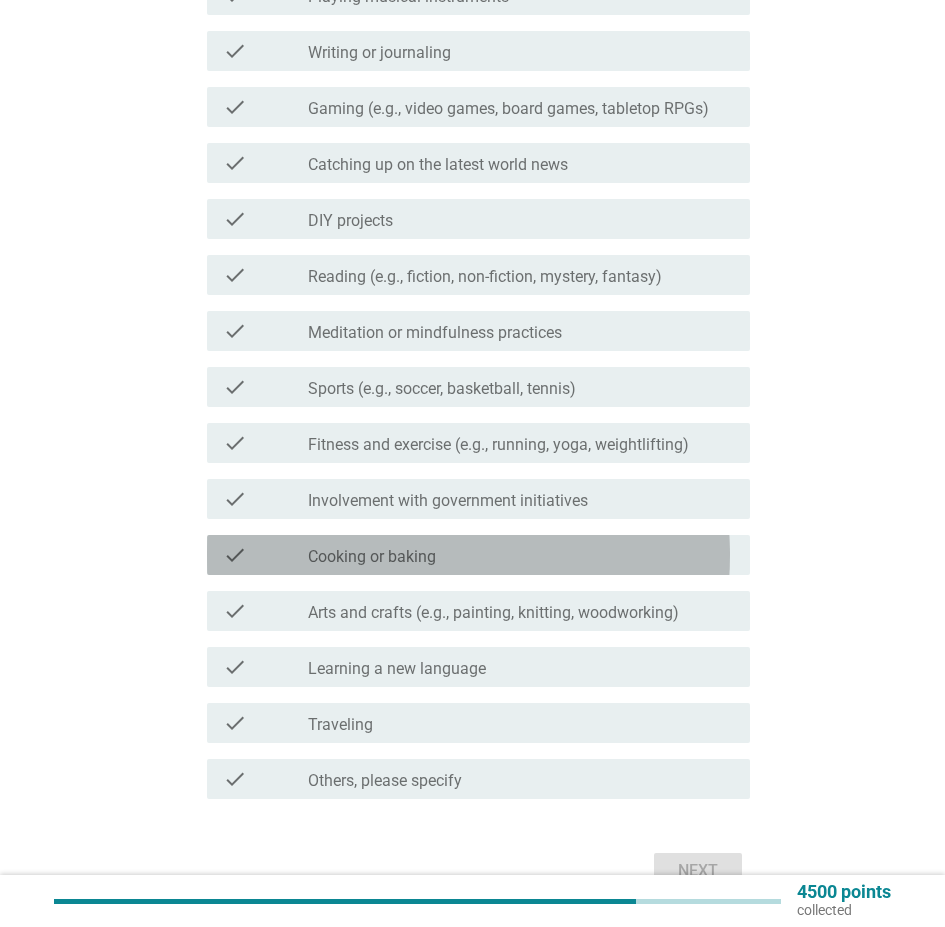 click on "check_box_outline_blank Cooking or baking" at bounding box center (521, 555) 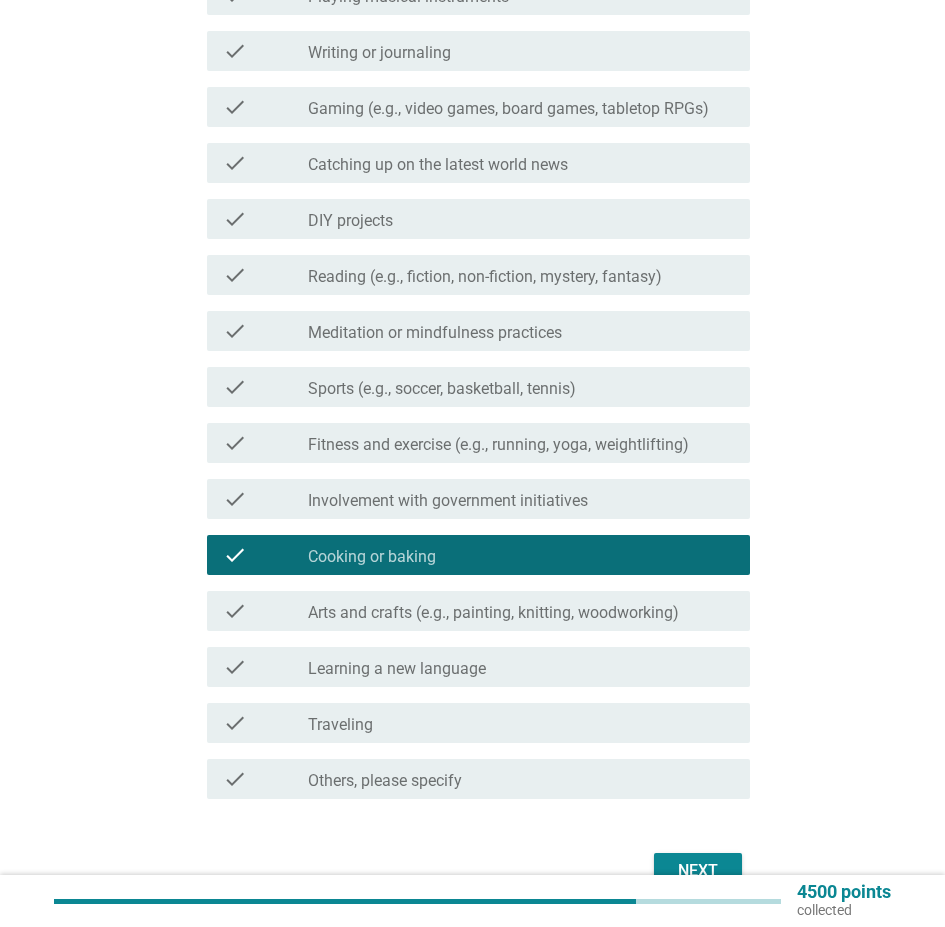 click on "check_box_outline_blank Involvement with government initiatives" at bounding box center (521, 499) 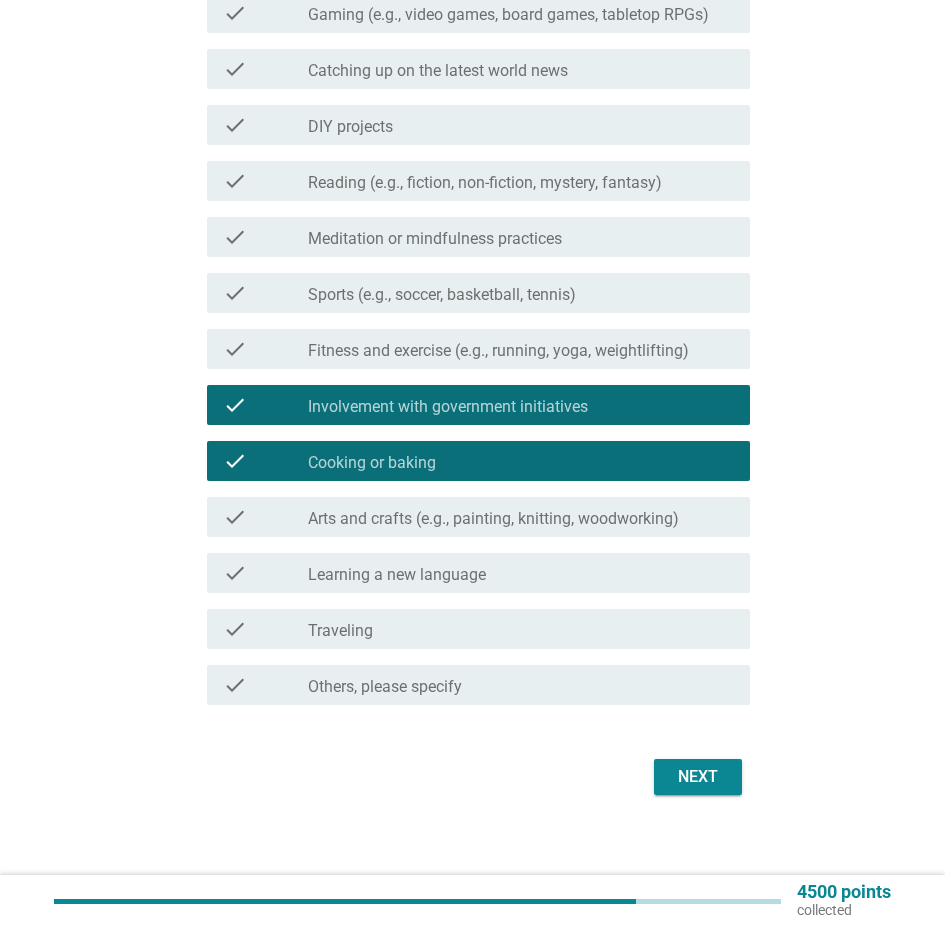 scroll, scrollTop: 726, scrollLeft: 0, axis: vertical 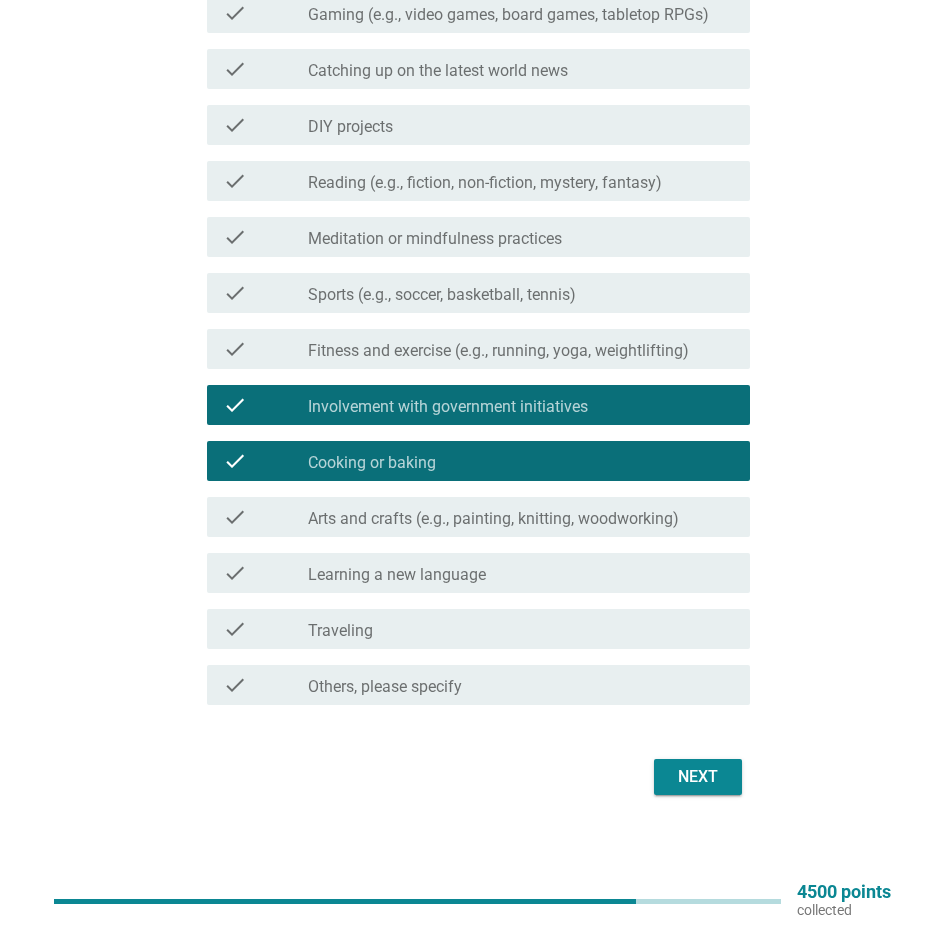click on "check_box_outline_blank Traveling" at bounding box center [521, 629] 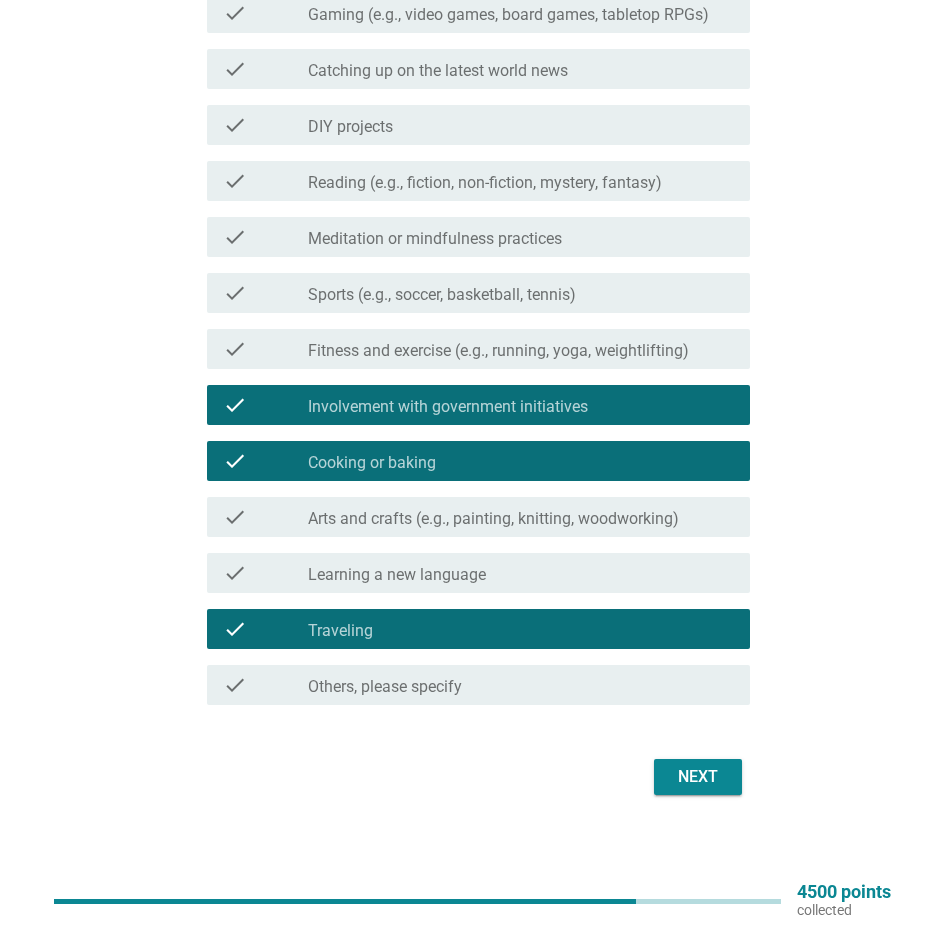 click on "check     check_box_outline_blank Learning a new language" at bounding box center [478, 573] 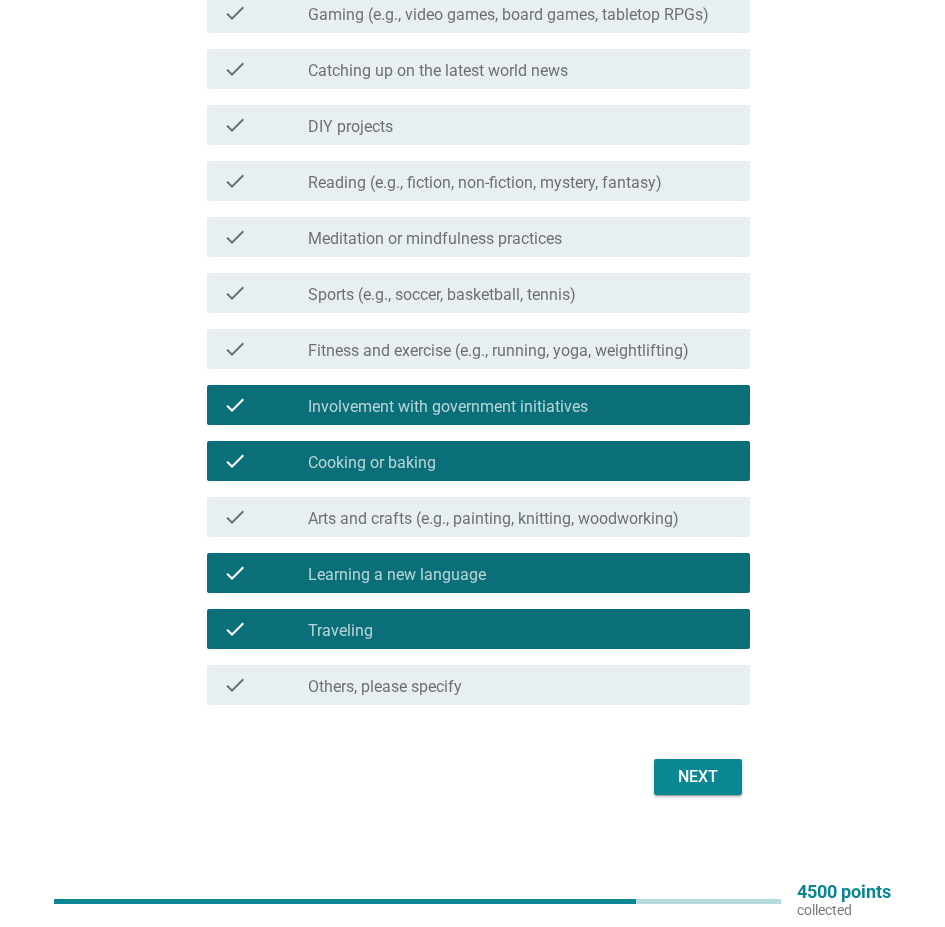 click on "Next" at bounding box center (698, 777) 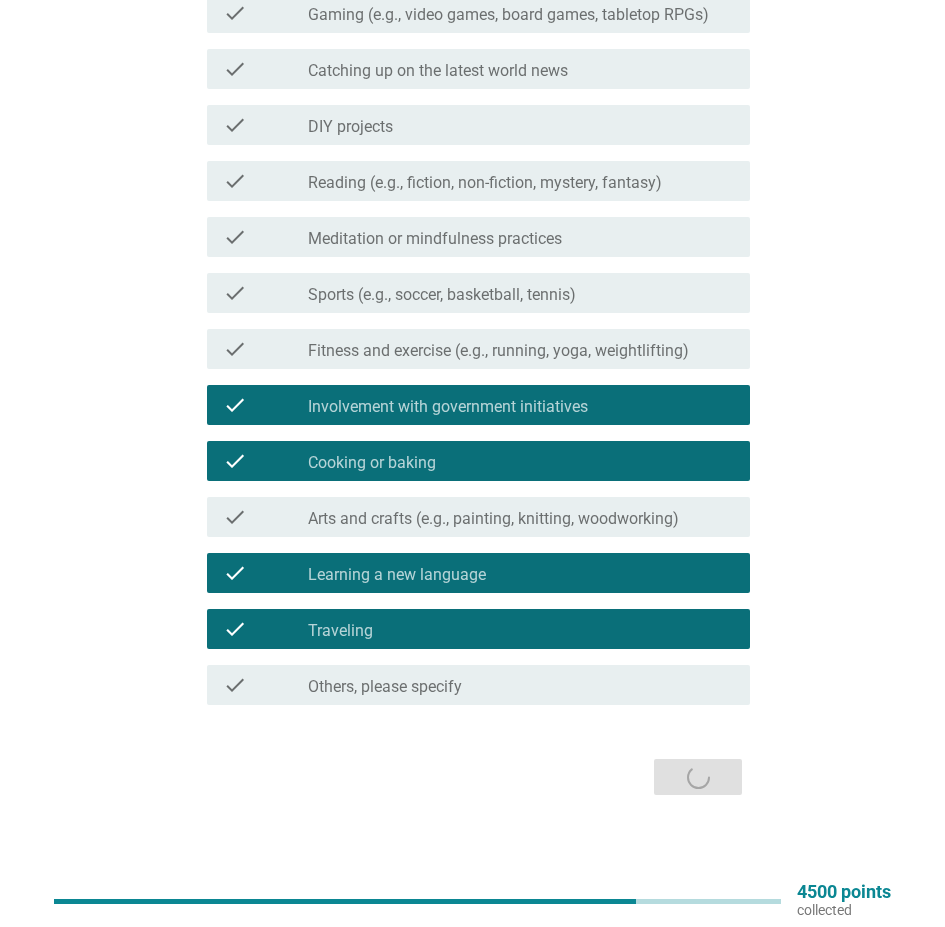 scroll, scrollTop: 0, scrollLeft: 0, axis: both 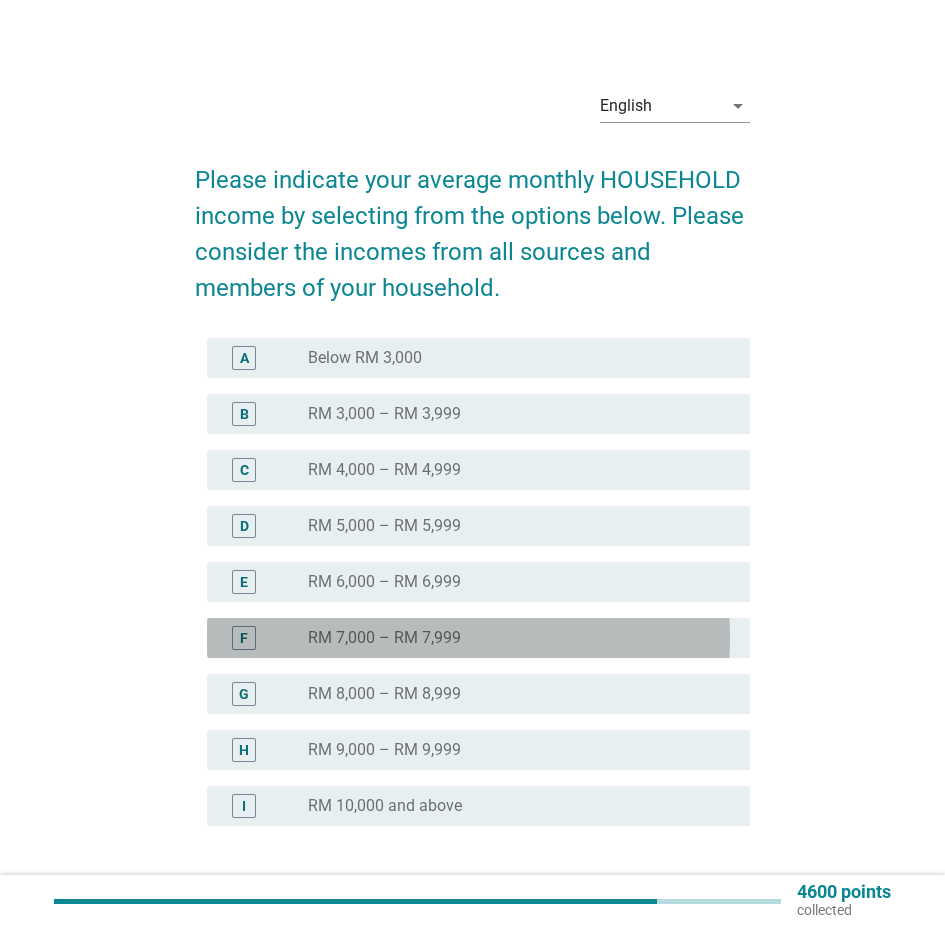 click on "radio_button_unchecked RM 7,000 – RM 7,999" at bounding box center (513, 638) 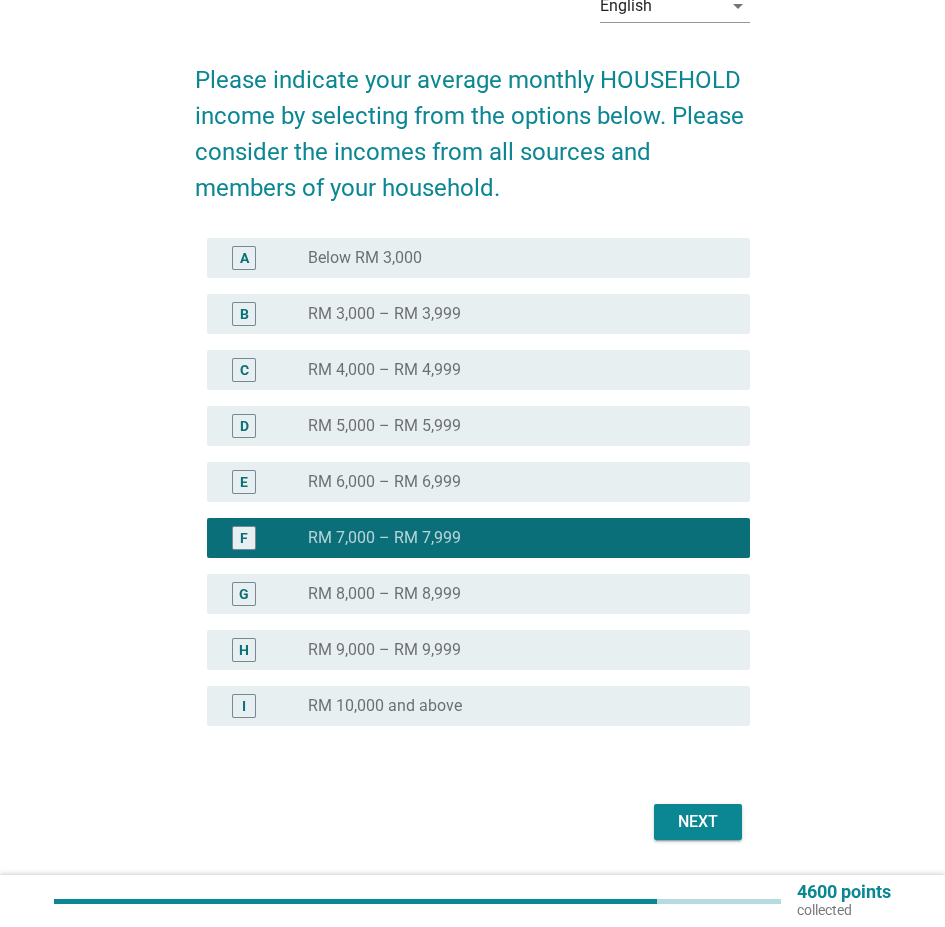scroll, scrollTop: 177, scrollLeft: 0, axis: vertical 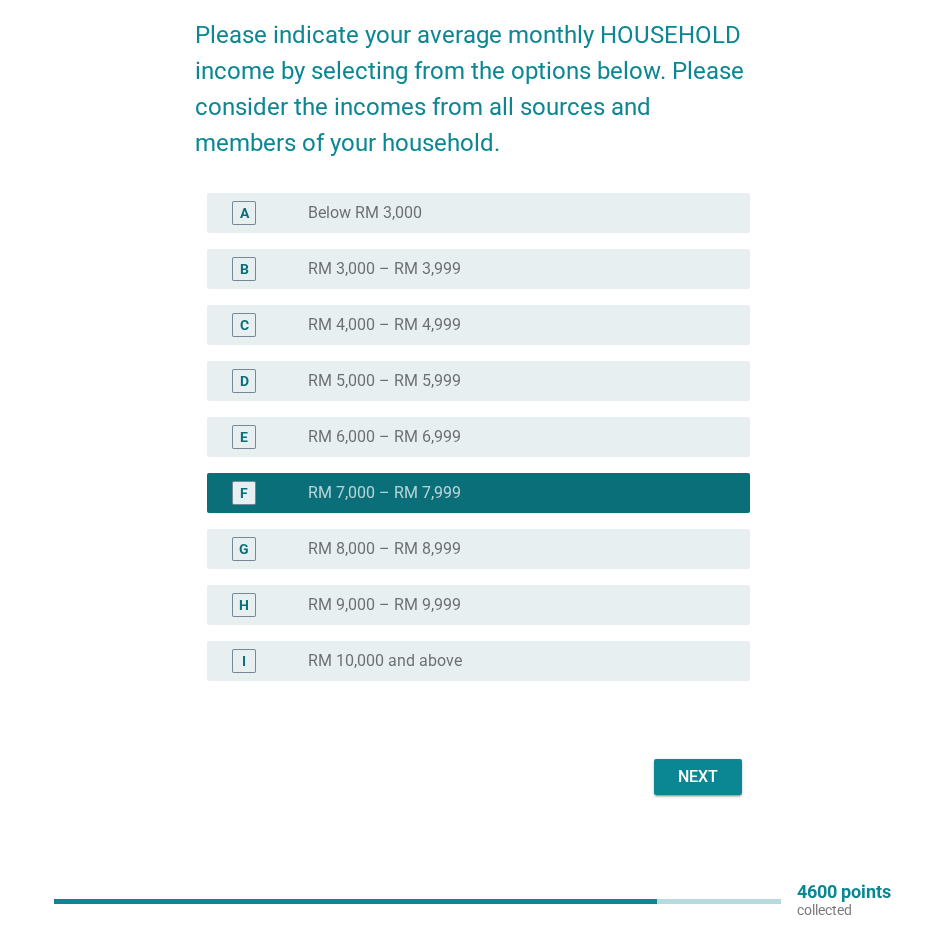 click on "Next" at bounding box center (698, 777) 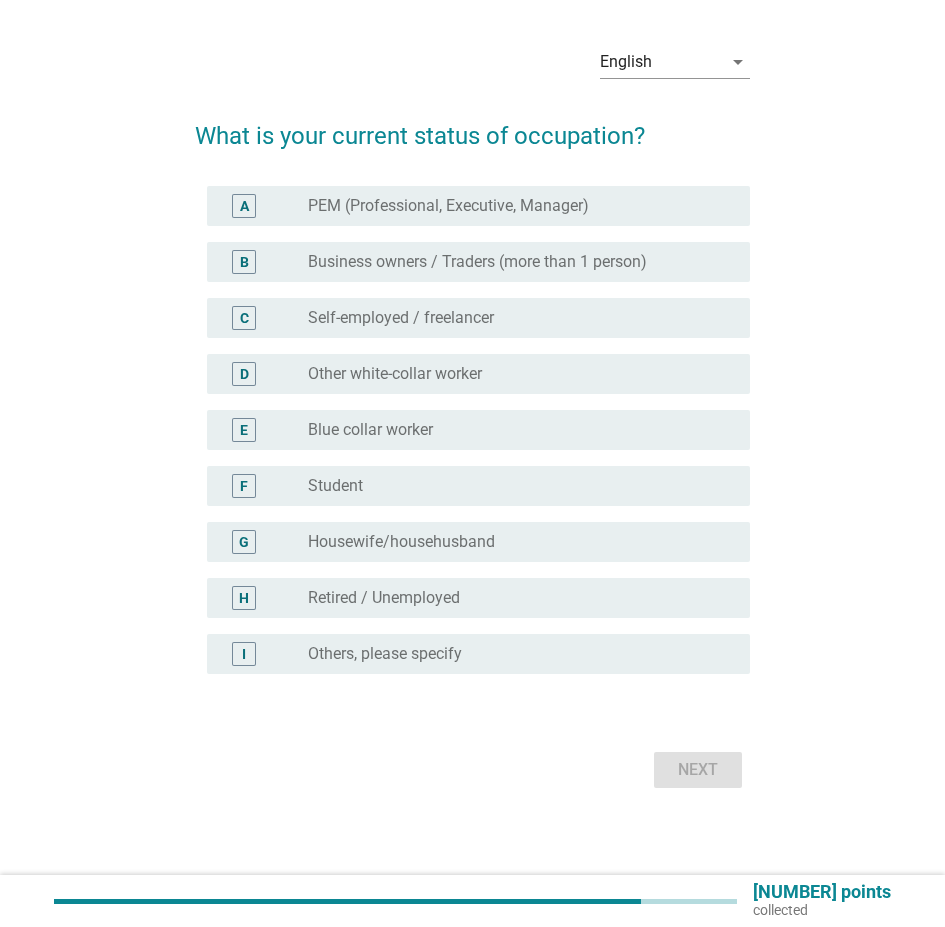 scroll, scrollTop: 0, scrollLeft: 0, axis: both 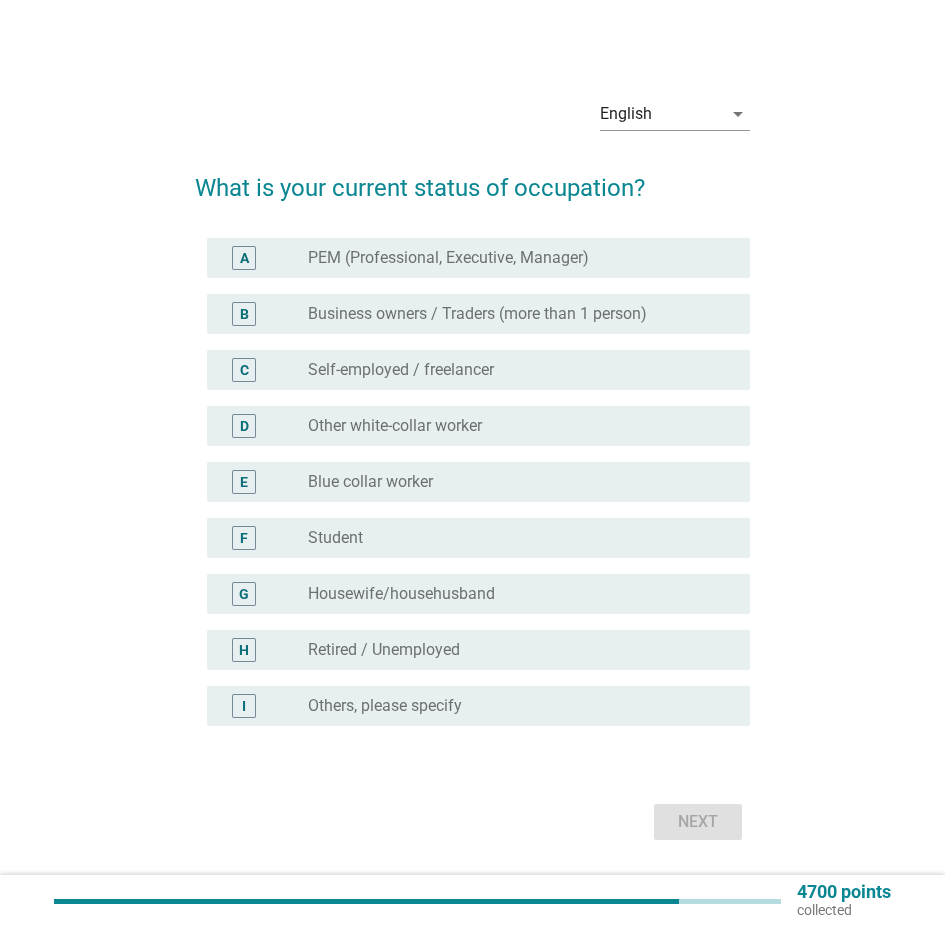 click on "radio_button_unchecked Housewife/househusband" at bounding box center (513, 594) 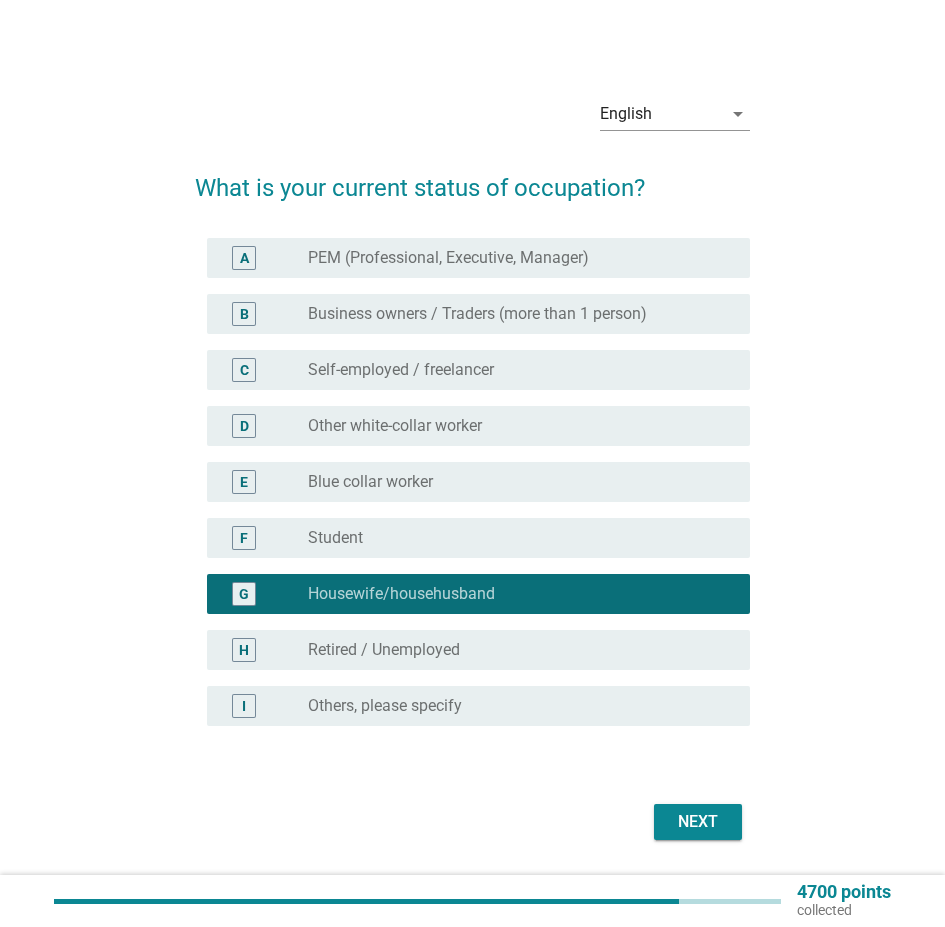 click on "Next" at bounding box center [698, 822] 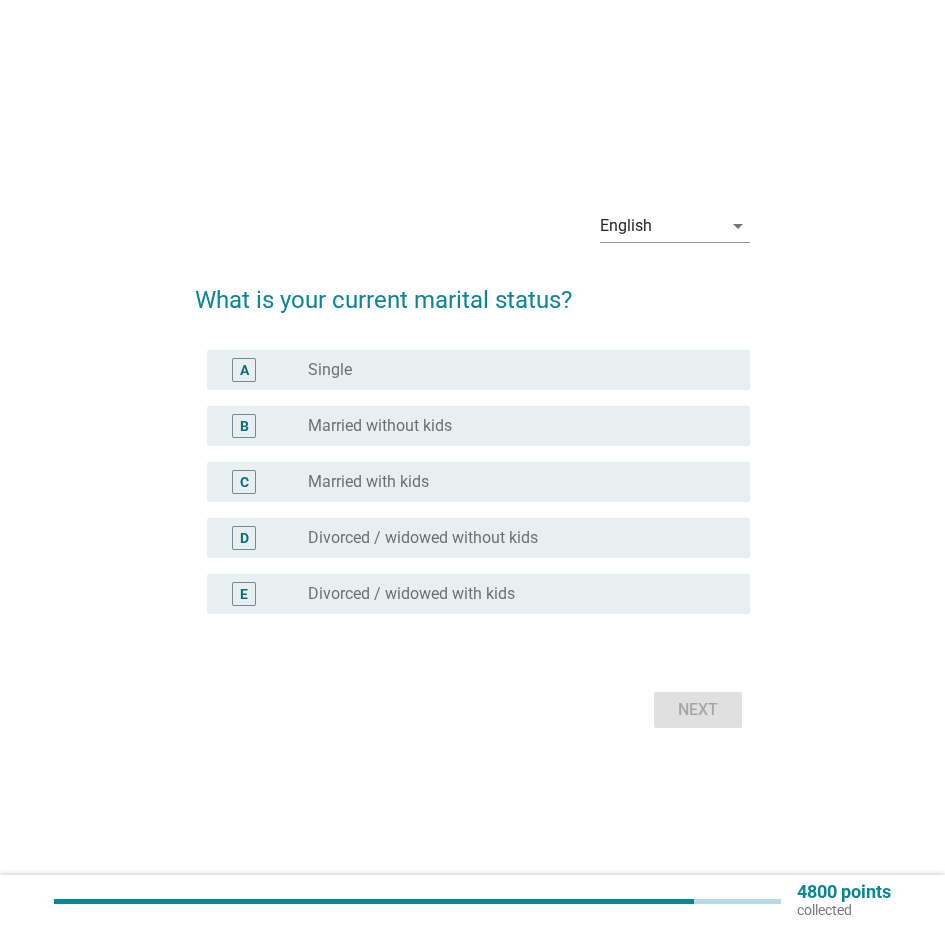 click on "radio_button_unchecked Married with kids" at bounding box center (513, 482) 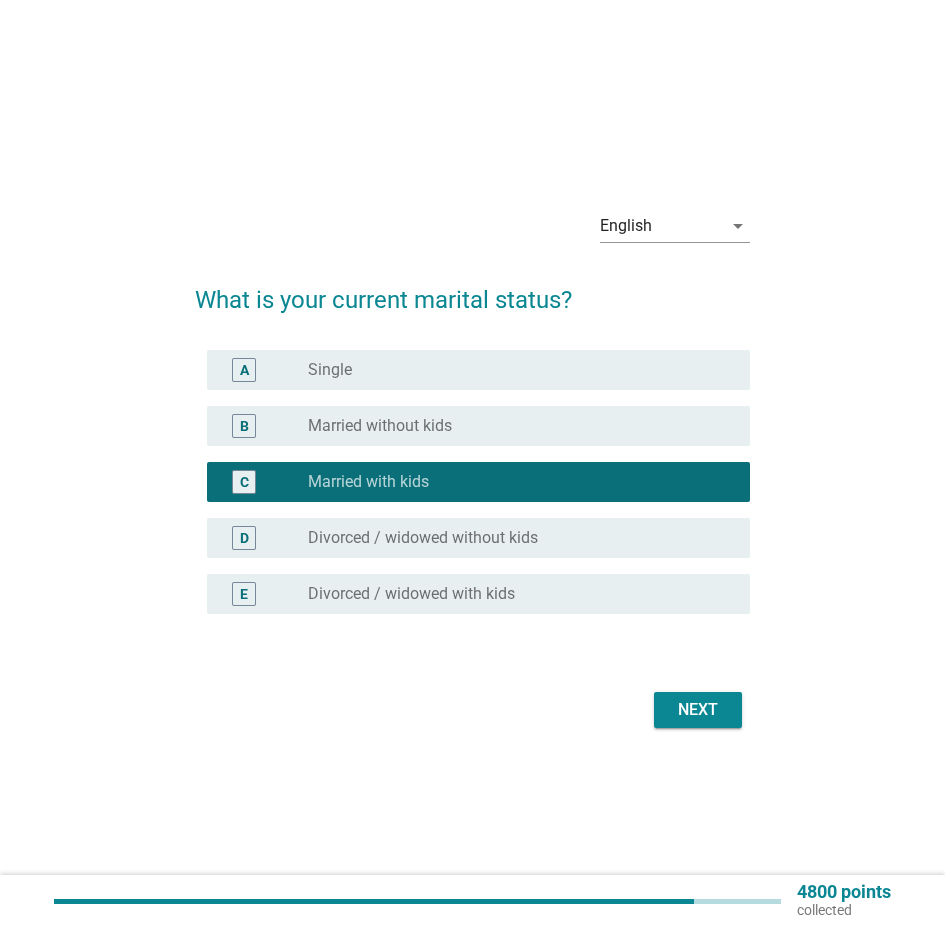 click on "Next" at bounding box center [698, 710] 